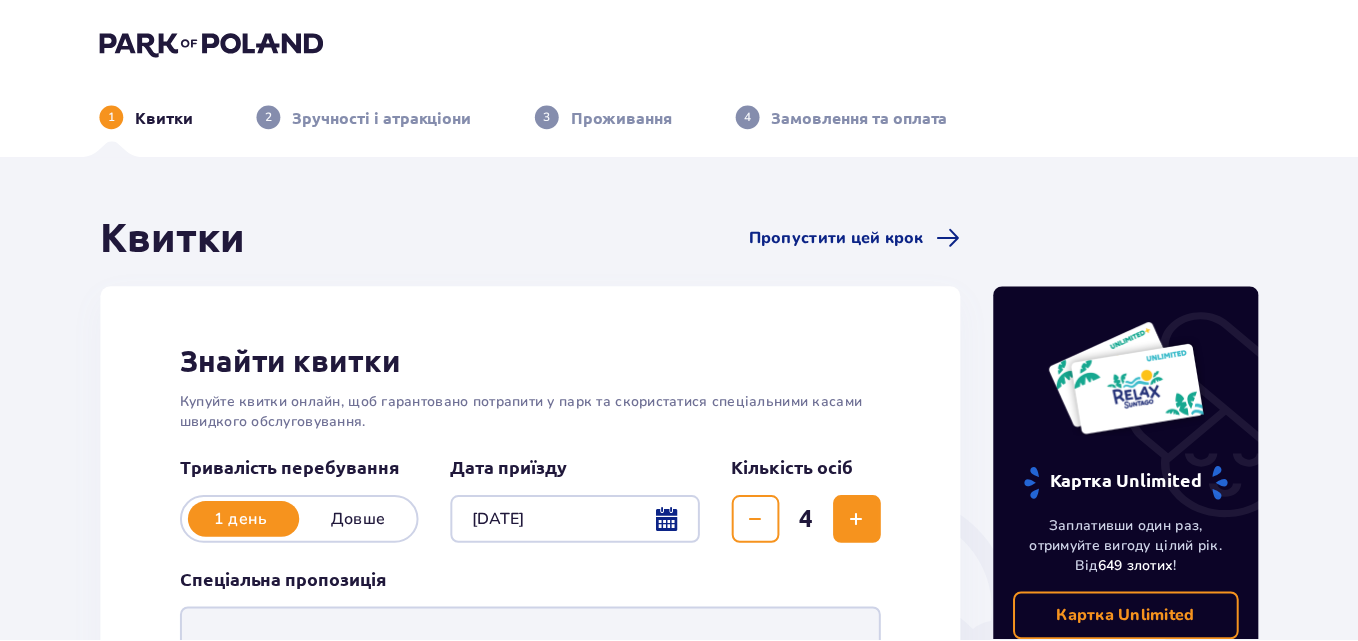 scroll, scrollTop: 0, scrollLeft: 0, axis: both 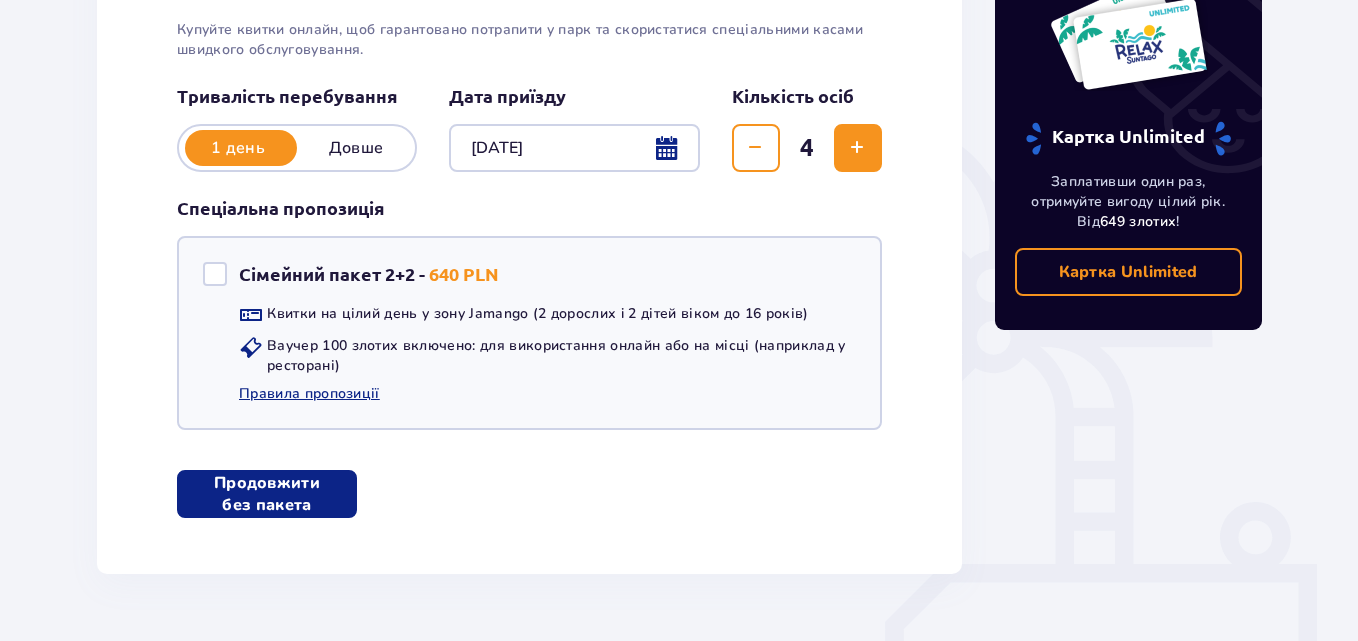 click at bounding box center [329, 494] 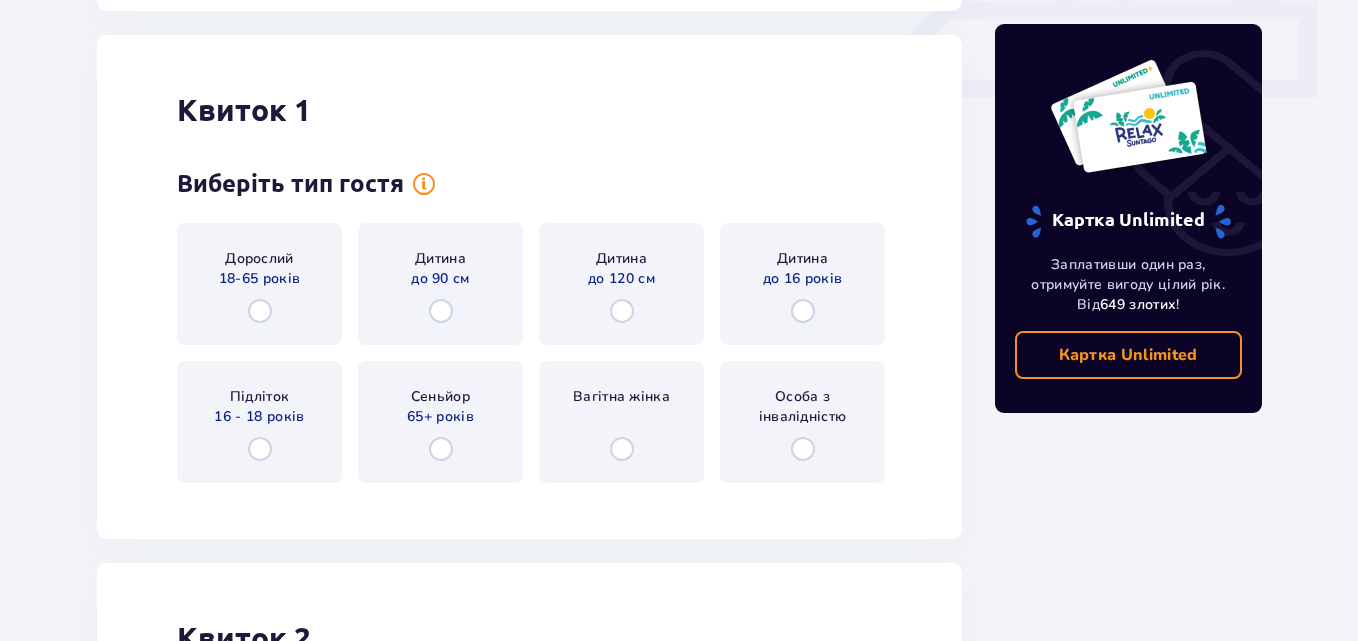 scroll, scrollTop: 946, scrollLeft: 0, axis: vertical 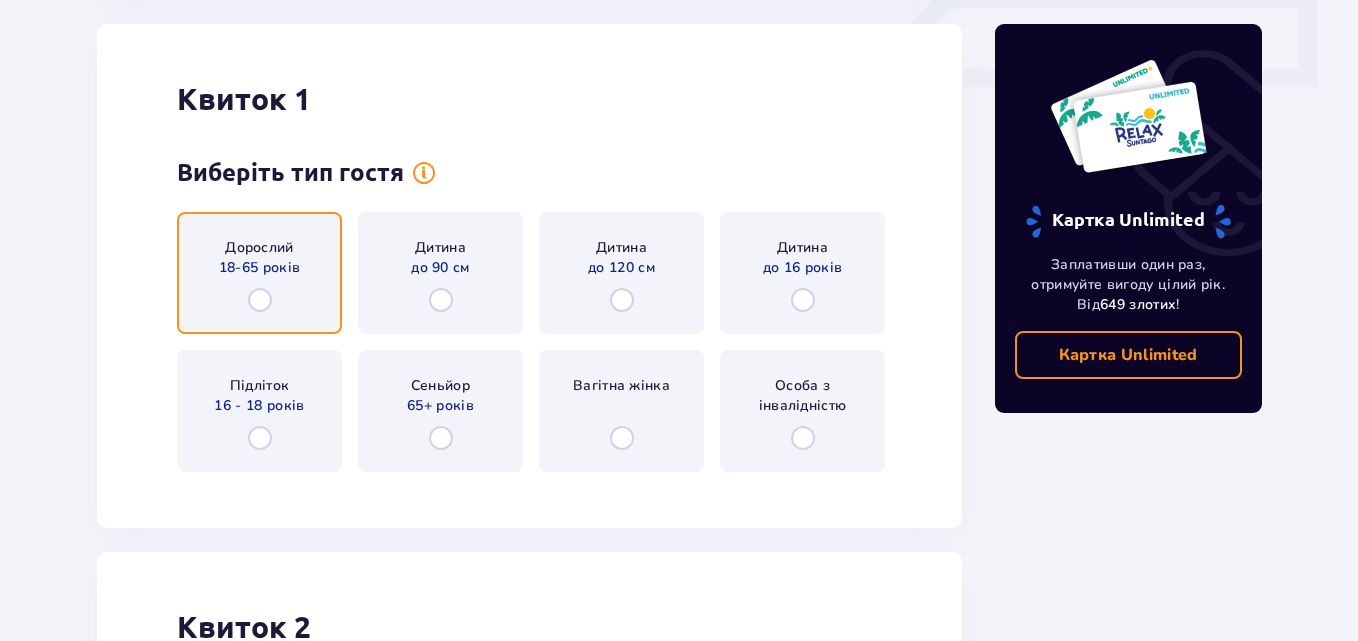 click at bounding box center (260, 300) 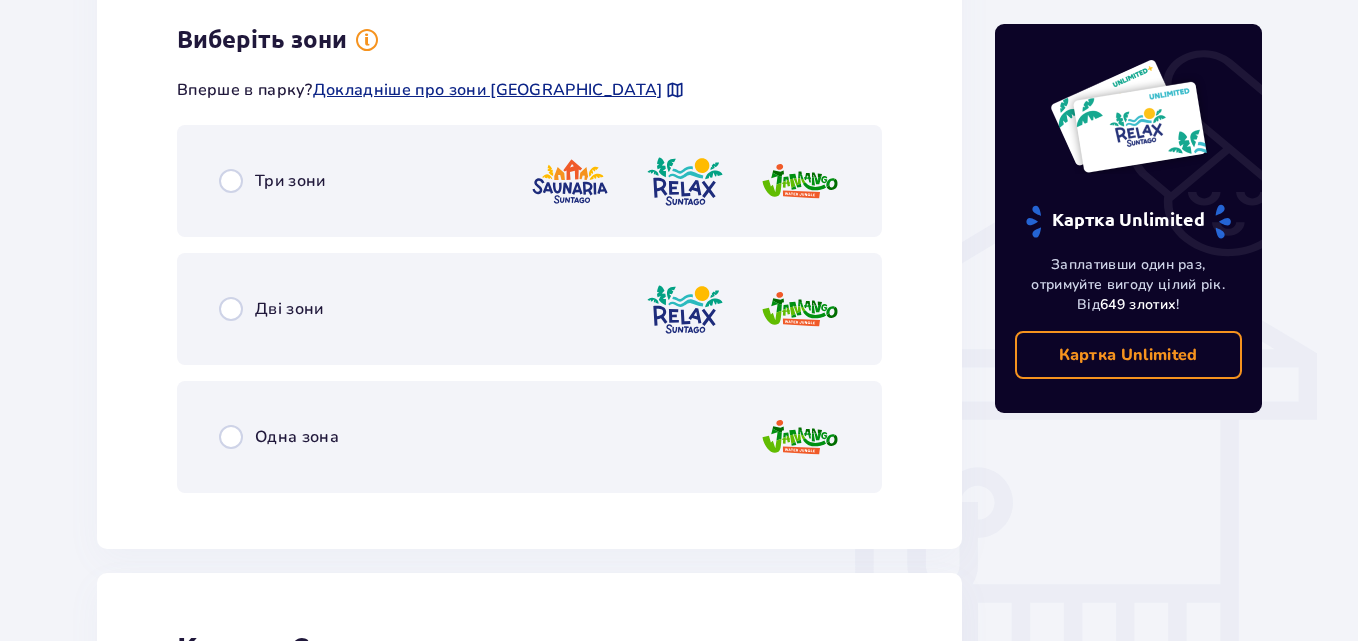 scroll, scrollTop: 1434, scrollLeft: 0, axis: vertical 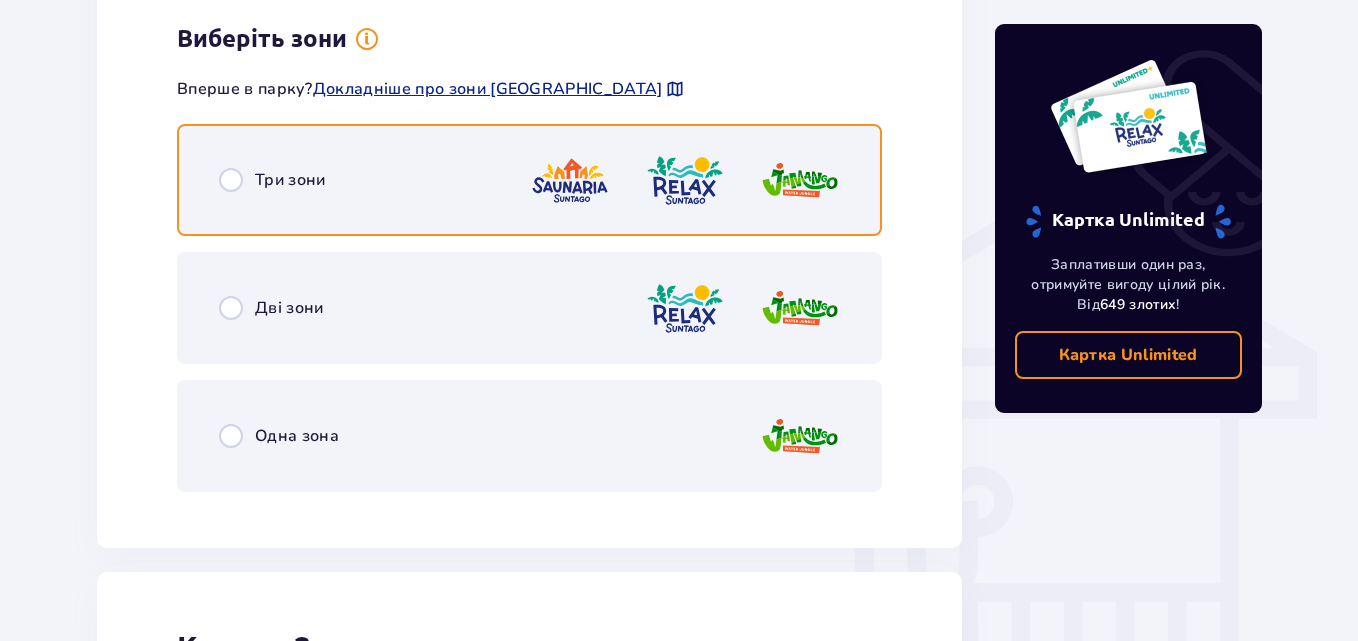 click at bounding box center [231, 180] 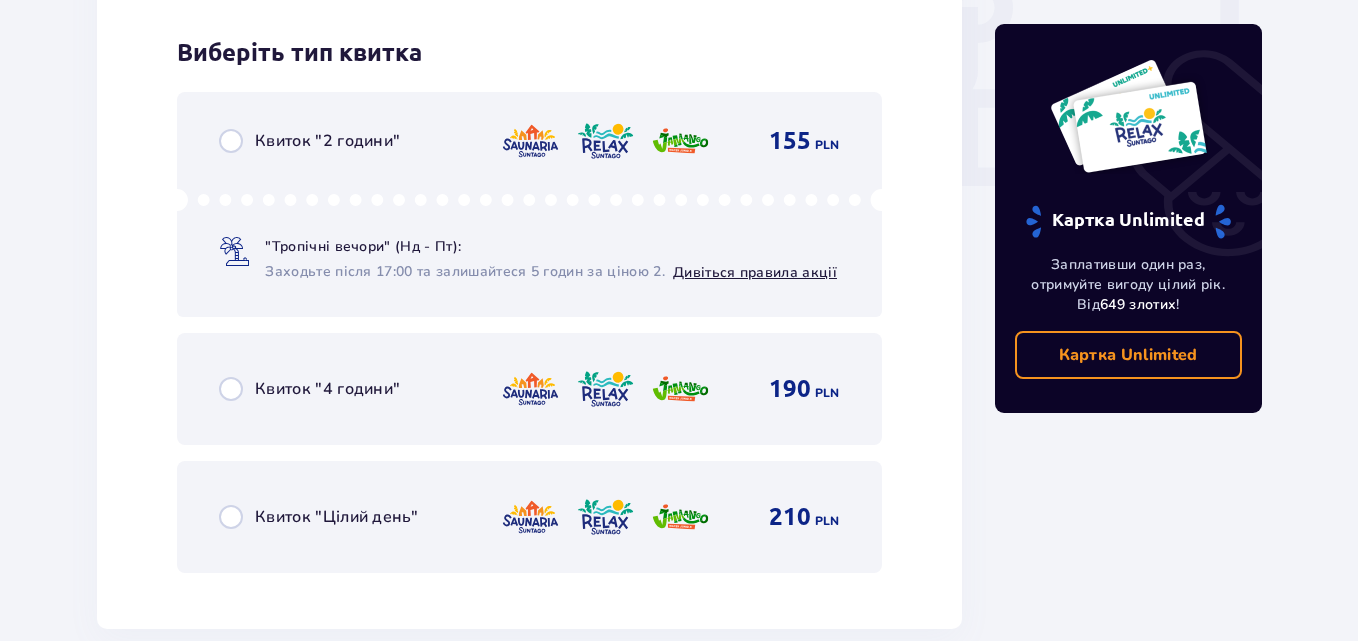 scroll, scrollTop: 1942, scrollLeft: 0, axis: vertical 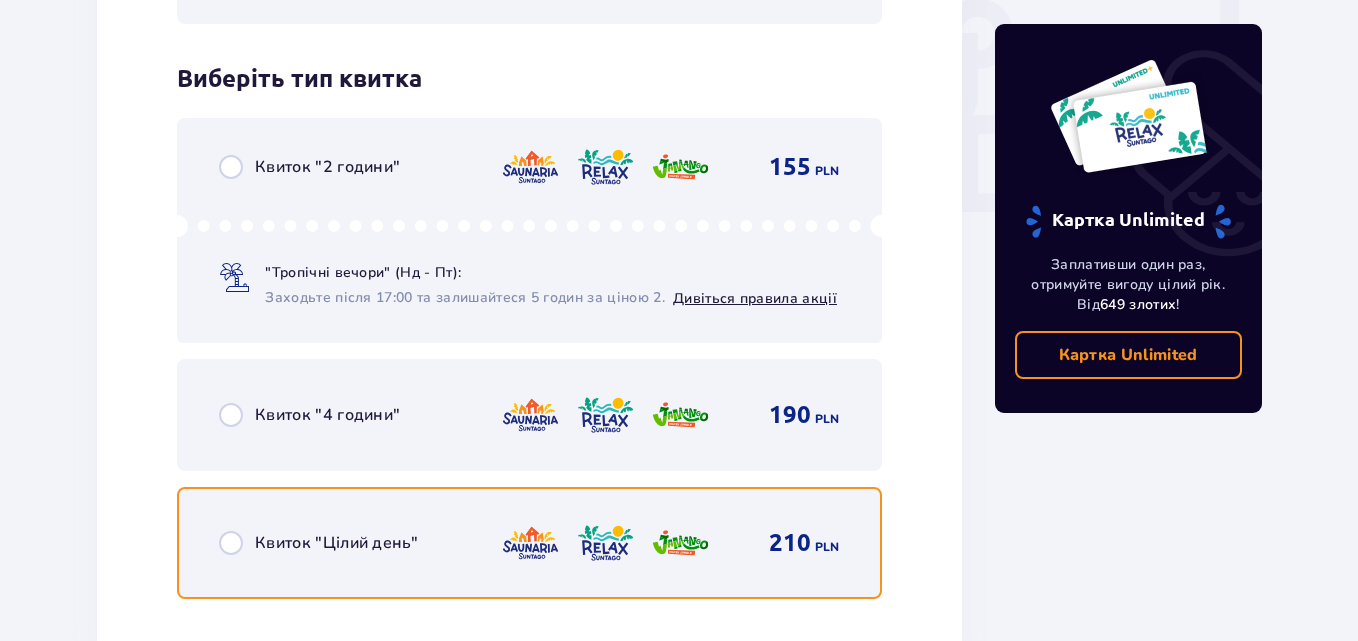 click at bounding box center [231, 543] 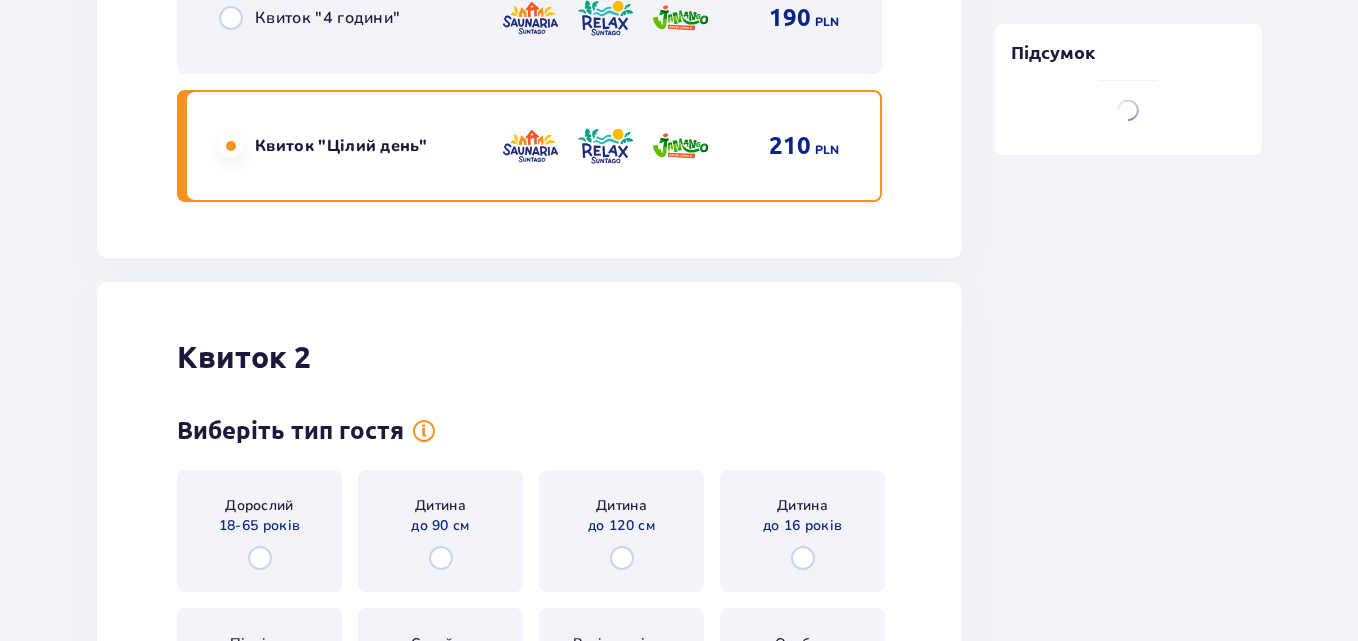 scroll, scrollTop: 2557, scrollLeft: 0, axis: vertical 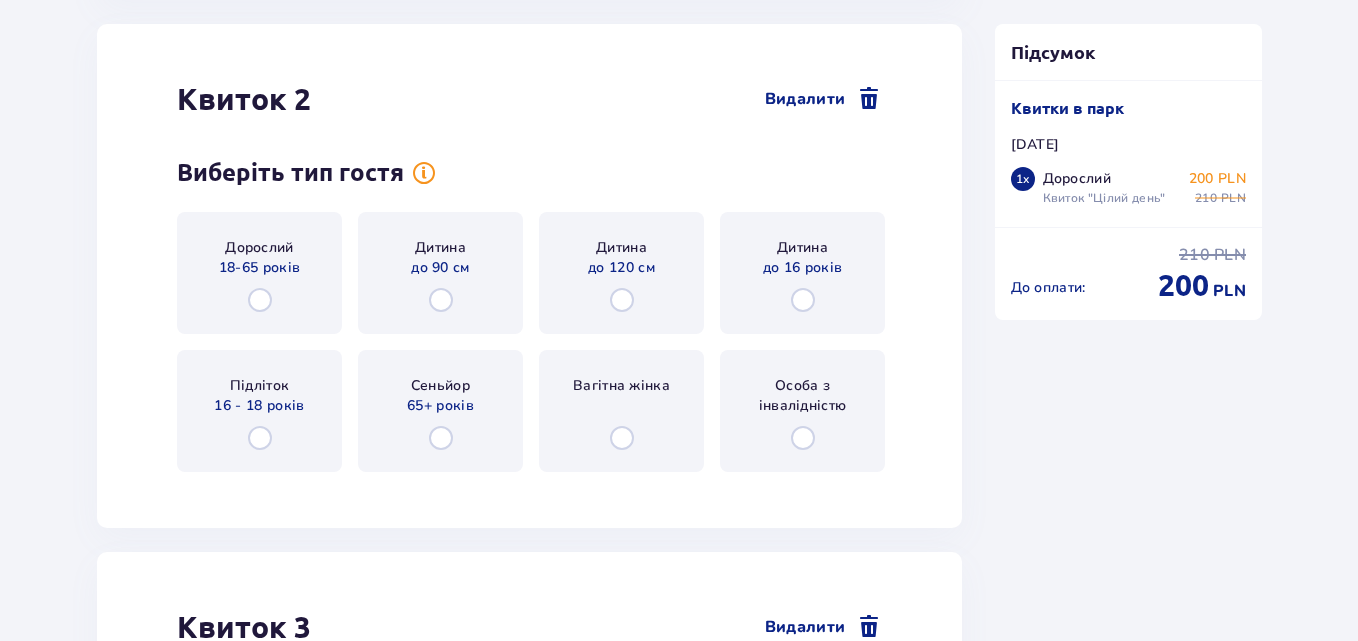click on "Дорослий 18-65 років" at bounding box center (259, 273) 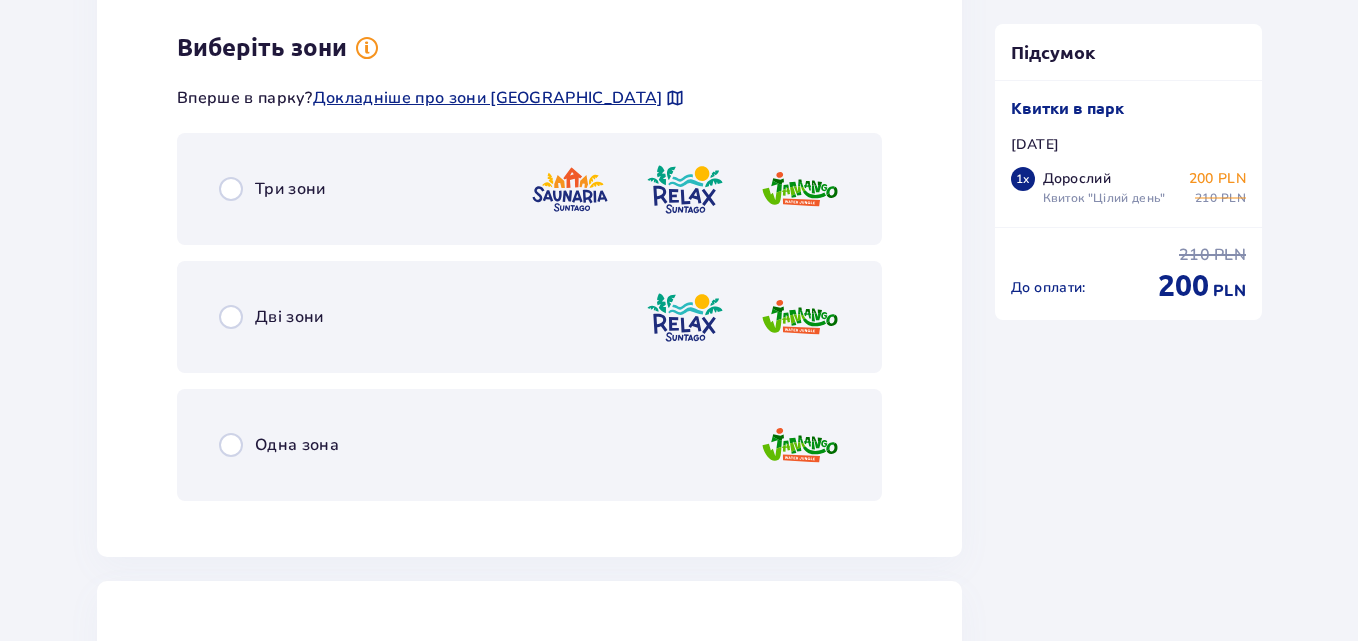 scroll, scrollTop: 3045, scrollLeft: 0, axis: vertical 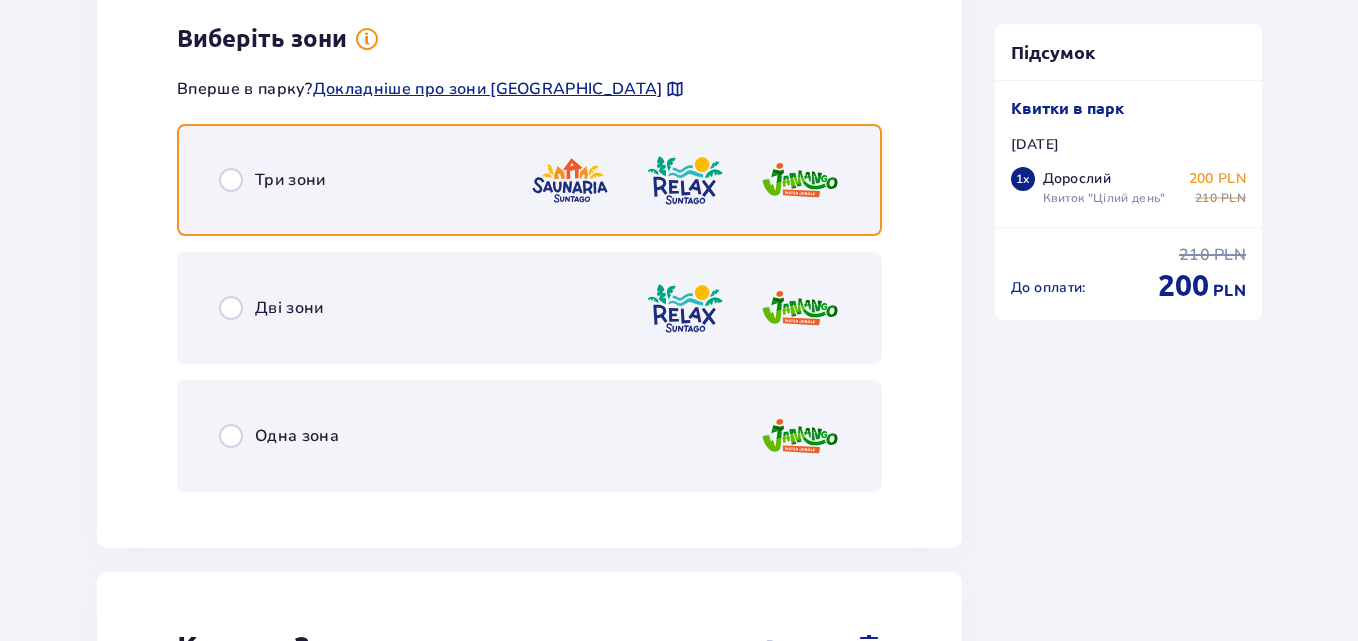 click at bounding box center (231, 180) 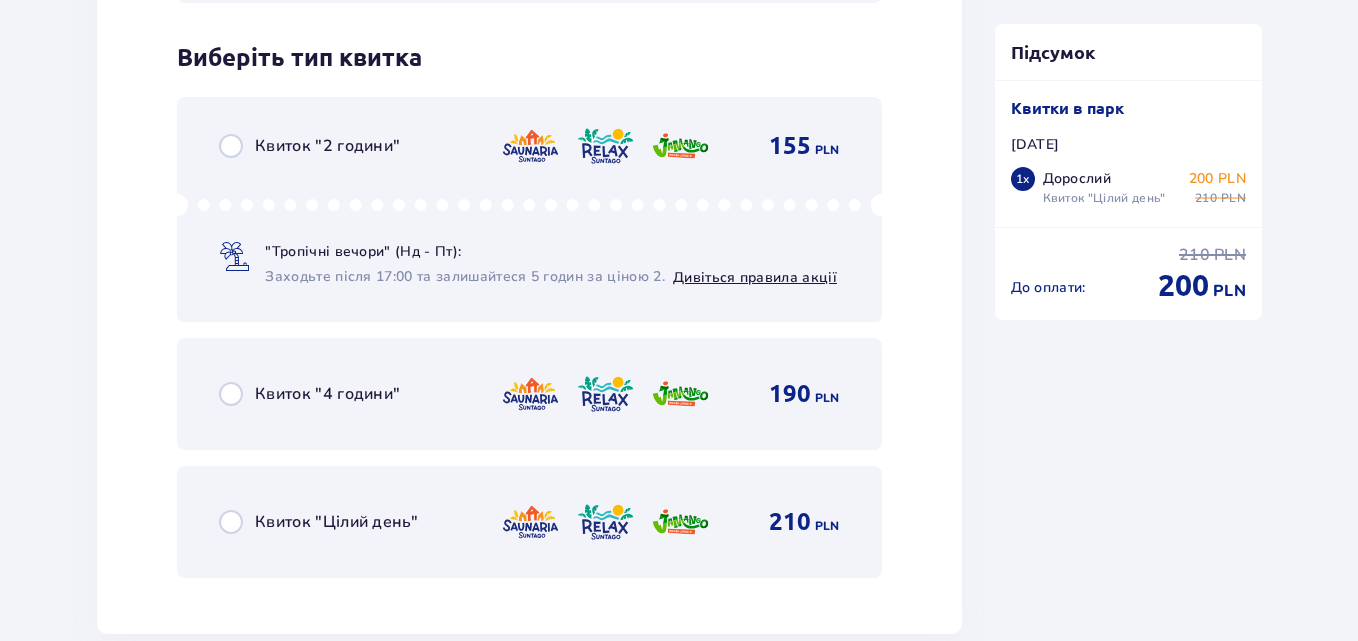 scroll, scrollTop: 3553, scrollLeft: 0, axis: vertical 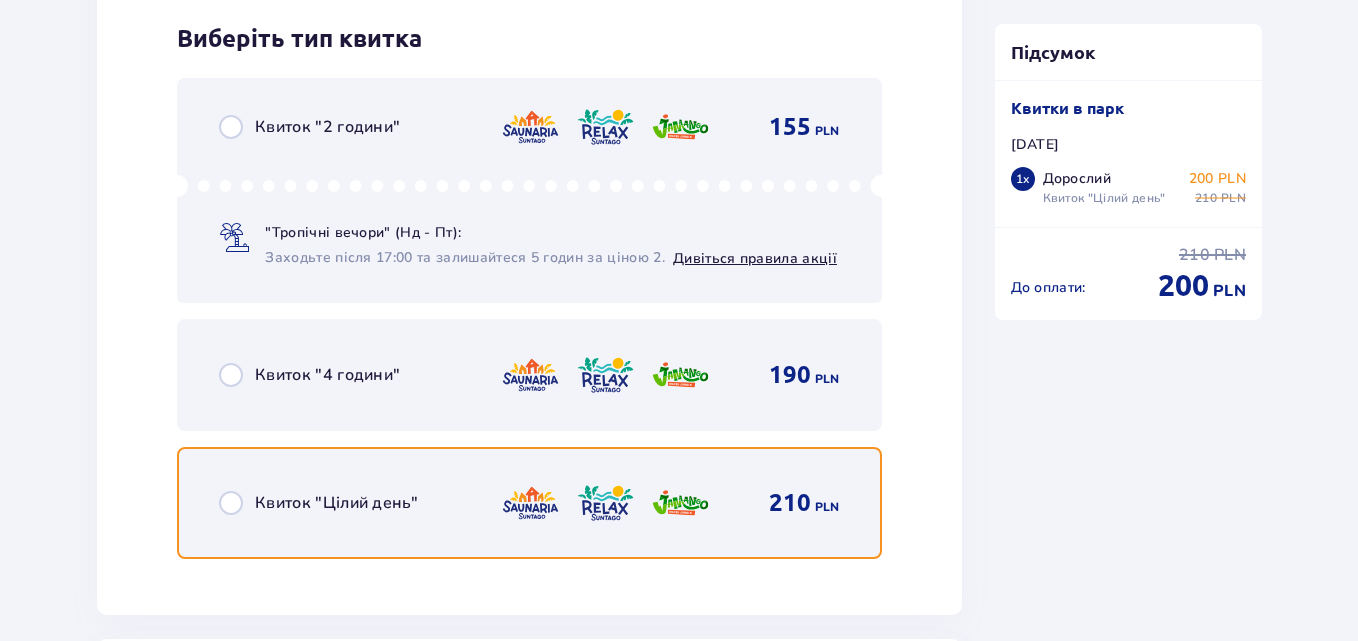 click at bounding box center [231, 503] 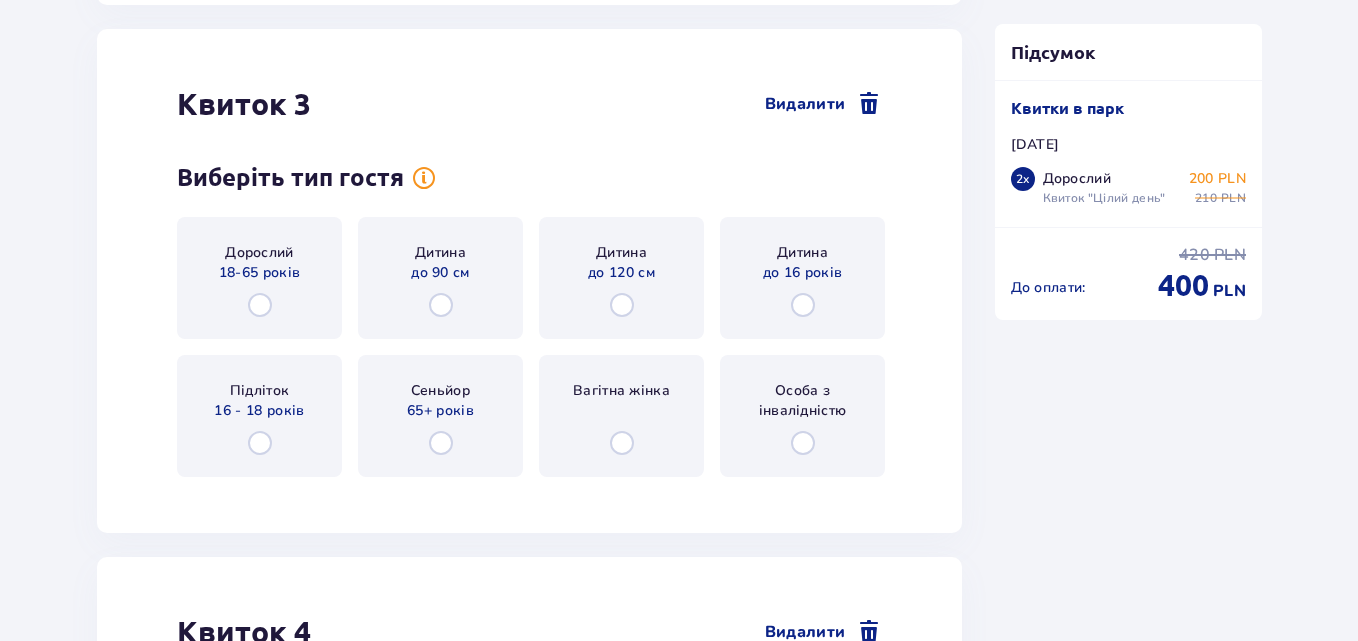 scroll, scrollTop: 4168, scrollLeft: 0, axis: vertical 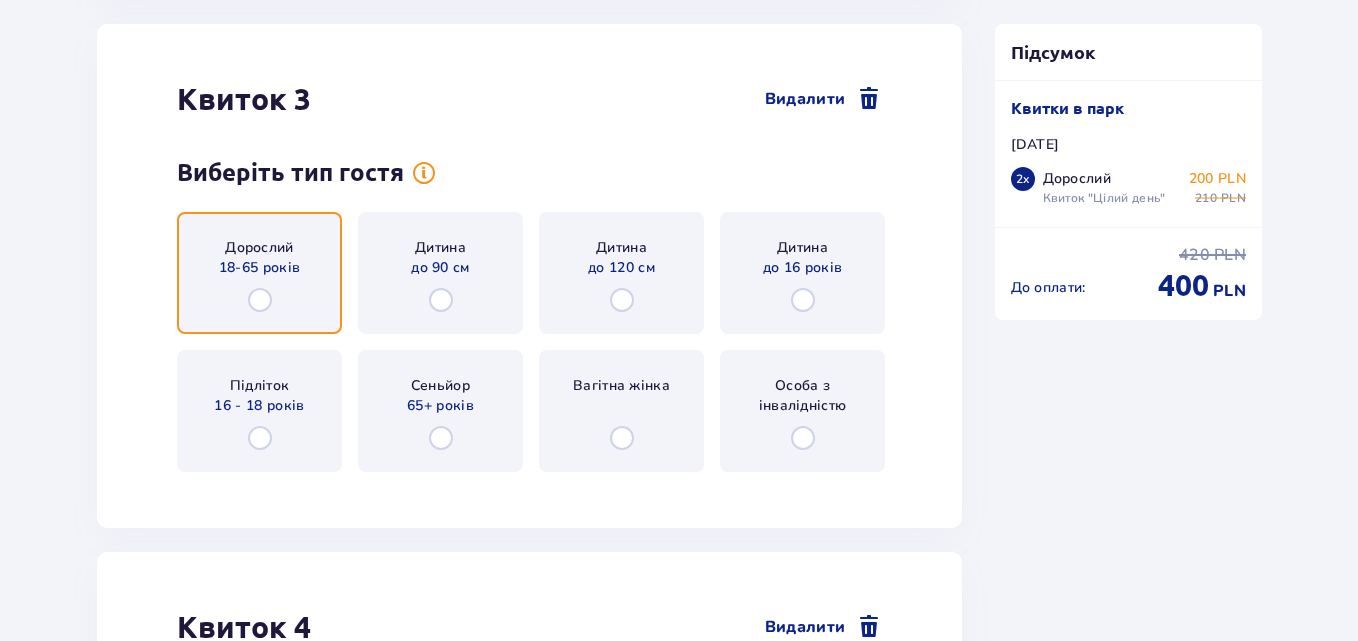 click at bounding box center (260, 300) 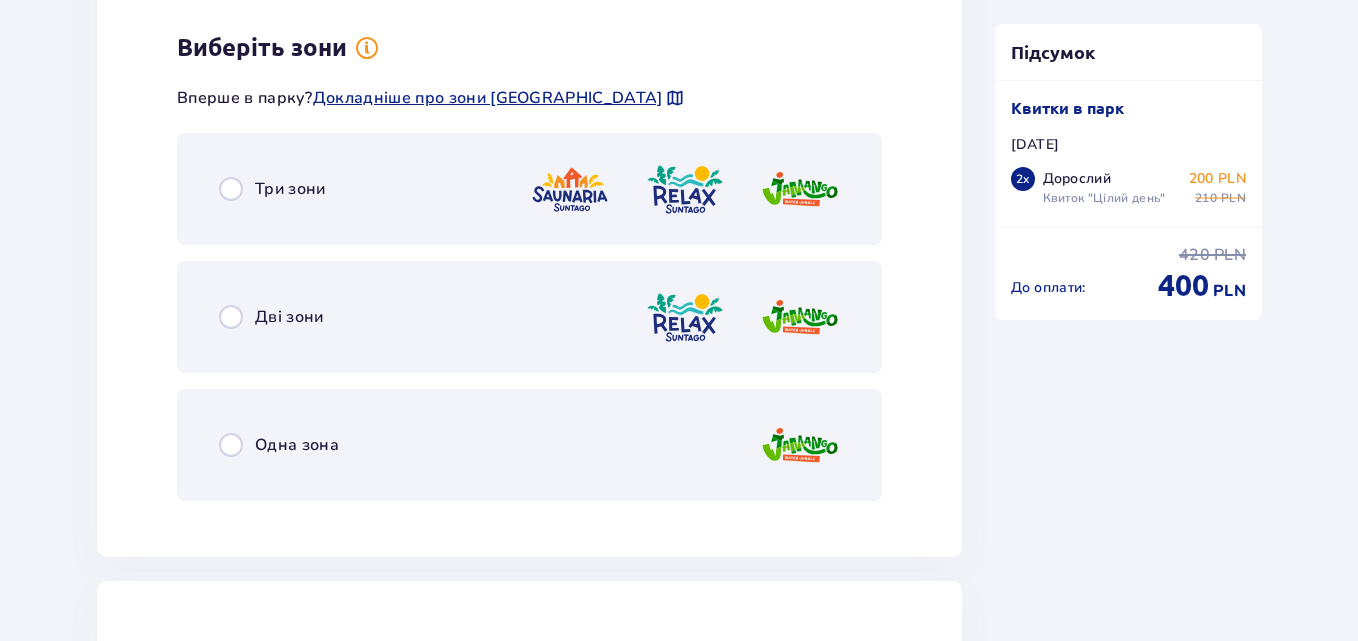 scroll, scrollTop: 4656, scrollLeft: 0, axis: vertical 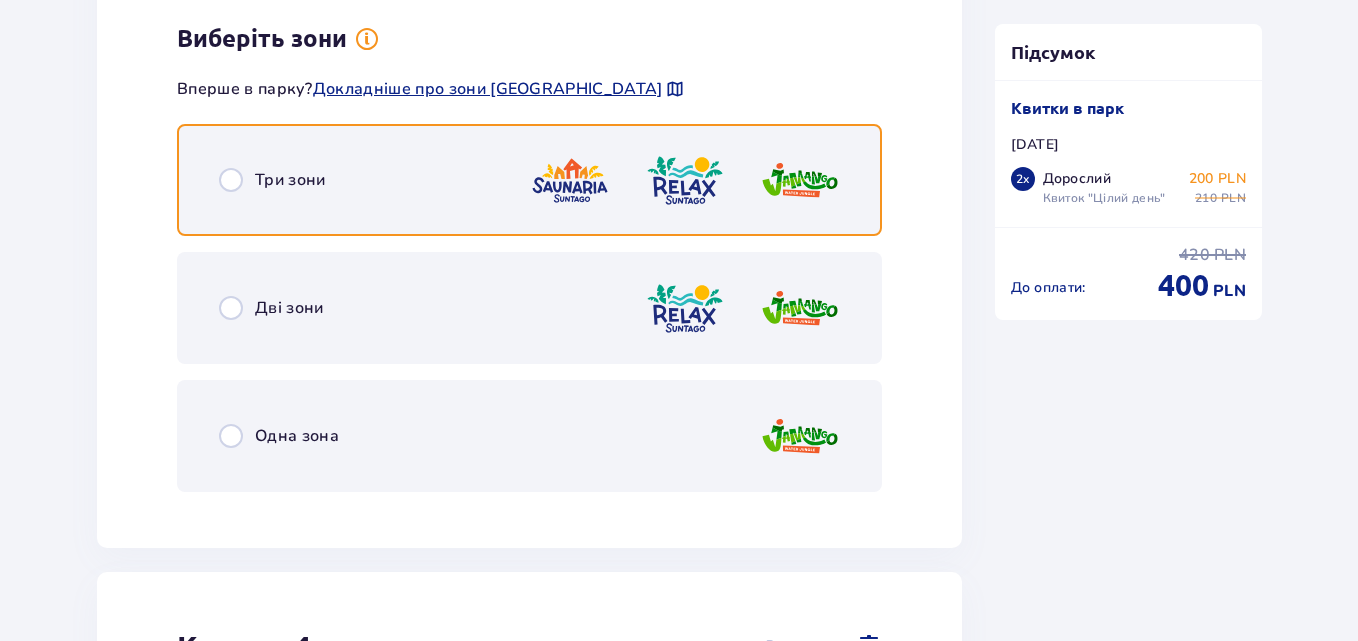 click at bounding box center [231, 180] 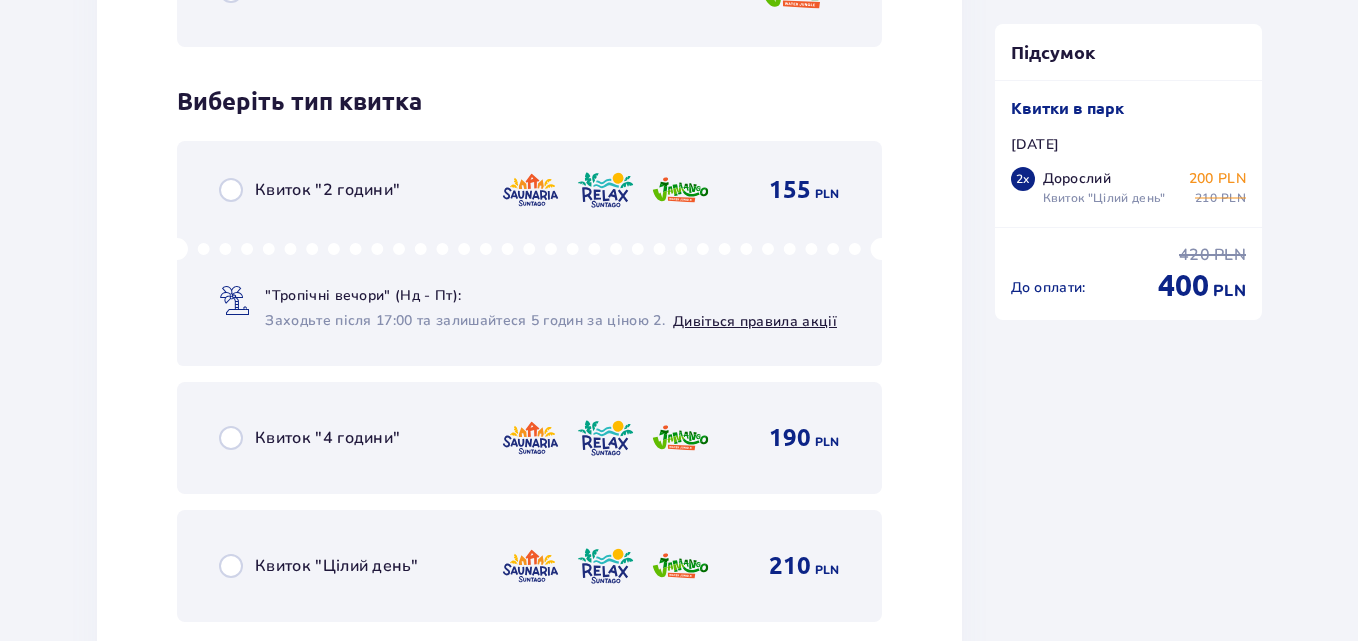scroll, scrollTop: 5164, scrollLeft: 0, axis: vertical 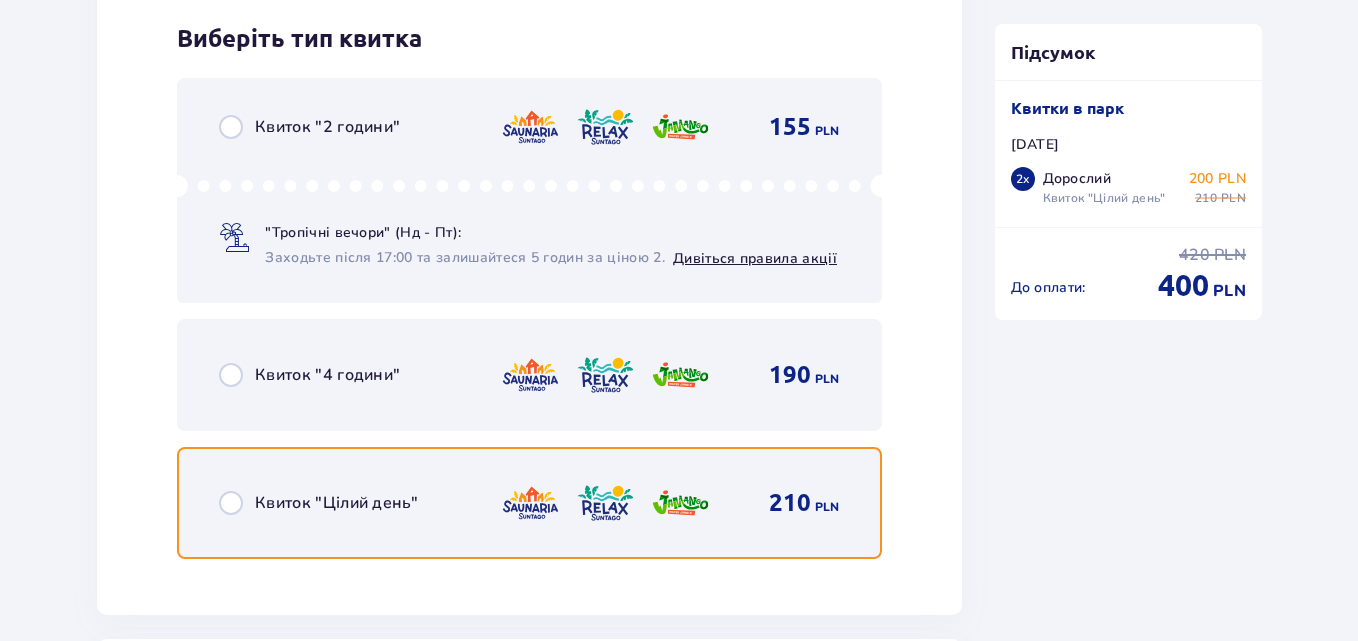 click at bounding box center (231, 503) 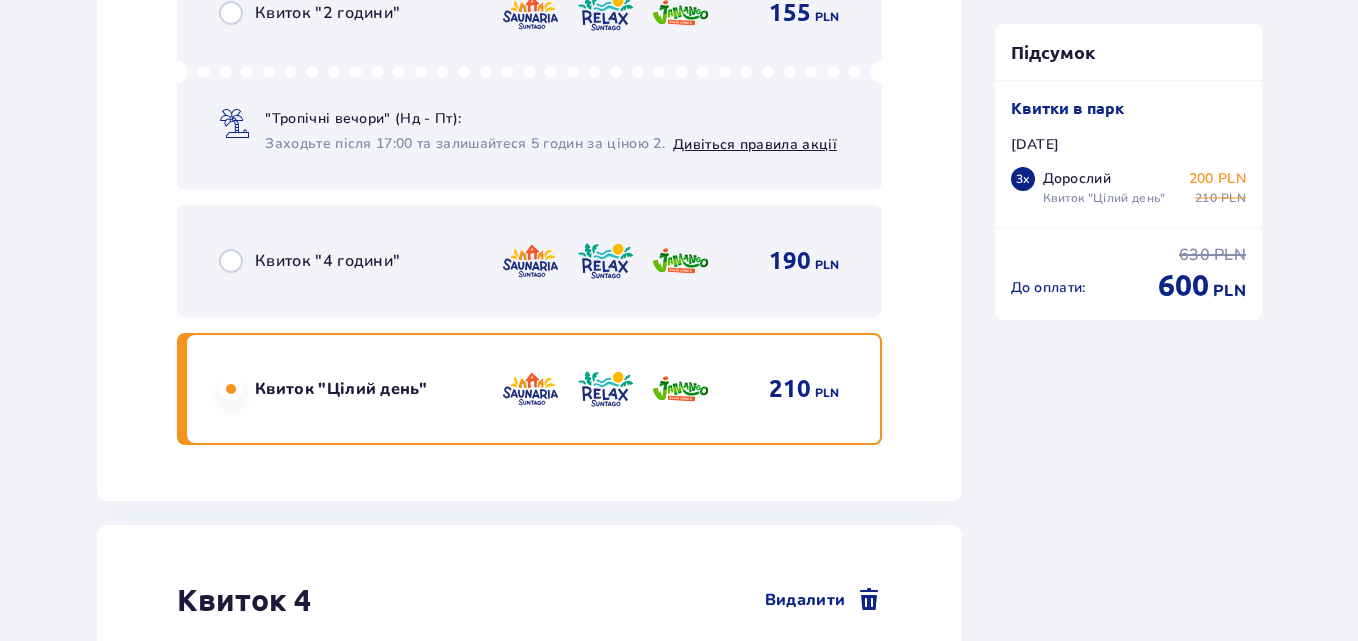 scroll, scrollTop: 5779, scrollLeft: 0, axis: vertical 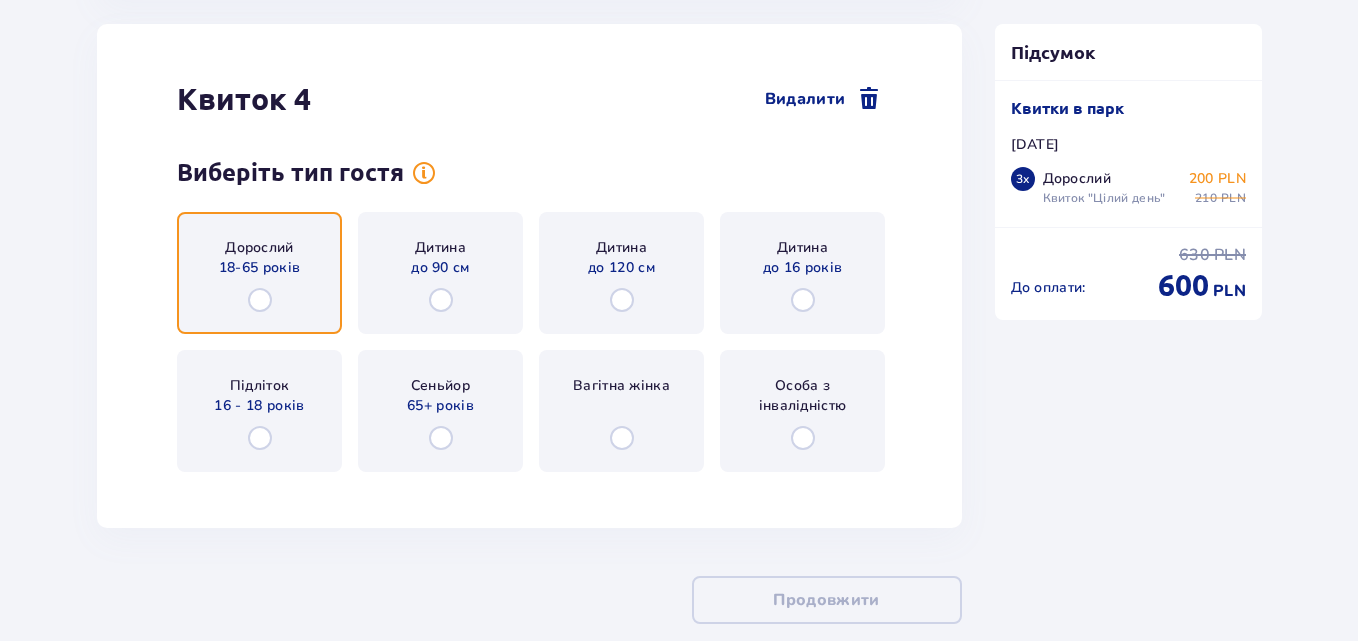 click at bounding box center (260, 300) 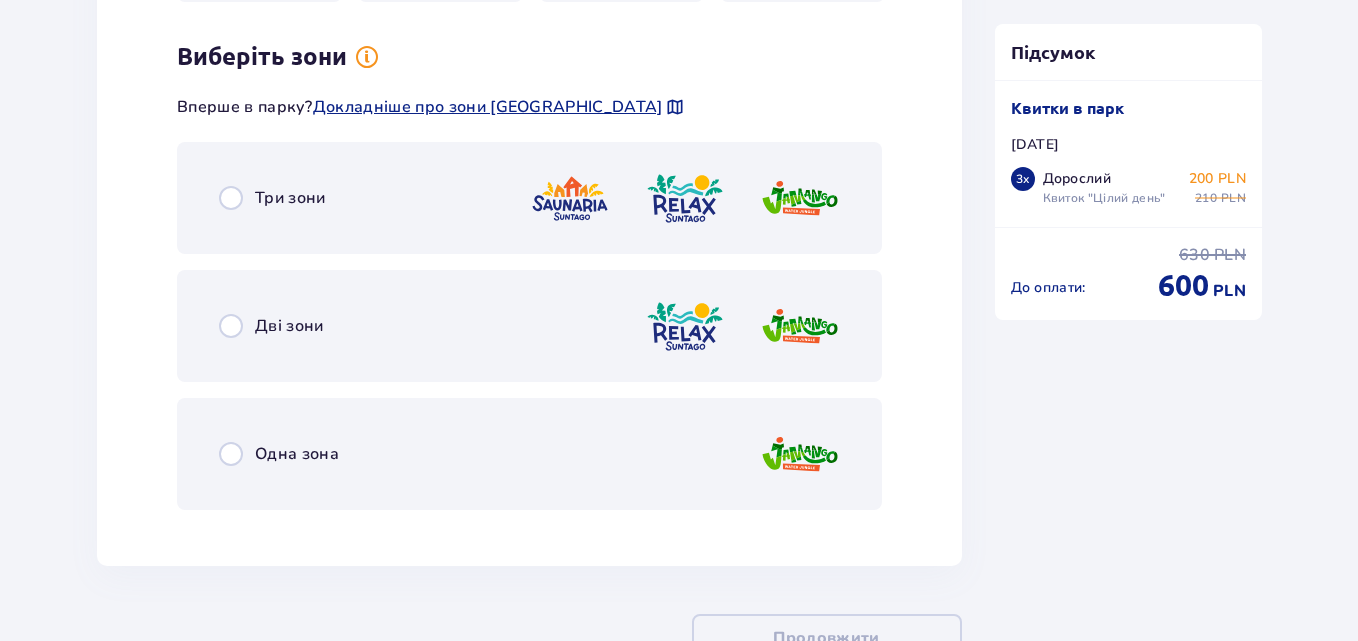 scroll, scrollTop: 6267, scrollLeft: 0, axis: vertical 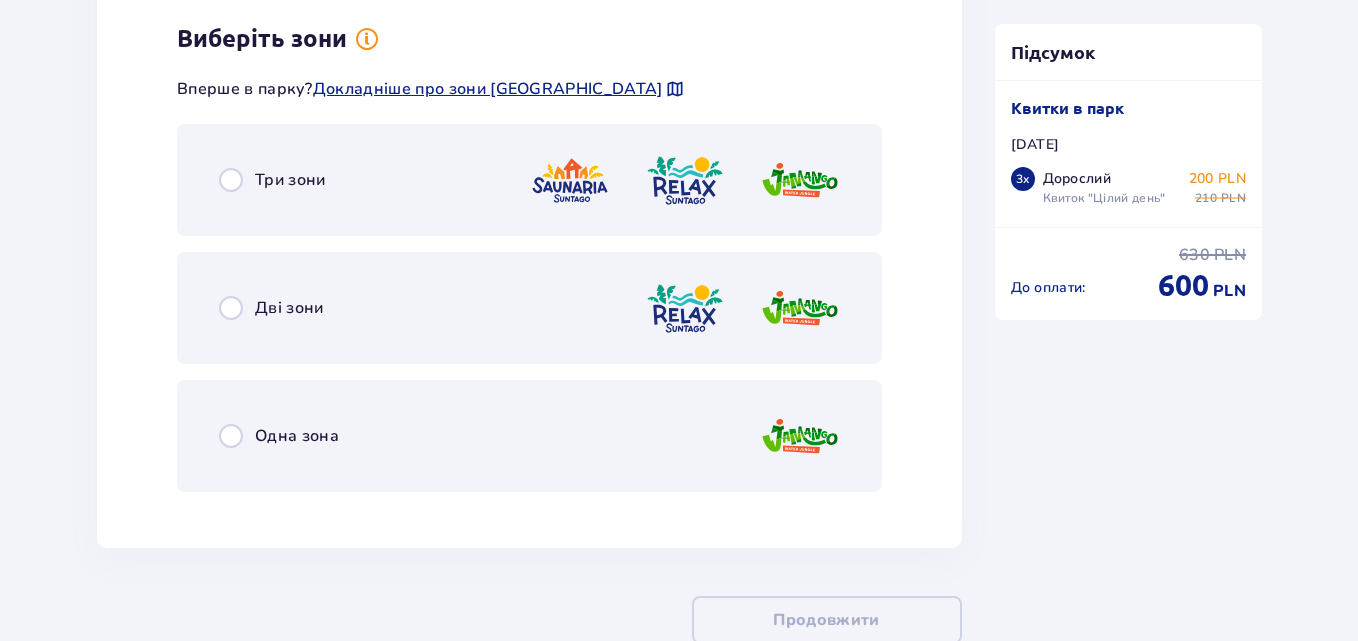 click on "Три зони" at bounding box center [529, 180] 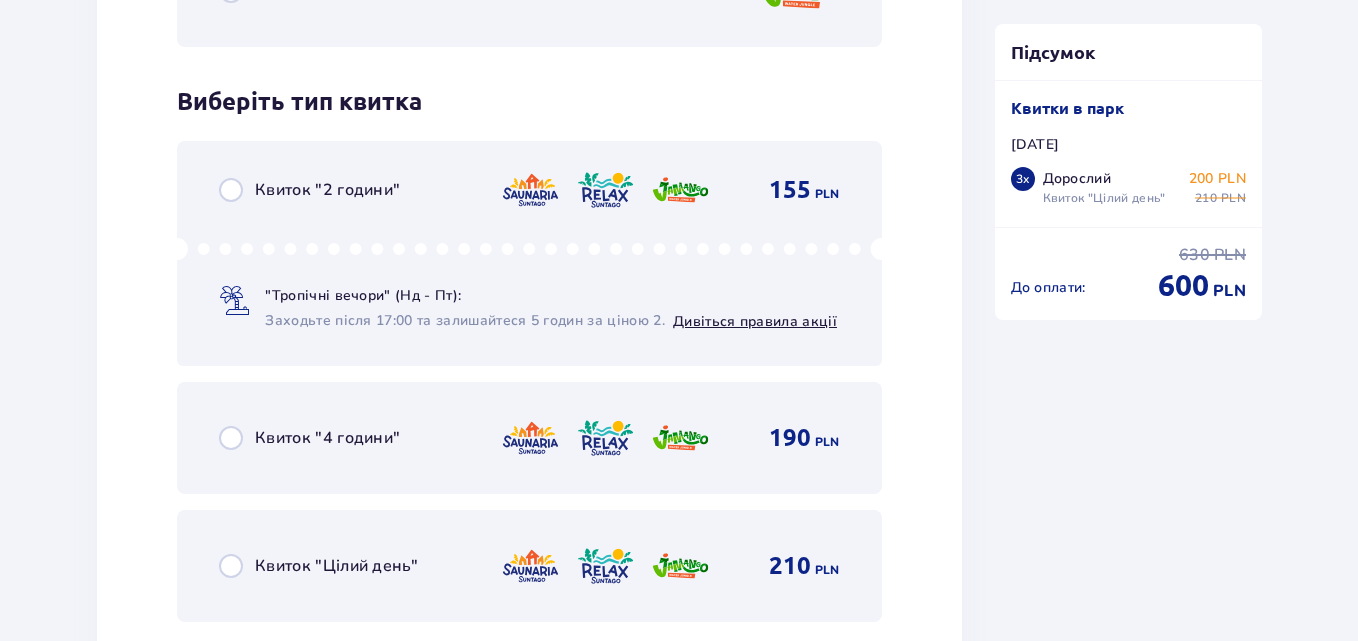 scroll, scrollTop: 6775, scrollLeft: 0, axis: vertical 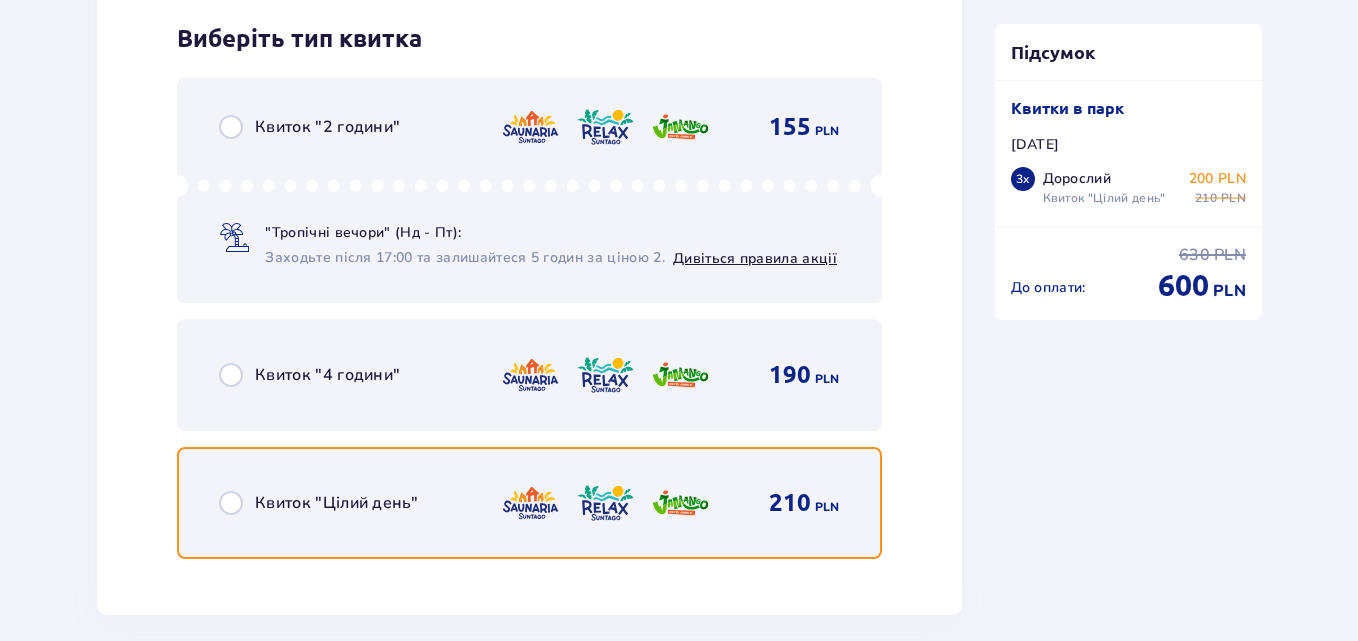 click at bounding box center [231, 503] 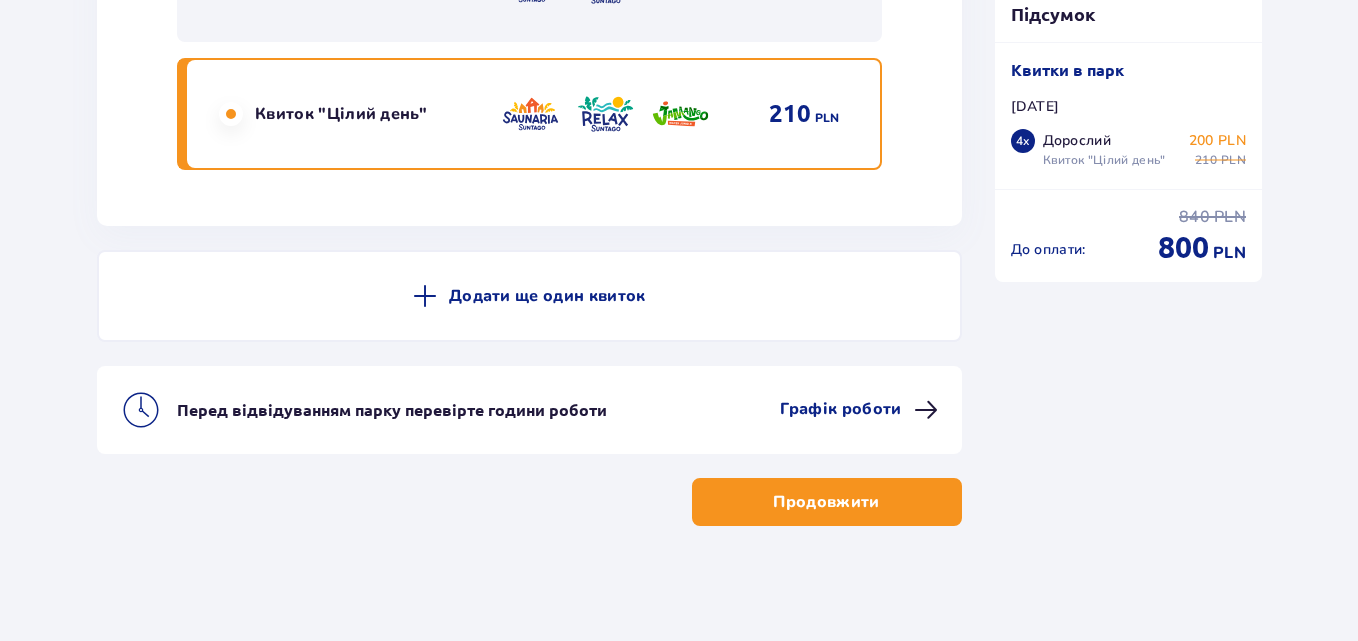 scroll, scrollTop: 7169, scrollLeft: 0, axis: vertical 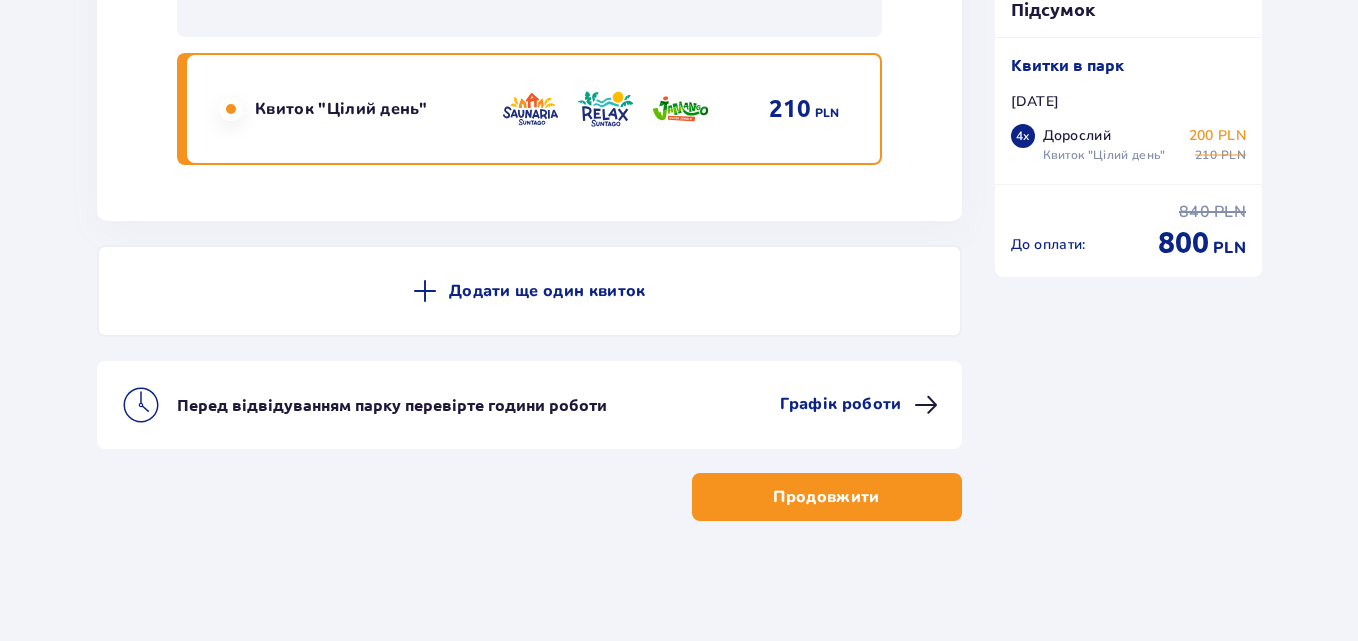 click on "Продовжити" at bounding box center [827, 497] 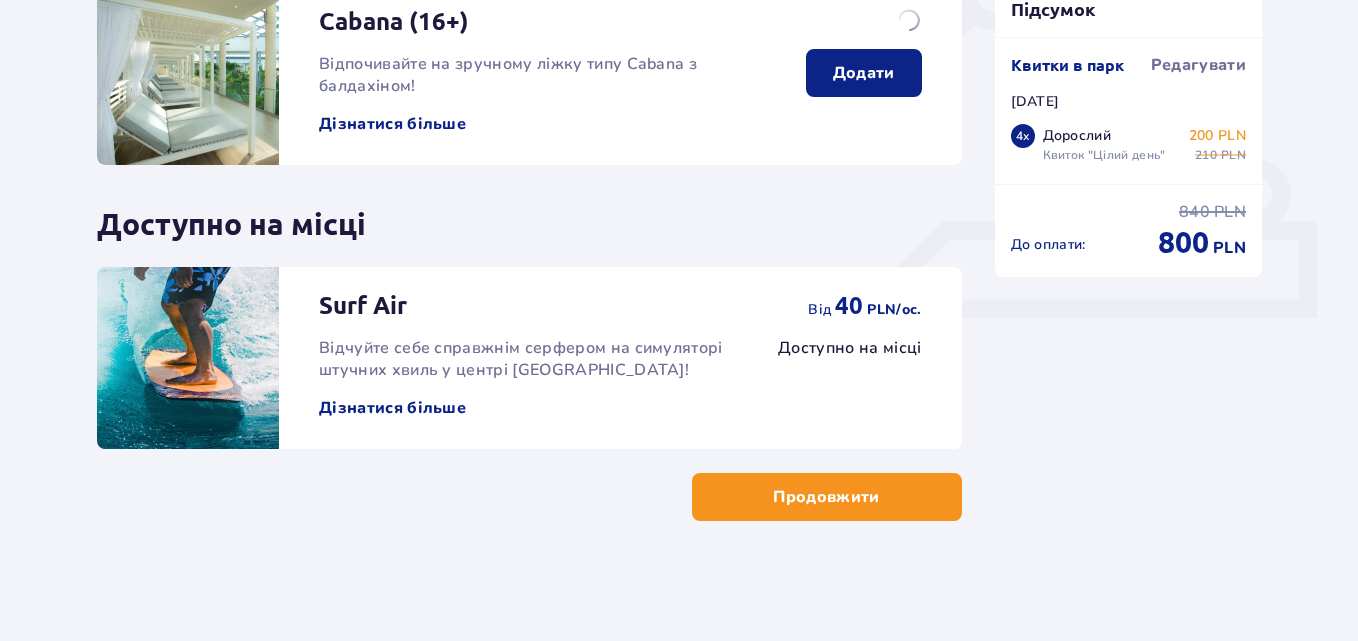 scroll, scrollTop: 0, scrollLeft: 0, axis: both 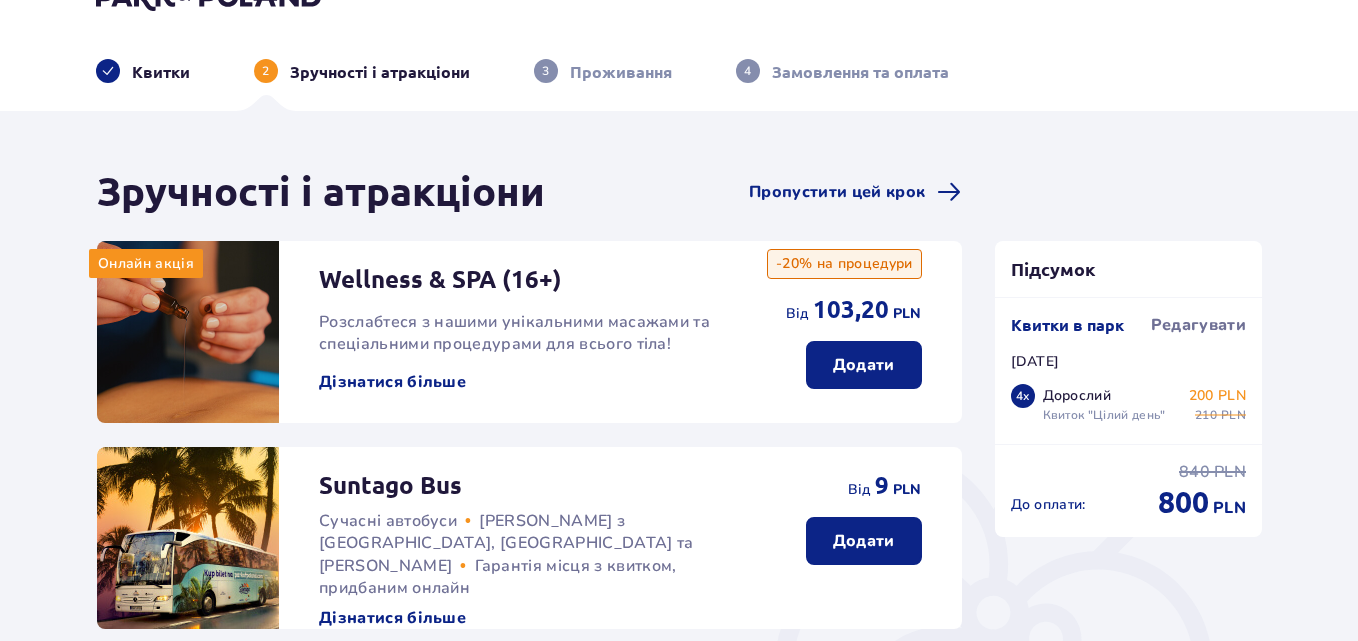 click on "Квитки" at bounding box center [161, 72] 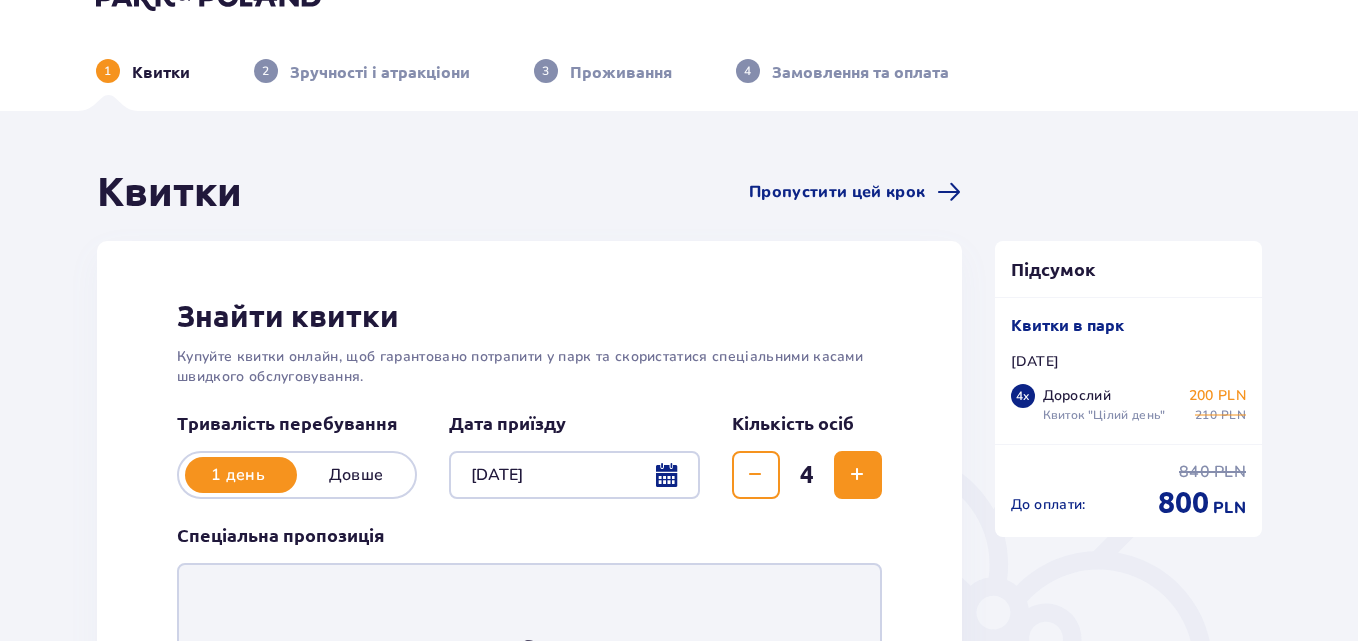 scroll, scrollTop: 0, scrollLeft: 0, axis: both 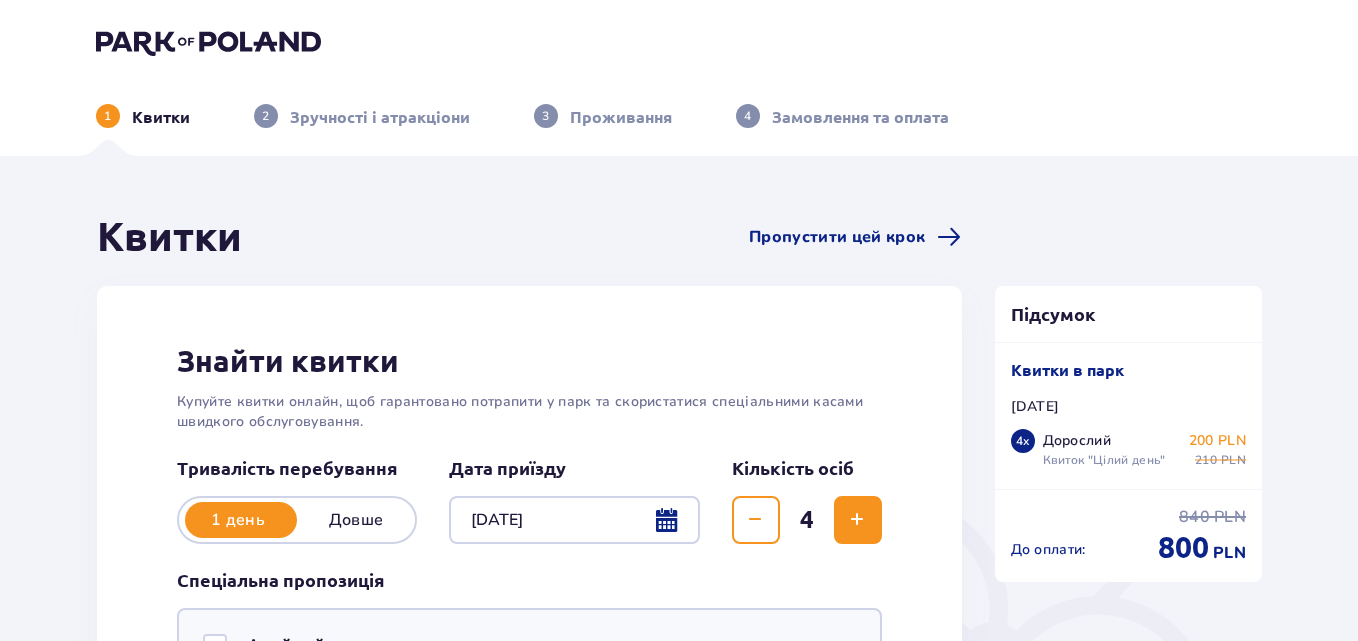 click at bounding box center (858, 520) 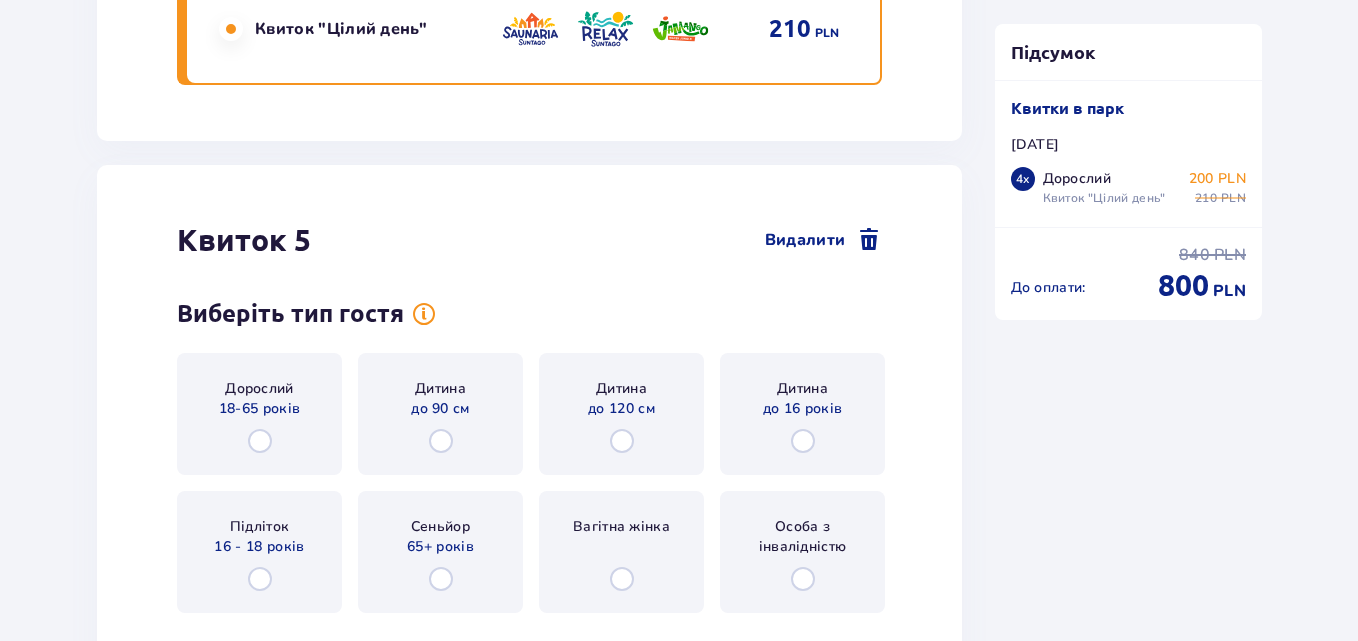 scroll, scrollTop: 7390, scrollLeft: 0, axis: vertical 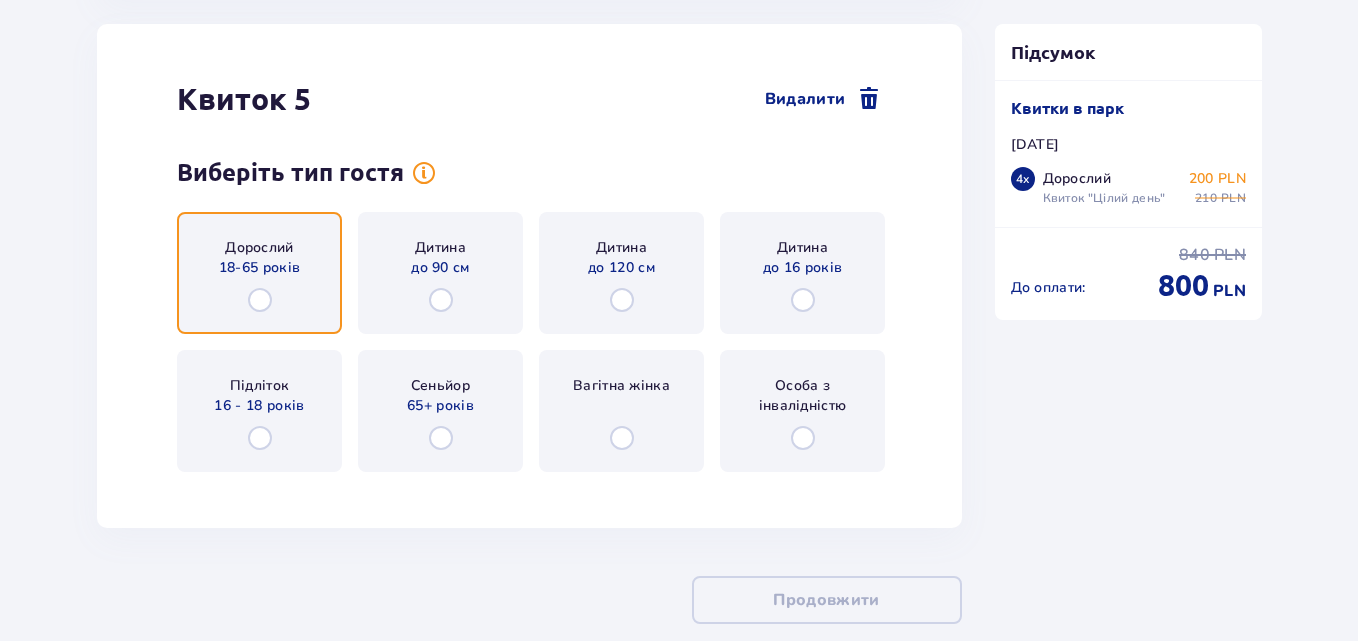 click at bounding box center [260, 300] 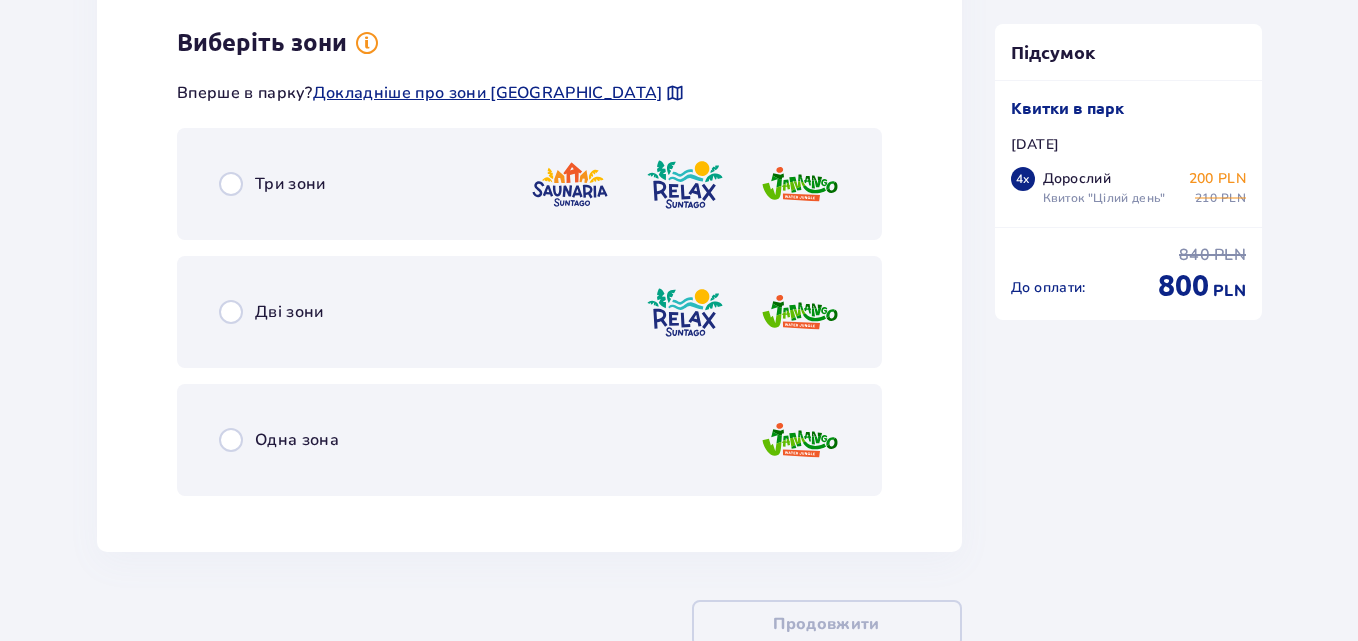 scroll, scrollTop: 7878, scrollLeft: 0, axis: vertical 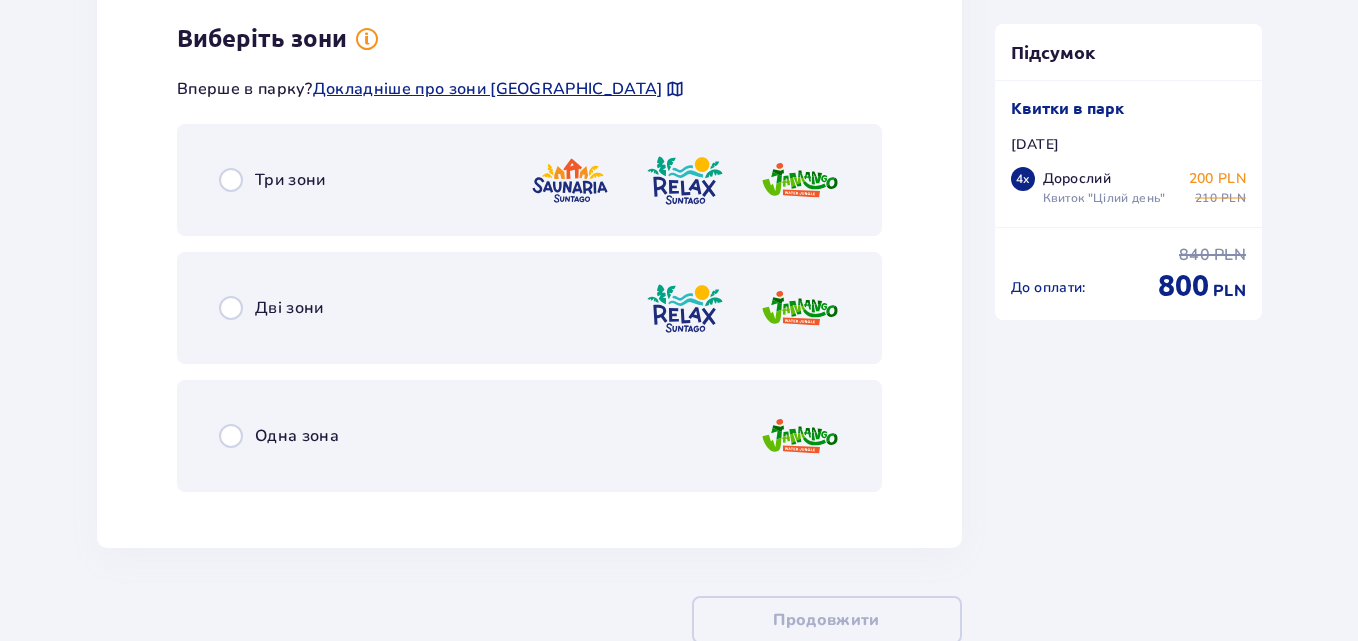 click on "Три зони" at bounding box center [529, 180] 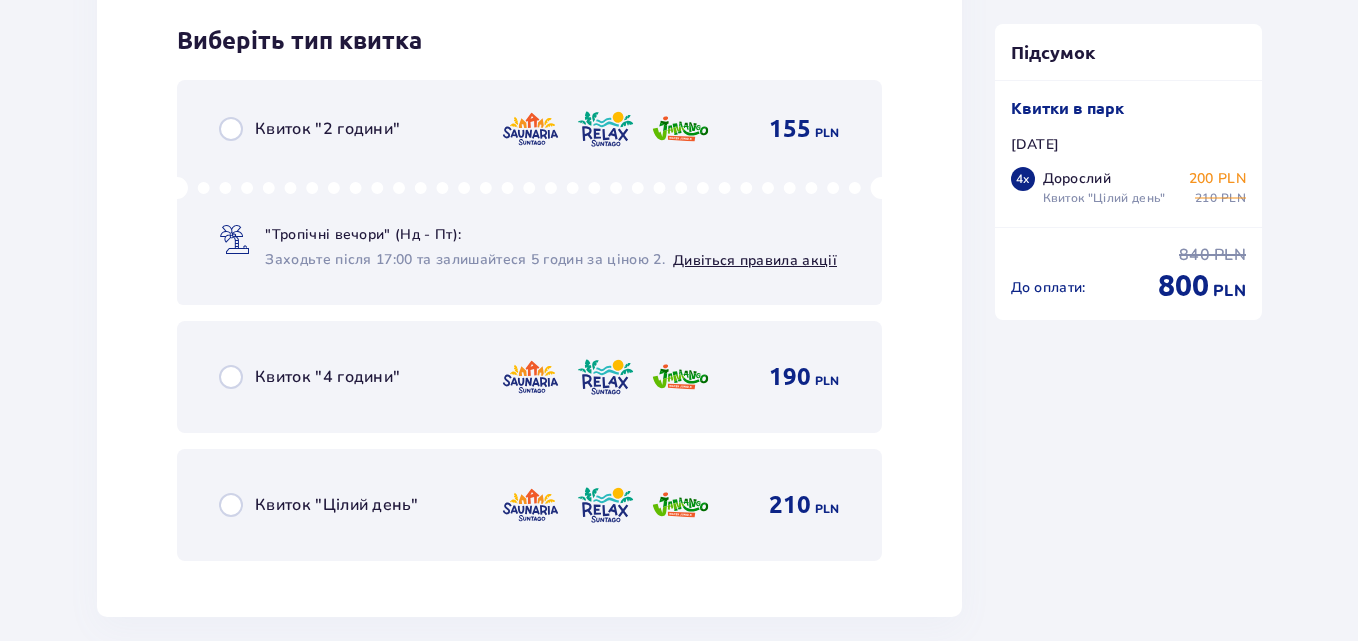 scroll, scrollTop: 8386, scrollLeft: 0, axis: vertical 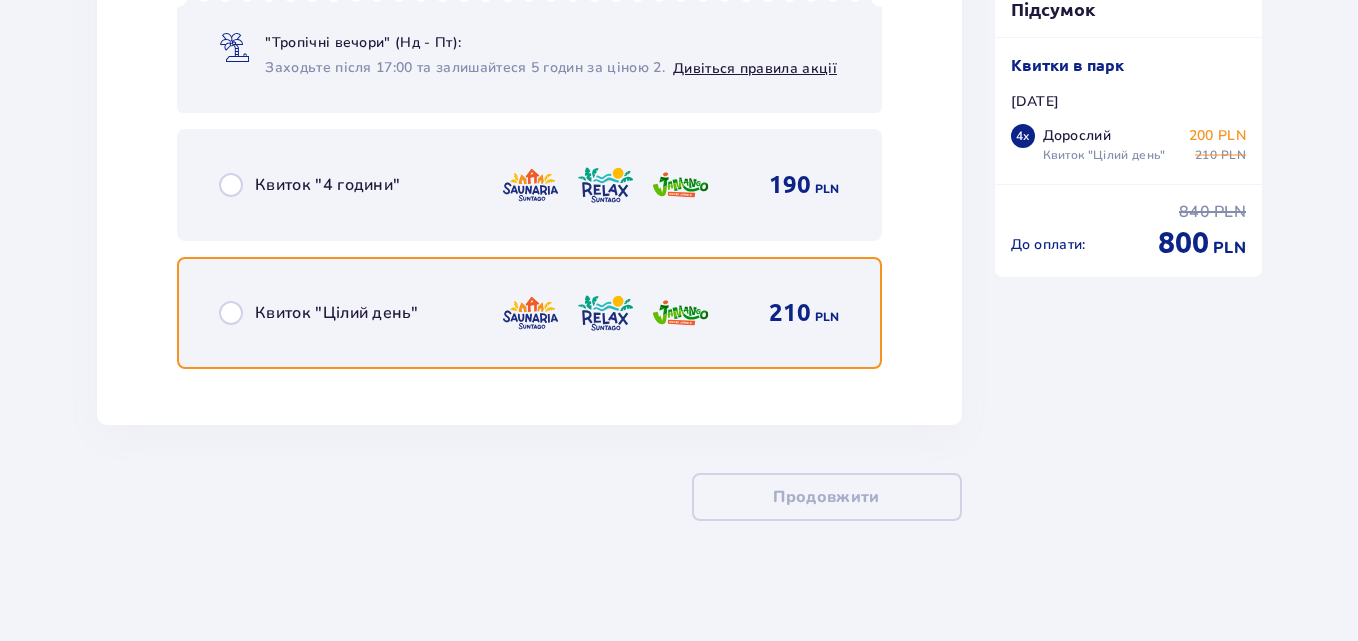 click at bounding box center (231, 313) 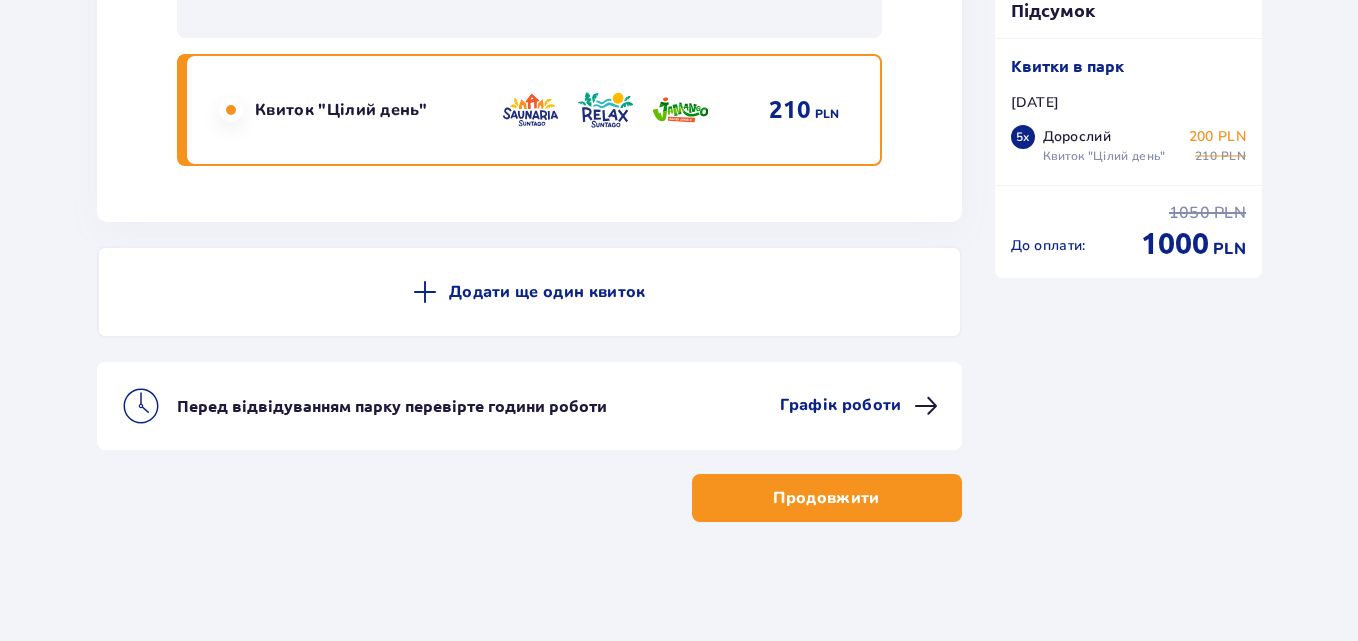 scroll, scrollTop: 8780, scrollLeft: 0, axis: vertical 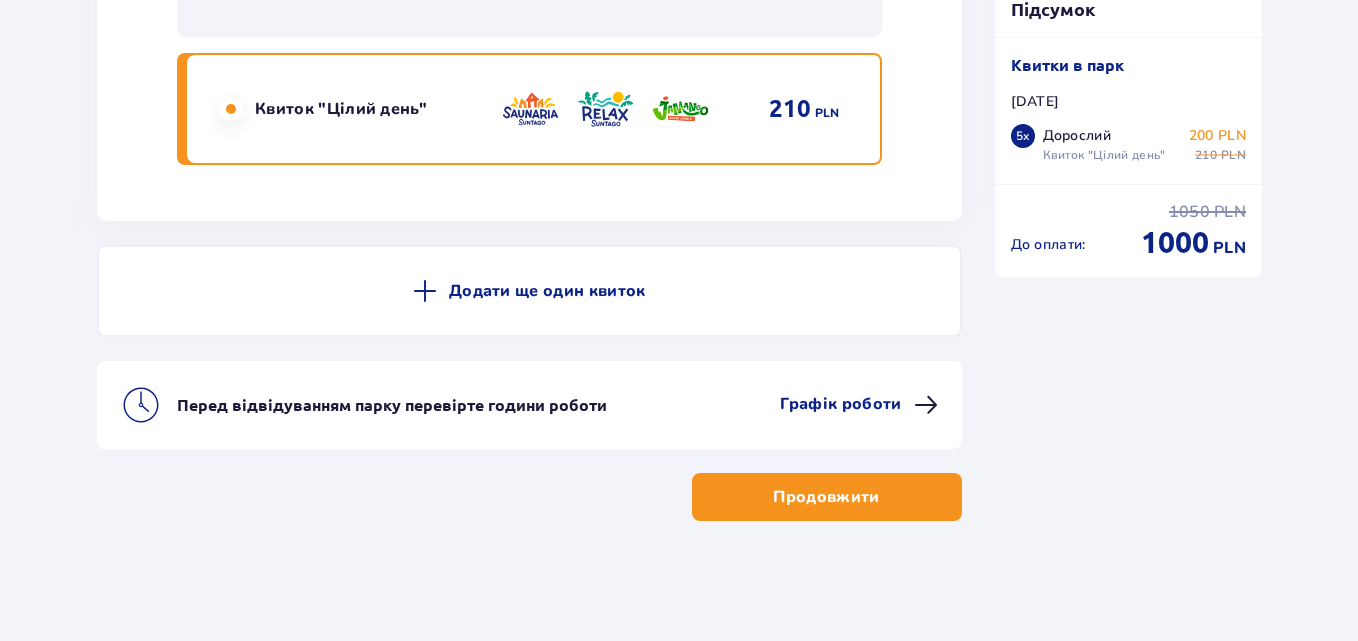 click on "Продовжити" at bounding box center (826, 497) 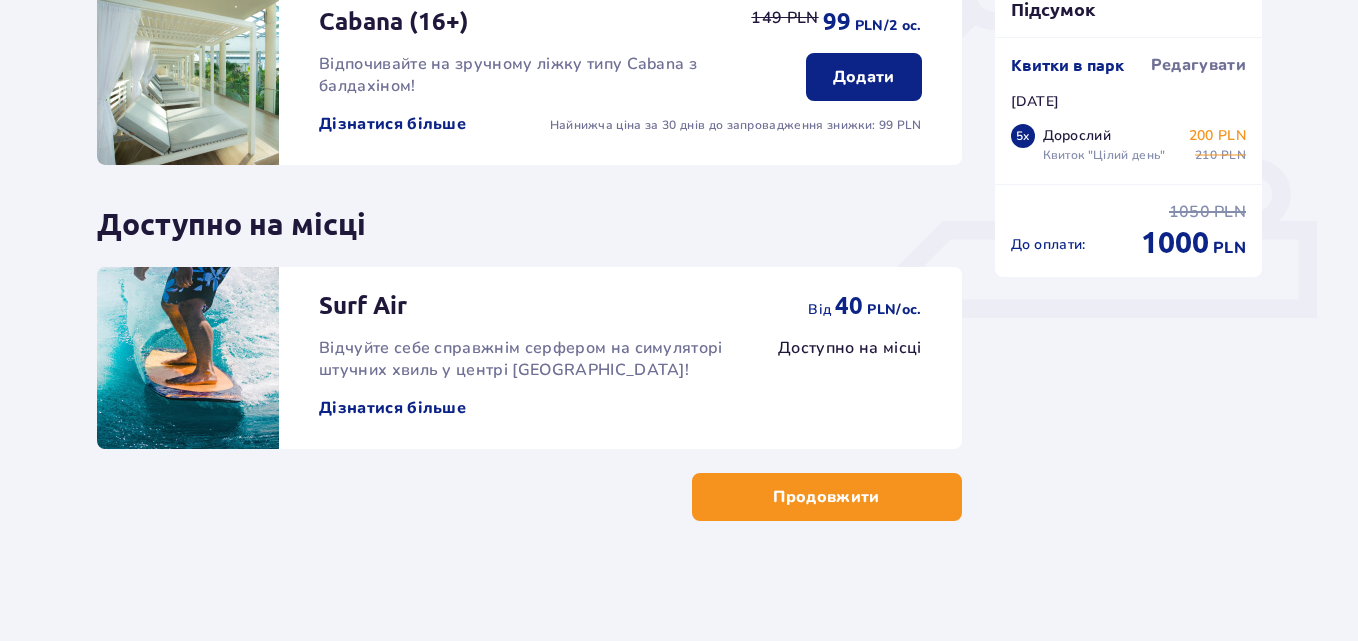 scroll, scrollTop: 0, scrollLeft: 0, axis: both 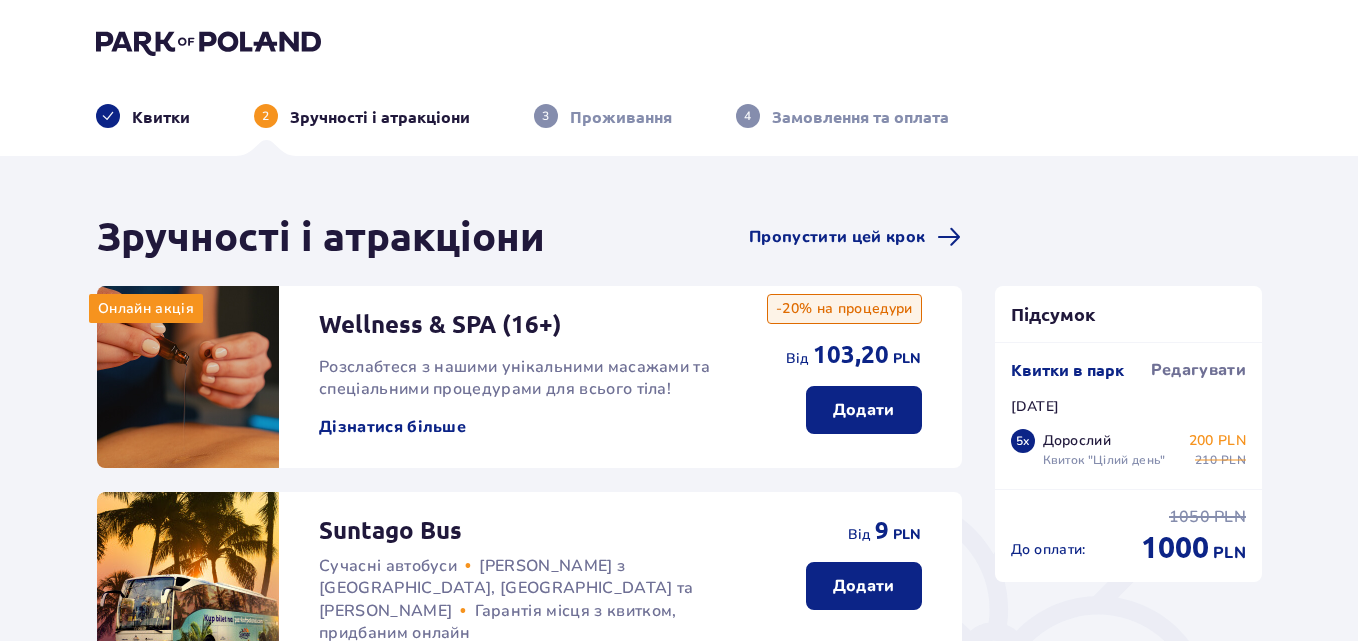 click at bounding box center (208, 42) 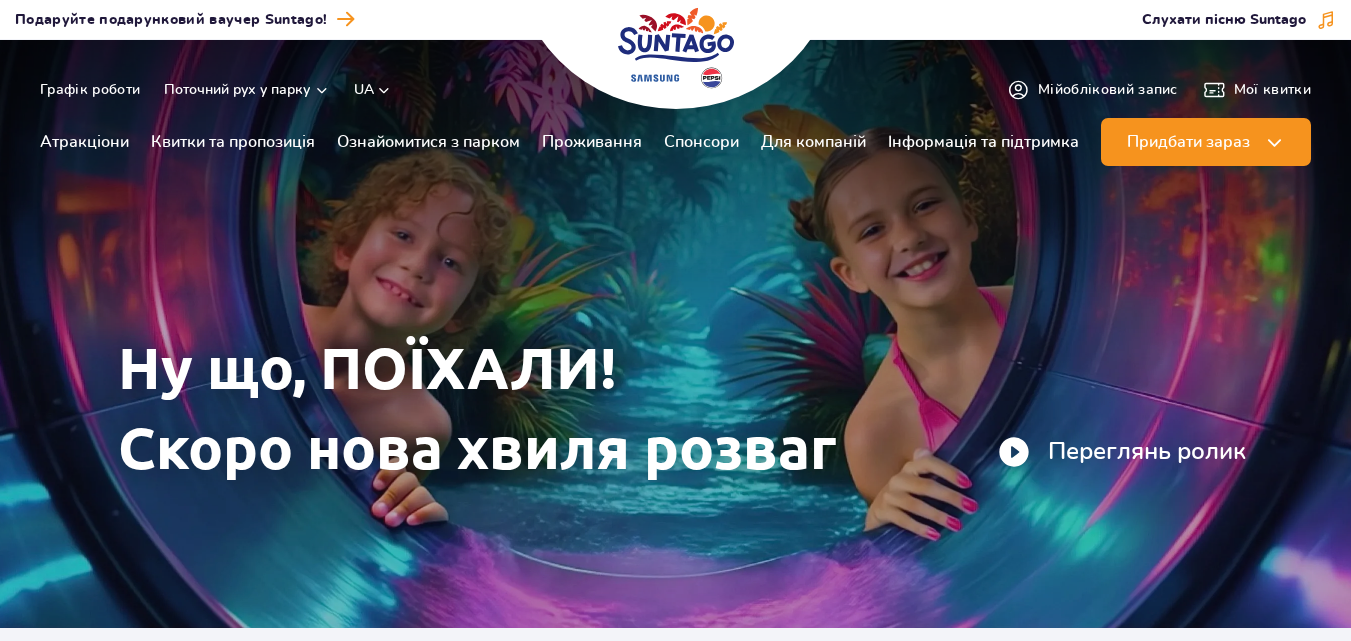 scroll, scrollTop: 0, scrollLeft: 0, axis: both 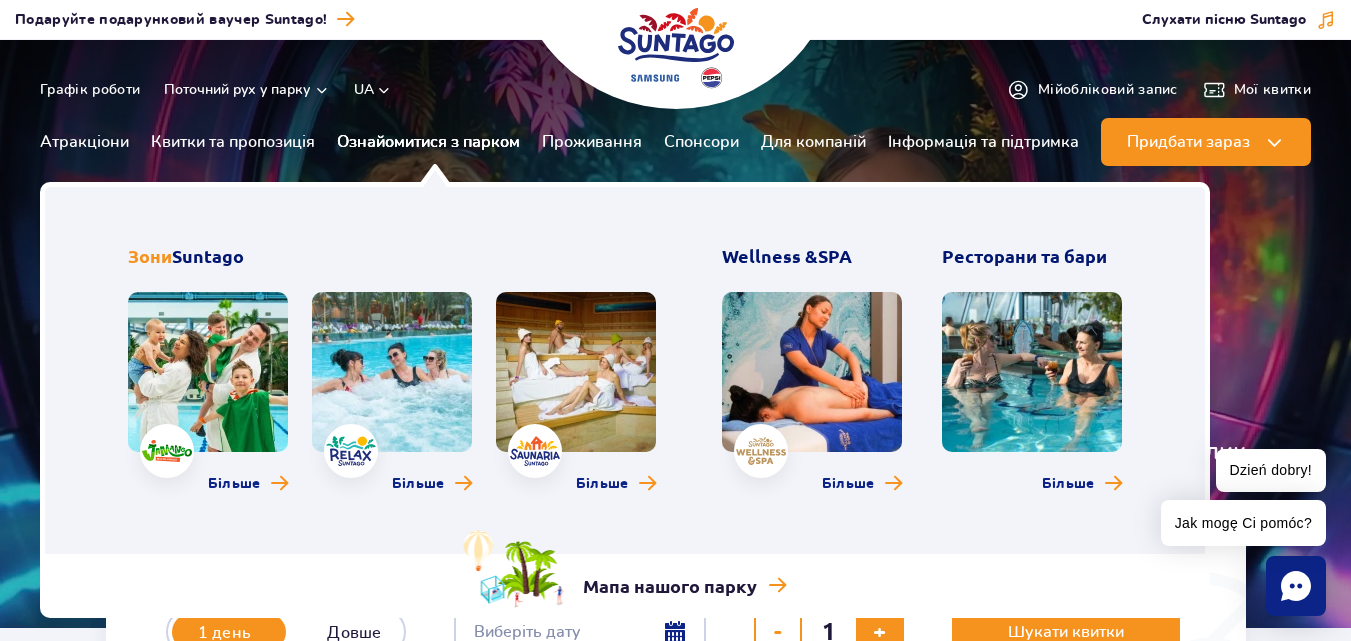click on "Ознайомитися з парком" at bounding box center (428, 142) 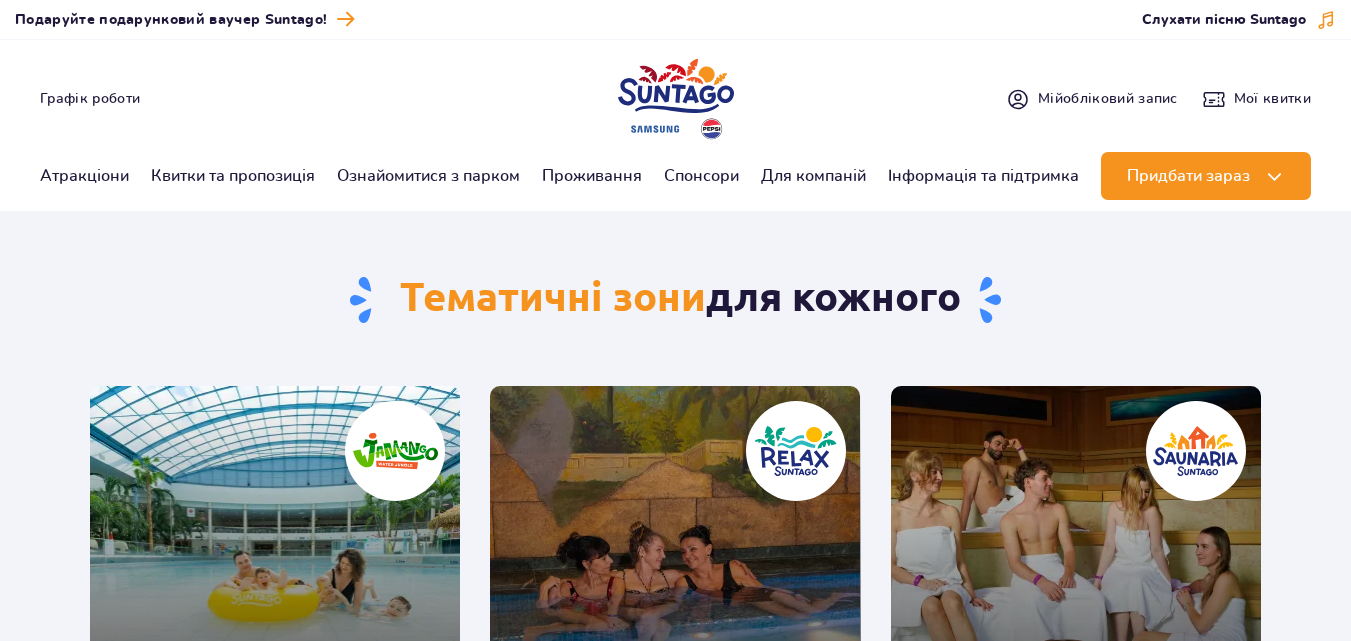 scroll, scrollTop: 0, scrollLeft: 0, axis: both 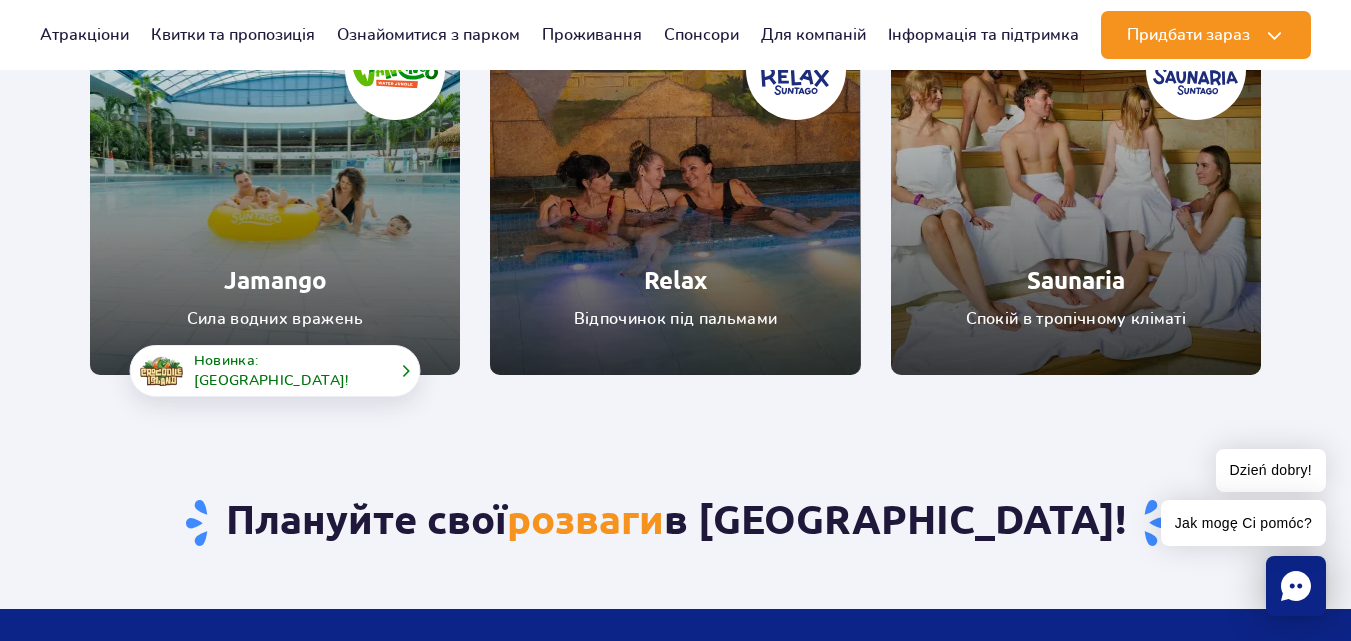 click on "Новинка: Crocodile Island!" at bounding box center (289, 371) 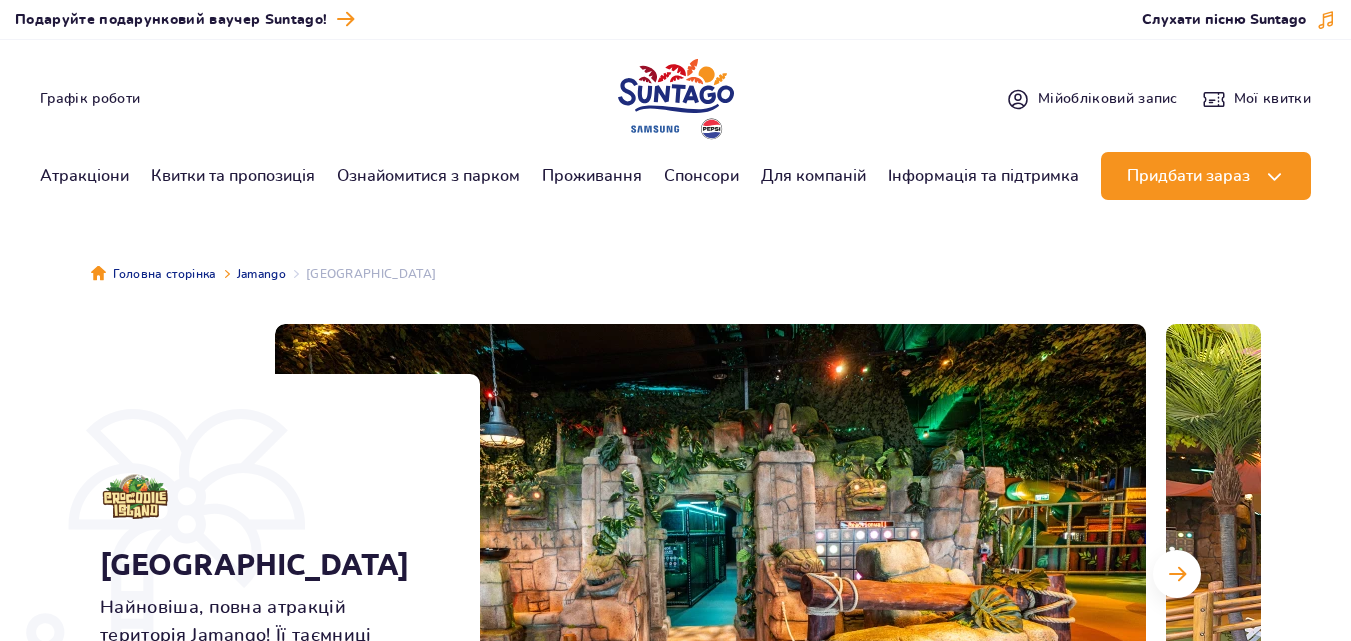 scroll, scrollTop: 0, scrollLeft: 0, axis: both 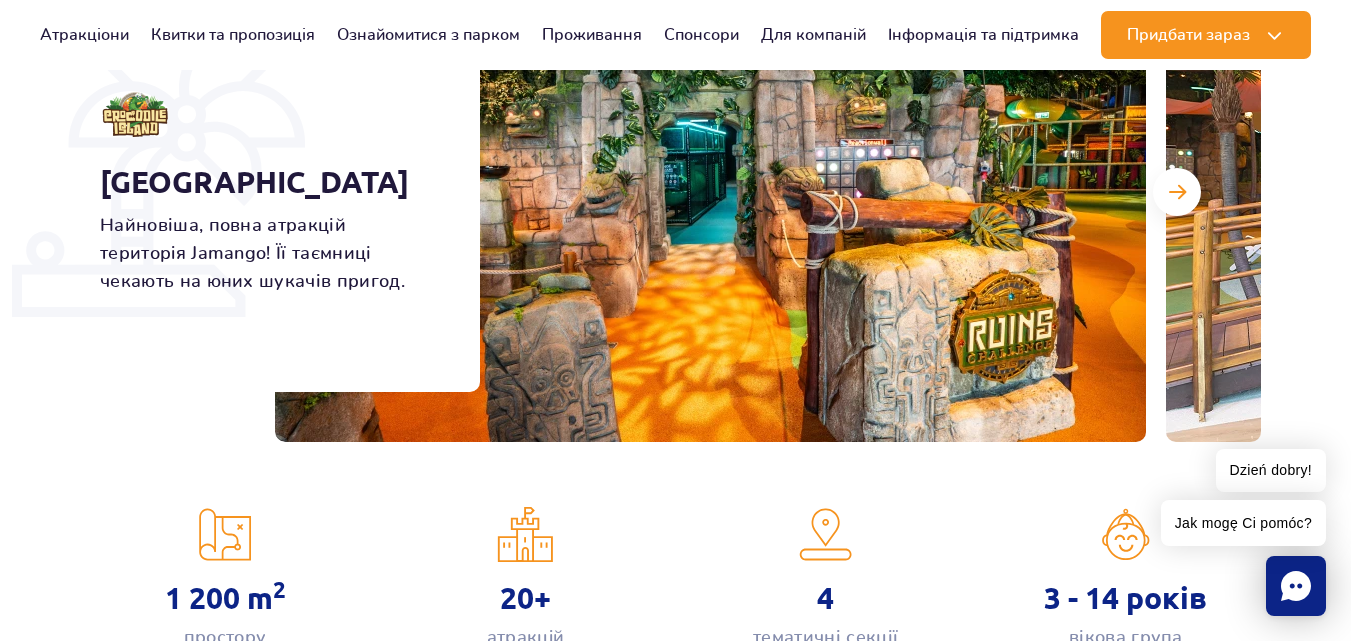 click on "Перейти до меню
Перейти до вмісту
Перейти до нижнього колонтитула
Мапа сайту
Dzień dobry! Jak mogę Ci pomóc?
Подарувати ваучер
Подаруйте подарунковий ваучер Suntago!" at bounding box center (675, 3007) 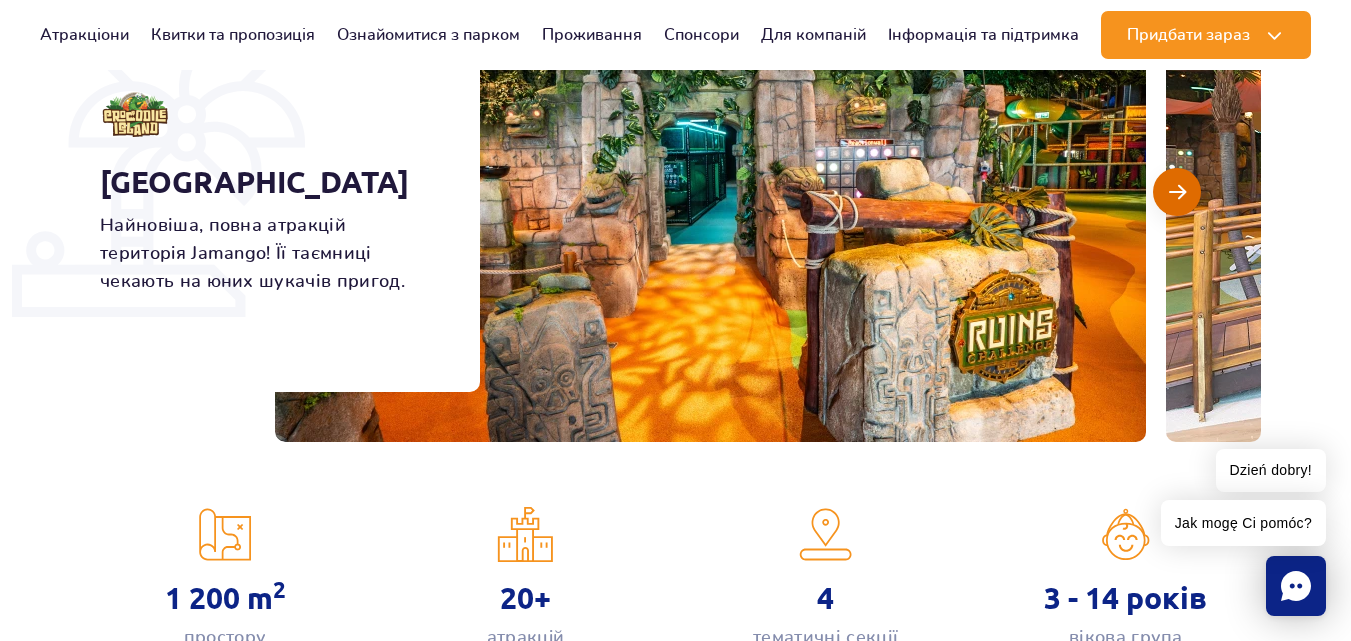 click at bounding box center (1177, 192) 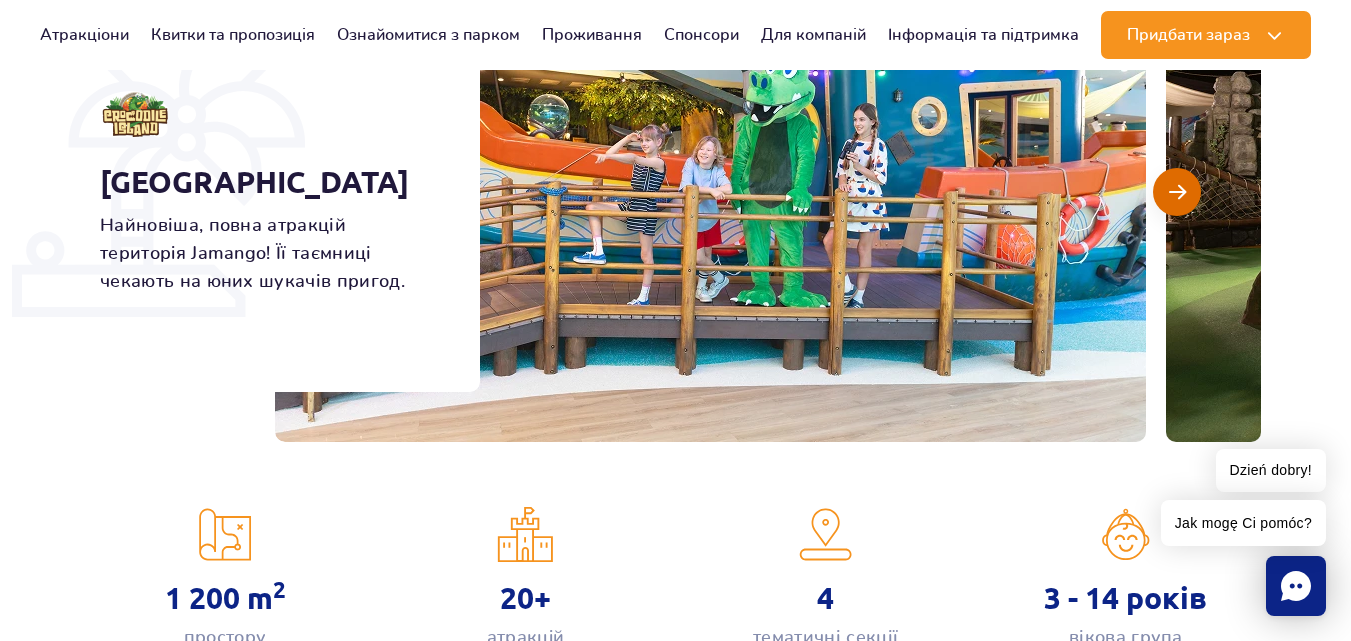 click at bounding box center [1177, 192] 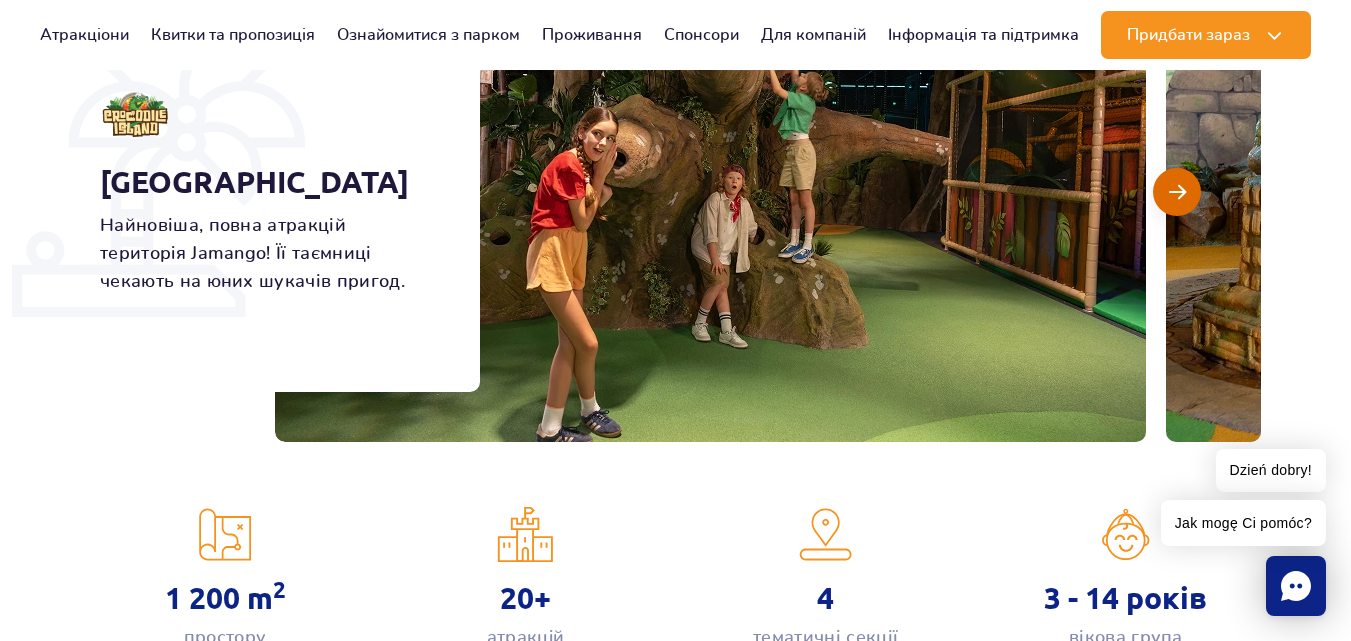 click at bounding box center [1177, 192] 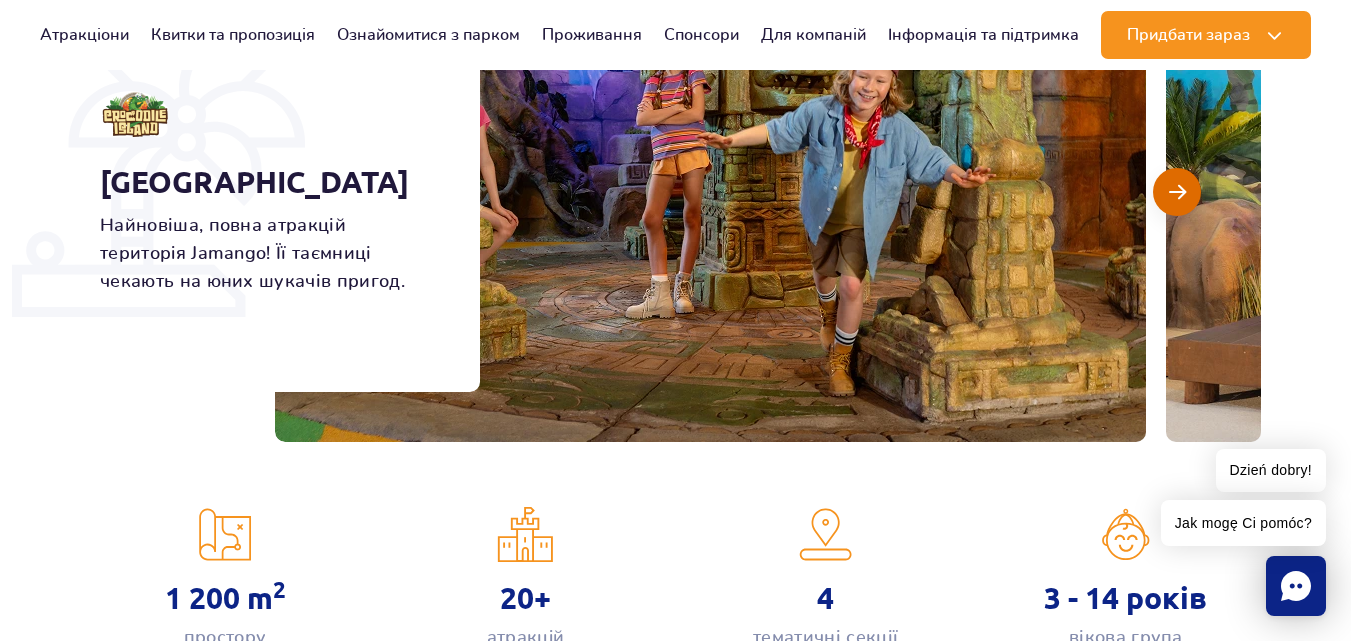click at bounding box center (1177, 192) 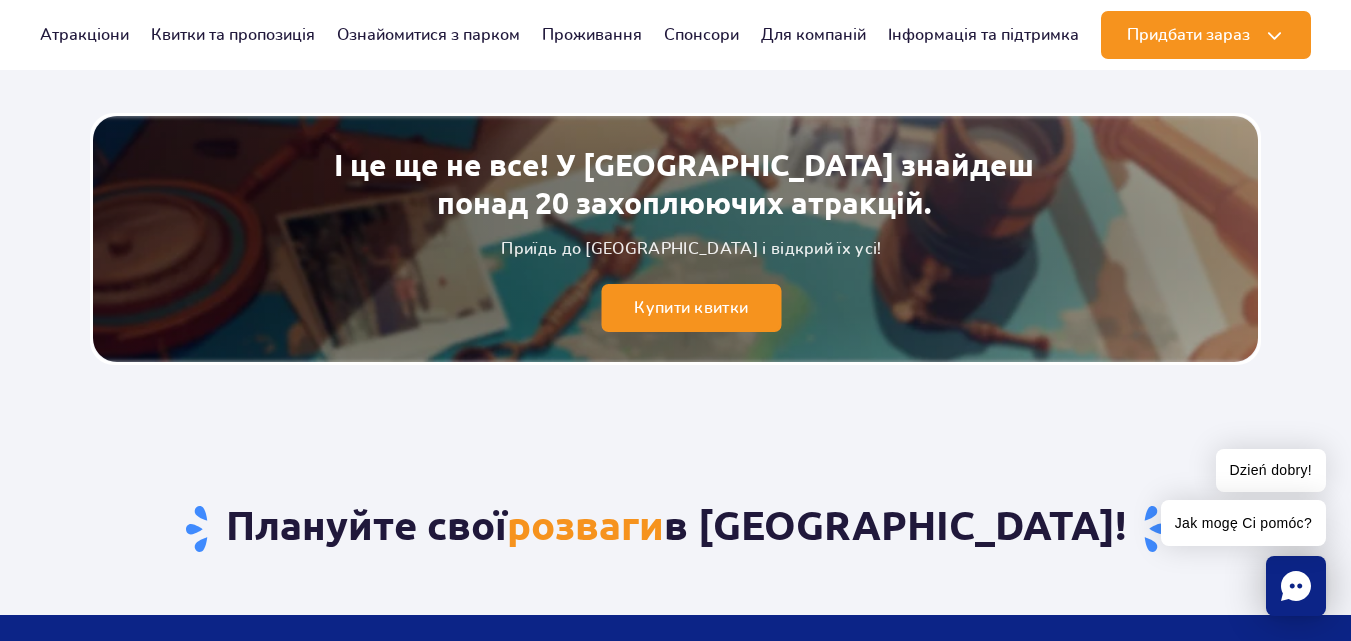 scroll, scrollTop: 4508, scrollLeft: 0, axis: vertical 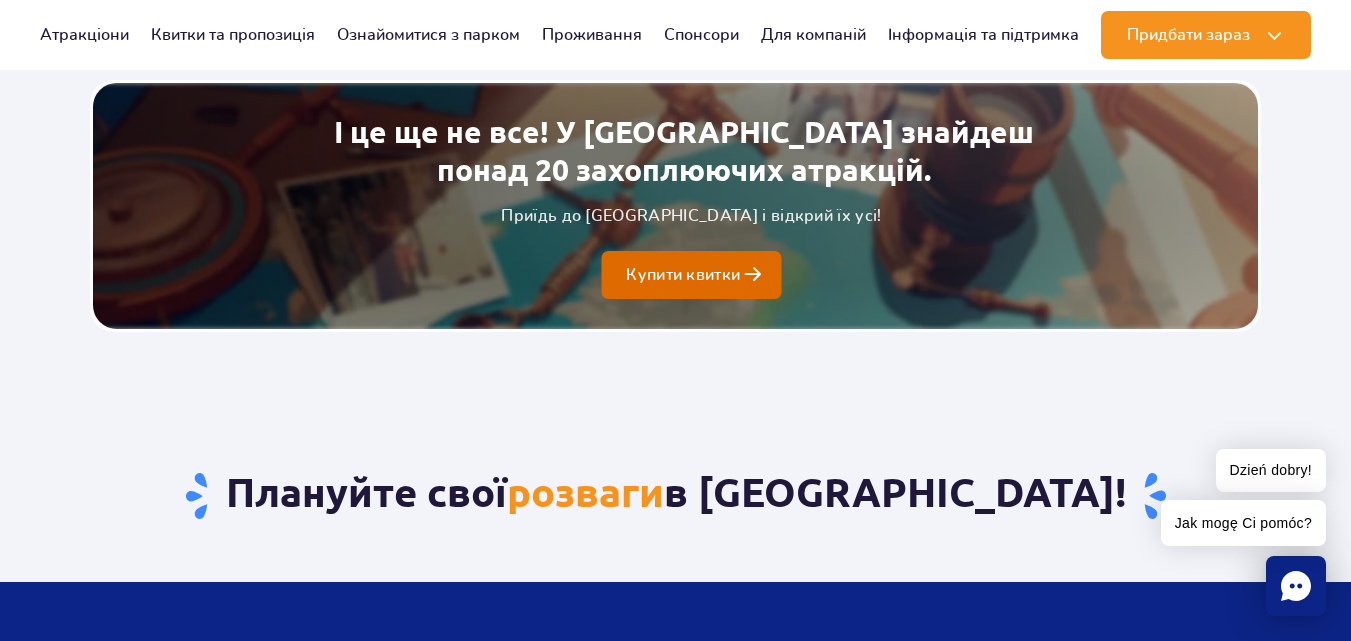 click on "Купити квитки" at bounding box center (692, 275) 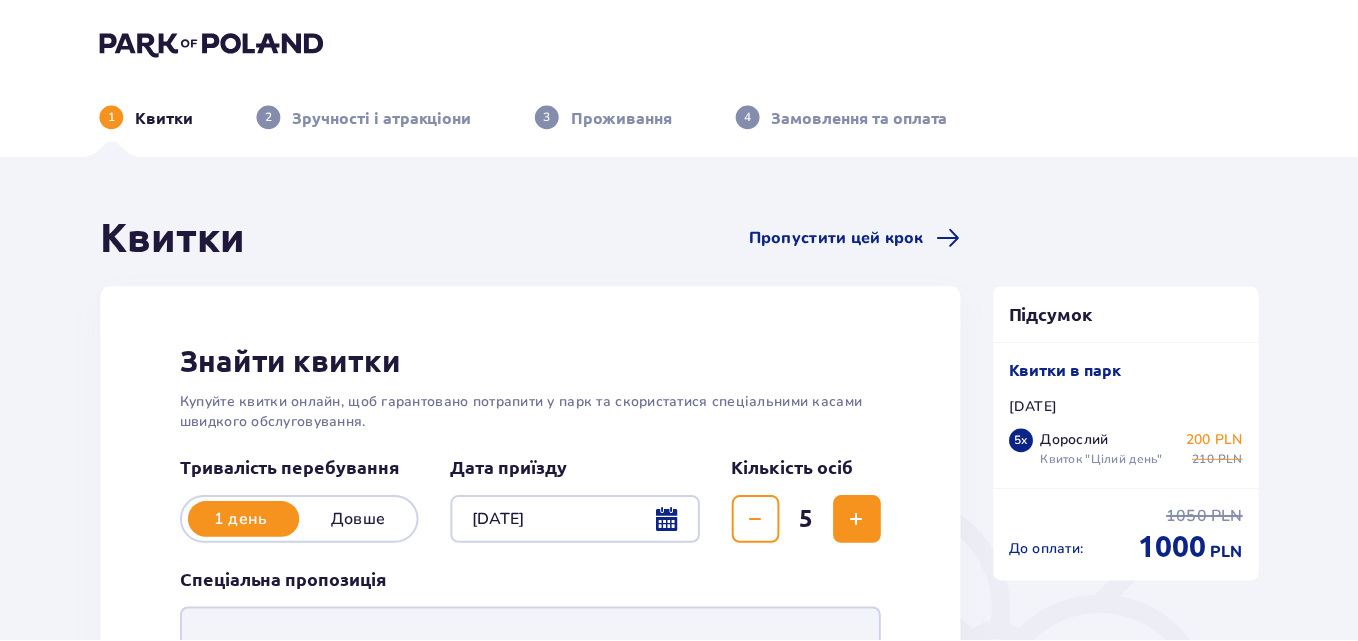 scroll, scrollTop: 0, scrollLeft: 0, axis: both 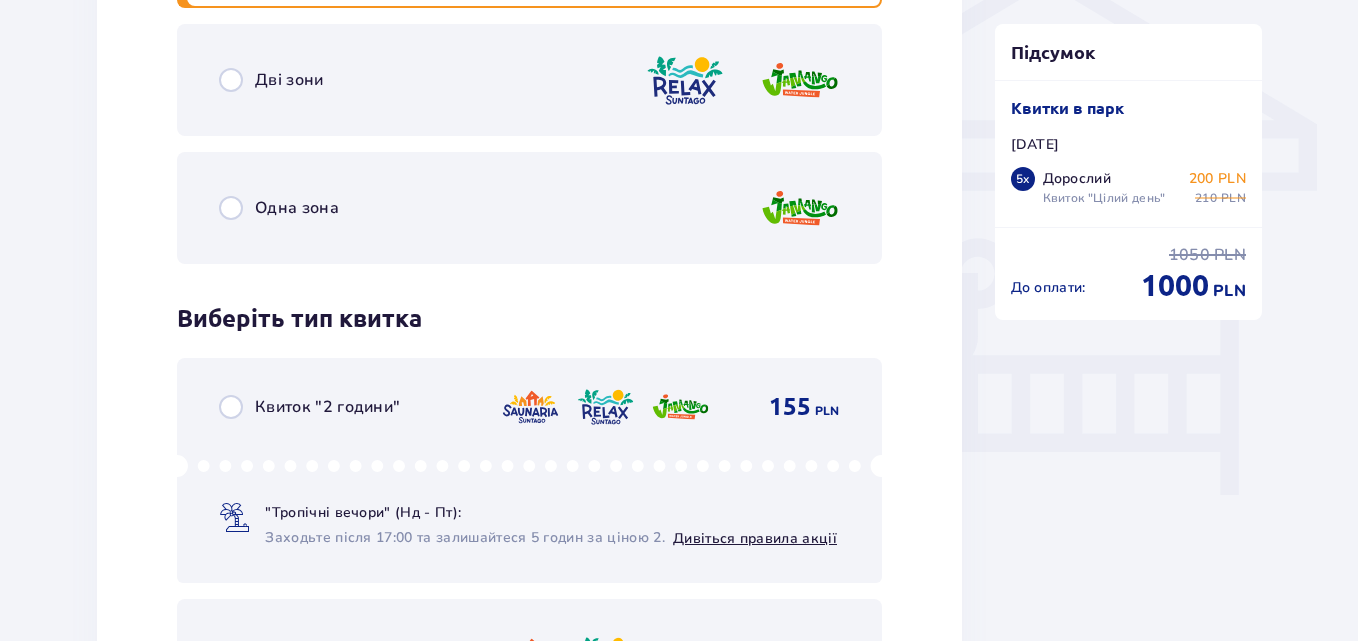 click on "1 Квитки 2 Зручності і атракціони 3 Проживання 4 Замовлення та оплата Квитки Пропустити цей крок Знайти квитки Купуйте квитки онлайн, щоб гарантовано потрапити у парк та скористатися спеціальними касами швидкого обслуговування. Тривалість перебування 1 день Довше Дата приїзду 12.07.25 Кількість осіб 5 Спеціальна пропозиція Сімейний пакет 2+2    -  640 PLN Квитки на цілий день у зону Jamango (2 дорослих i 2 дітей віком до 16 років) Ваучер 100 злотих включено: для використання онлайн або на місці (наприклад у ресторані) Правила пропозиції Продовжити без пакета Квиток   1 155 PLN 190" at bounding box center (679, -1342) 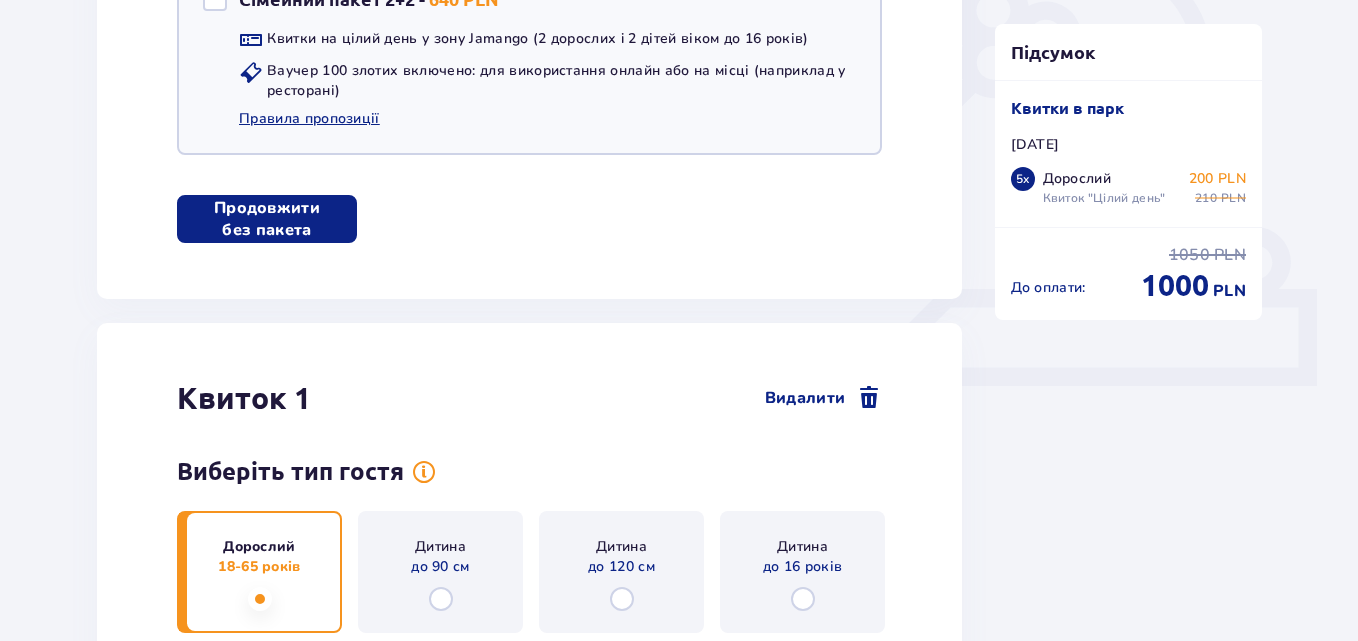 scroll, scrollTop: 0, scrollLeft: 0, axis: both 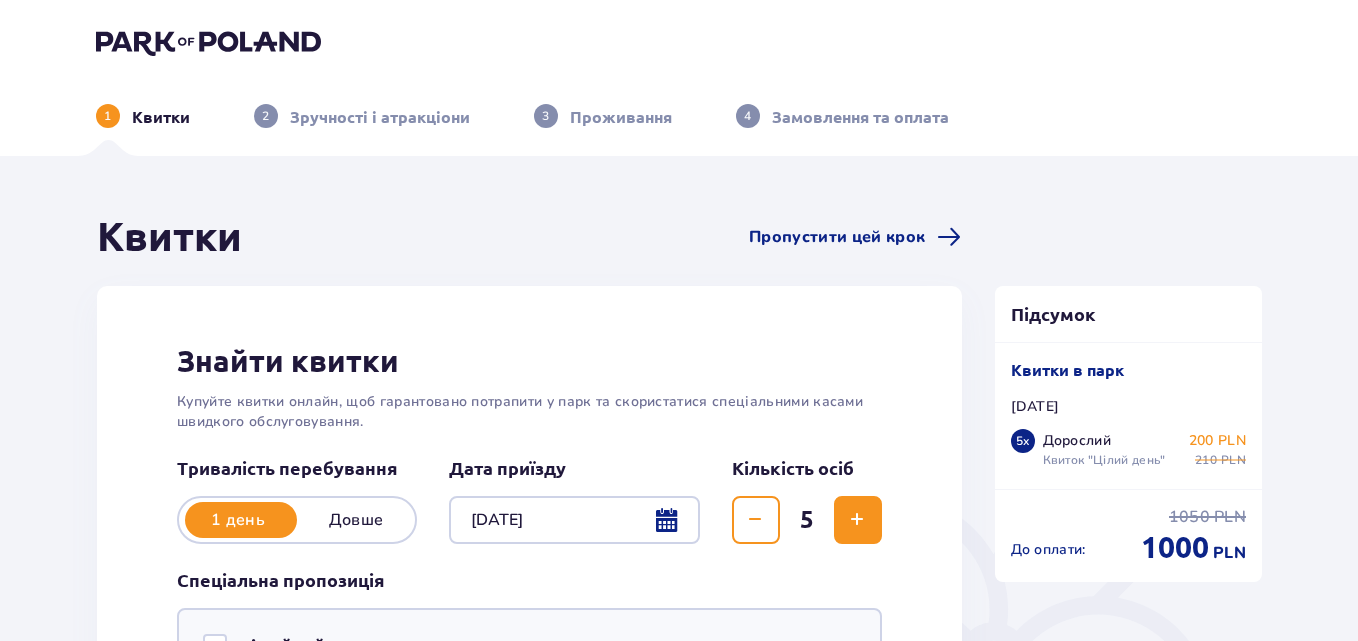 click at bounding box center (208, 42) 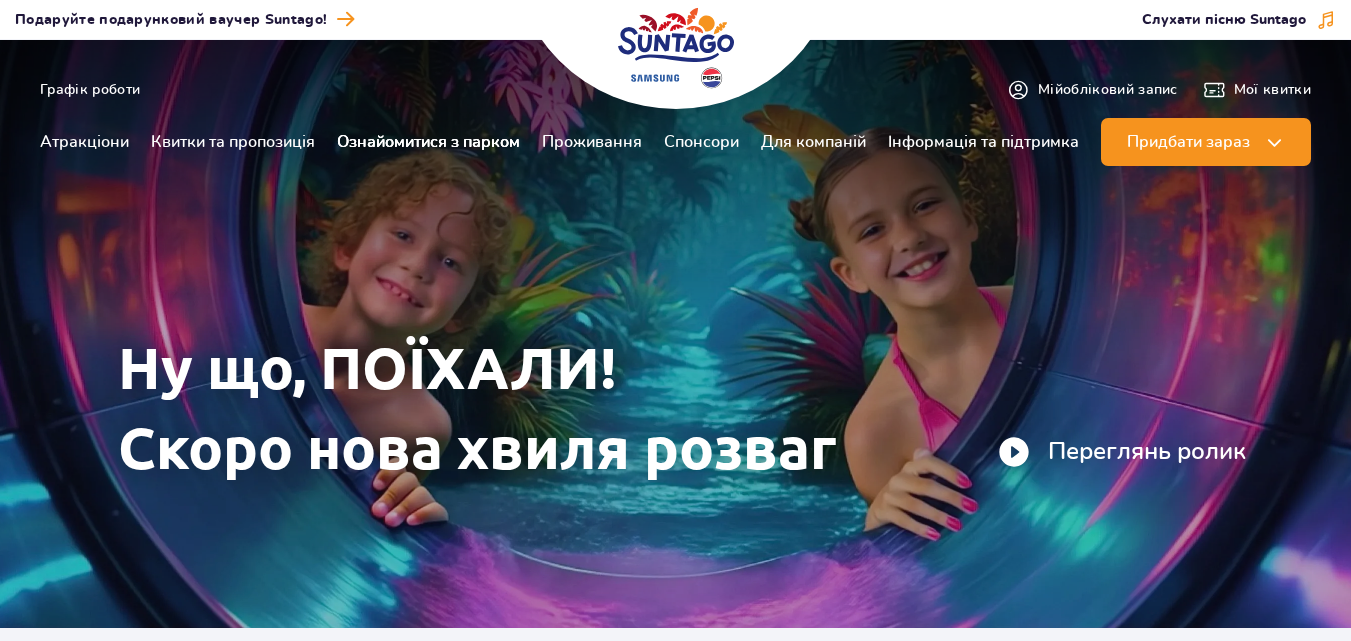 scroll, scrollTop: 0, scrollLeft: 0, axis: both 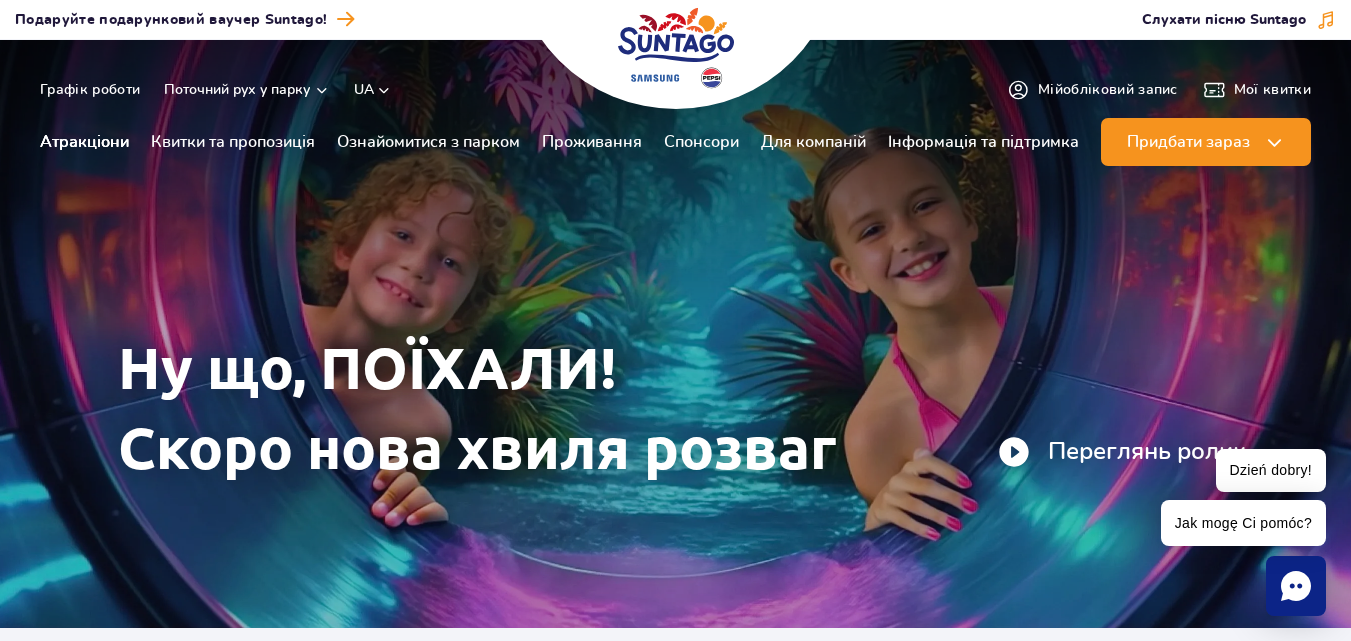 click on "Атракціони" at bounding box center (84, 142) 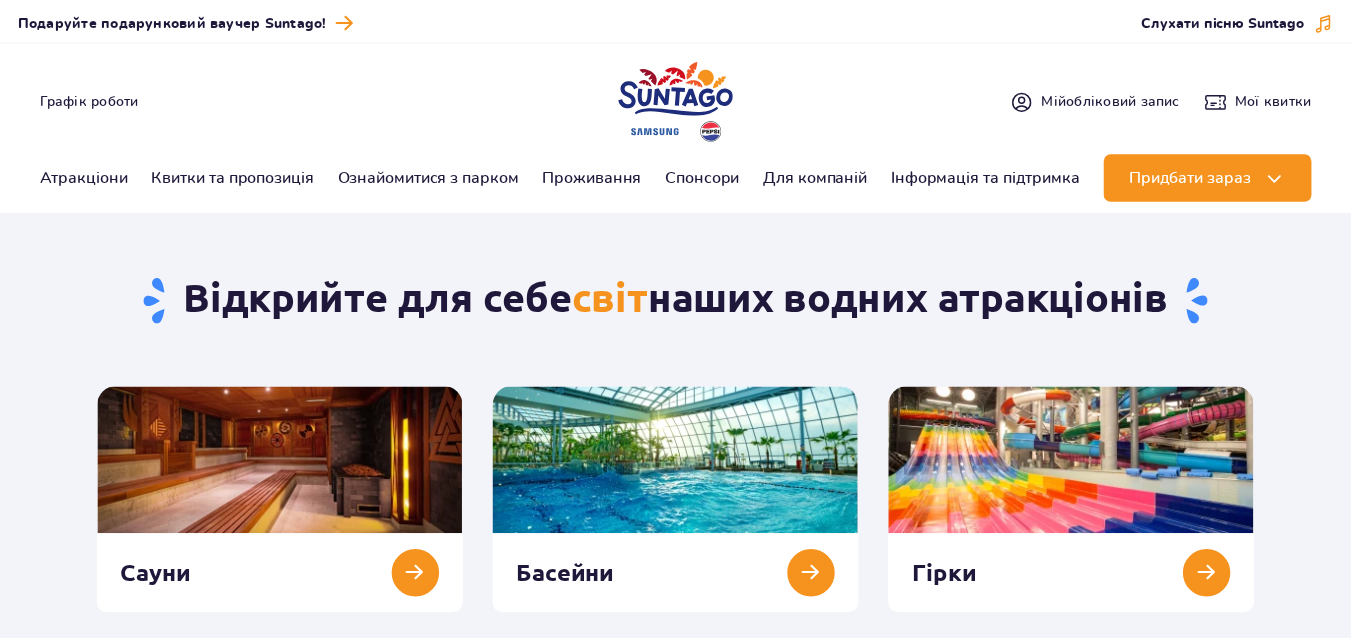 scroll, scrollTop: 0, scrollLeft: 0, axis: both 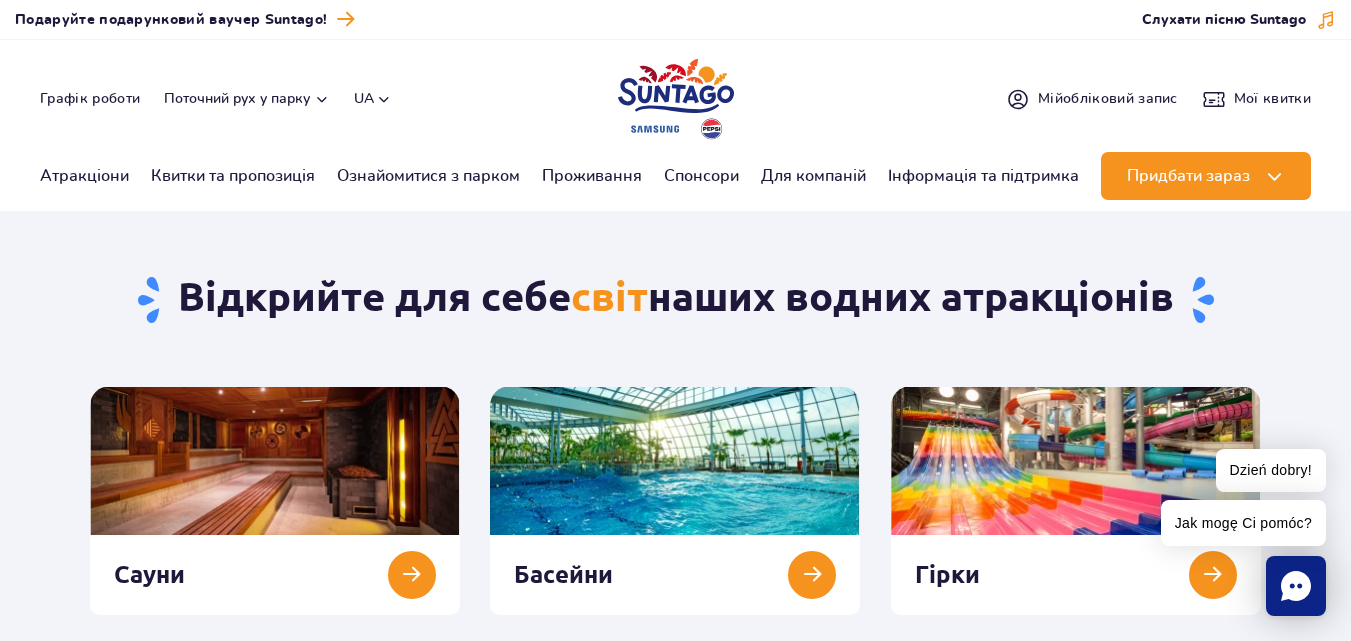 click on "Перейти до меню
Перейти до вмісту
Перейти до нижнього колонтитула
Мапа сайту
Dzień dobry! Jak mogę Ci pomóc?
Подарувати ваучер
Подаруйте подарунковий ваучер Suntago!" at bounding box center [675, 2090] 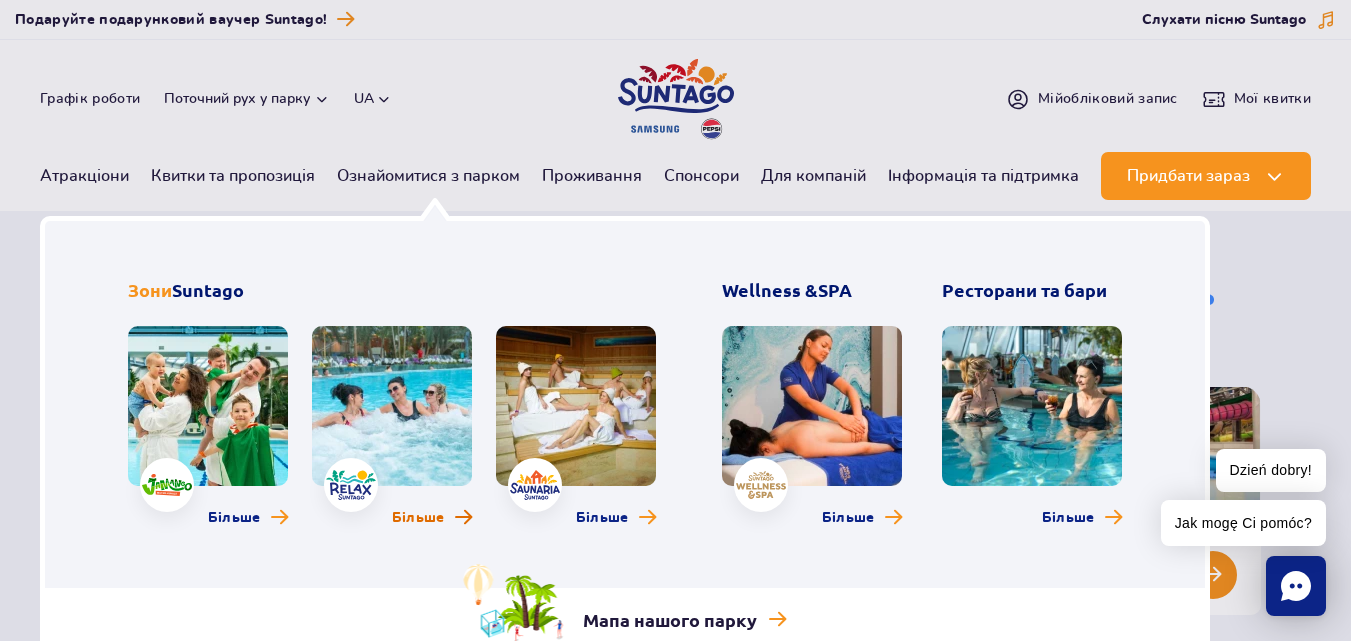 click on "Більше" at bounding box center [418, 518] 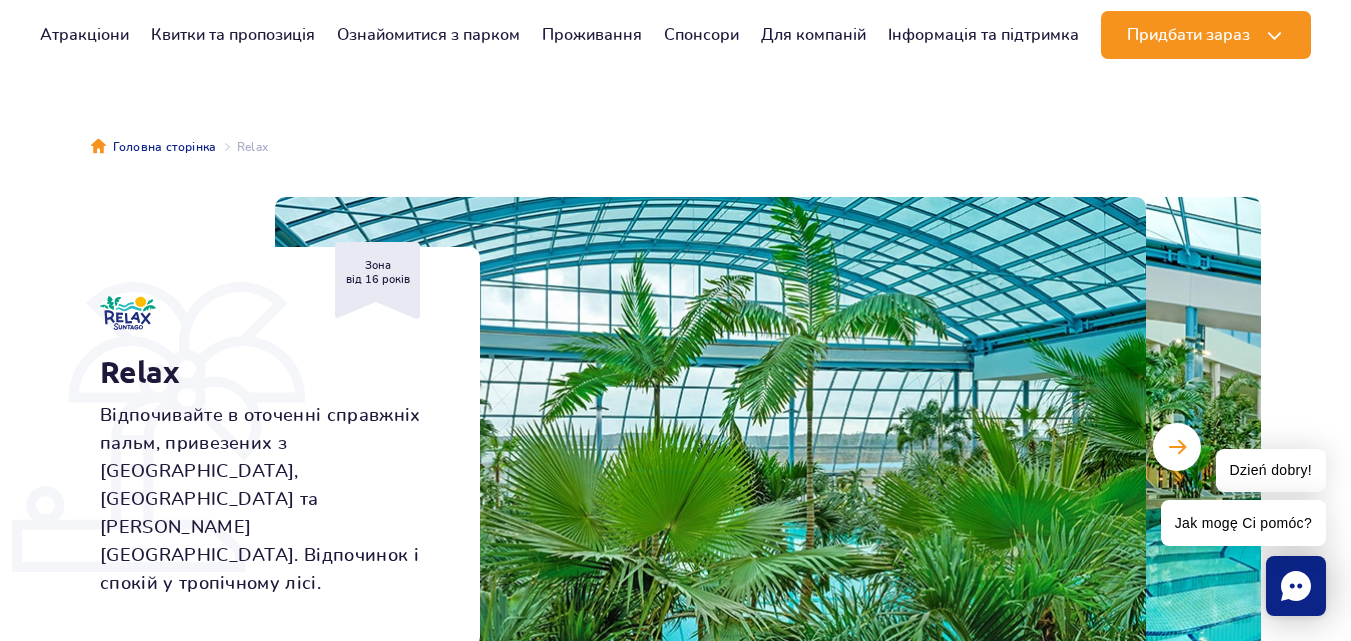 scroll, scrollTop: 146, scrollLeft: 0, axis: vertical 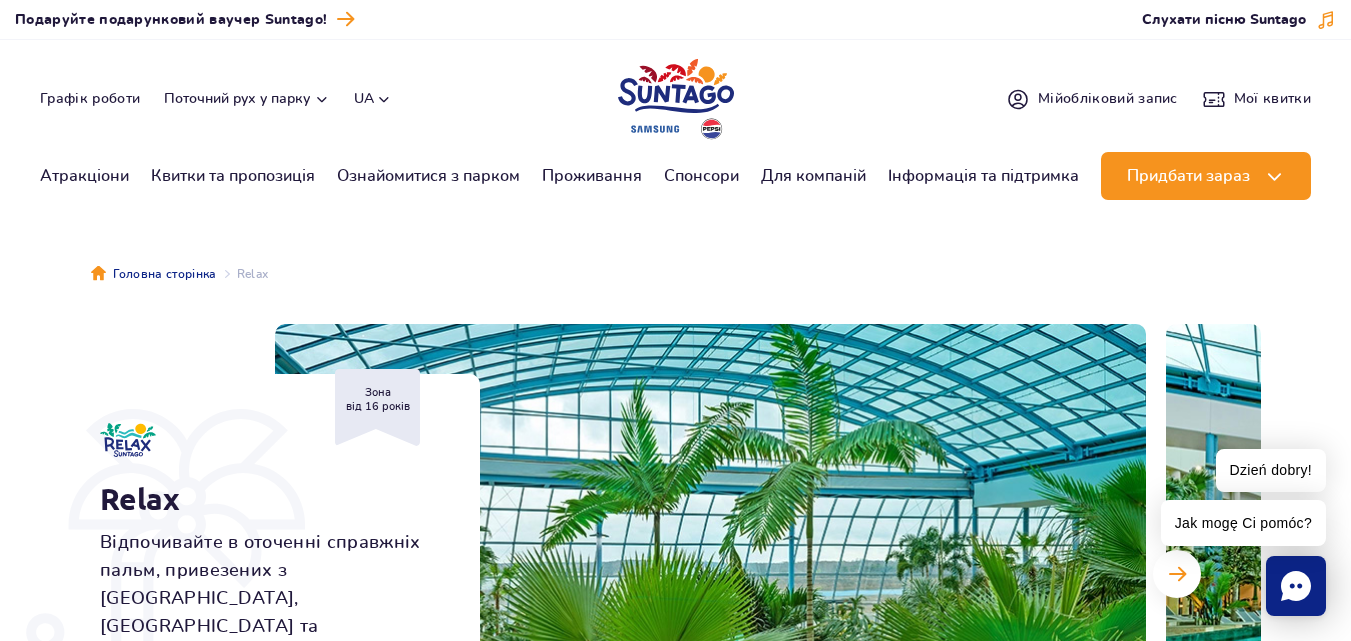 click on "Перейти до меню
Перейти до вмісту
Перейти до нижнього колонтитула
Мапа сайту
Dzień dobry! Jak mogę Ci pomóc?
Подарувати ваучер
Подаруйте подарунковий ваучер Suntago!" at bounding box center (675, 3002) 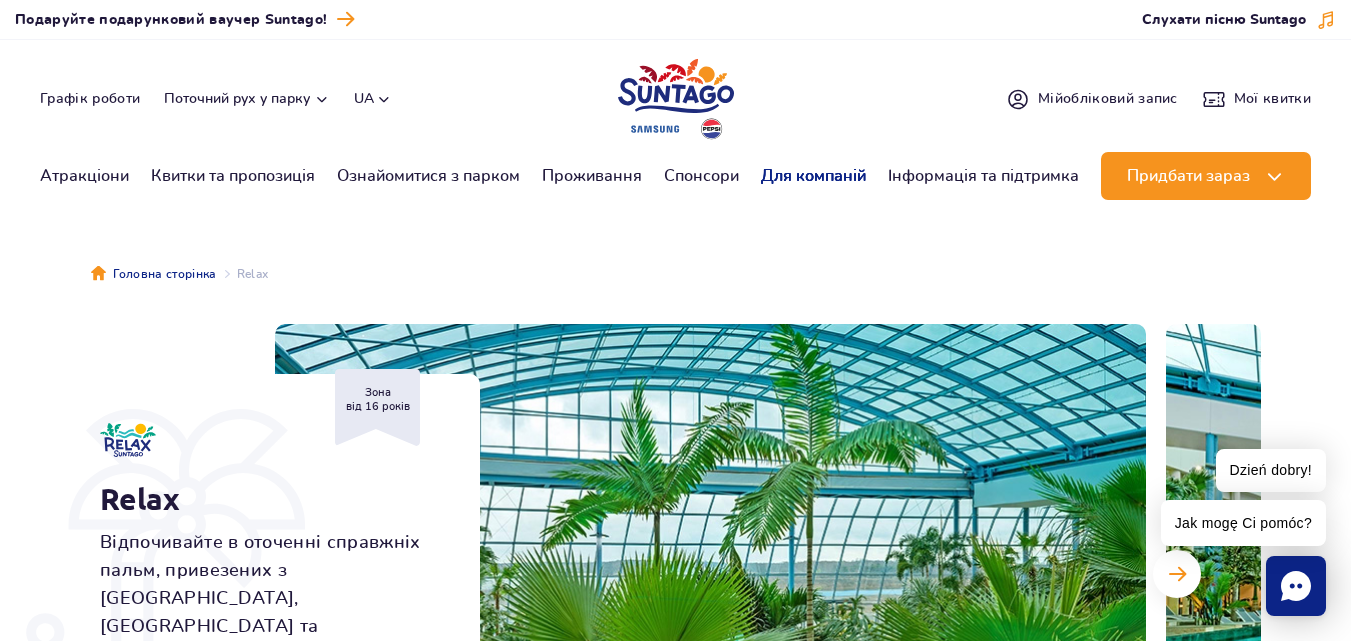 click on "Для компаній" at bounding box center [813, 176] 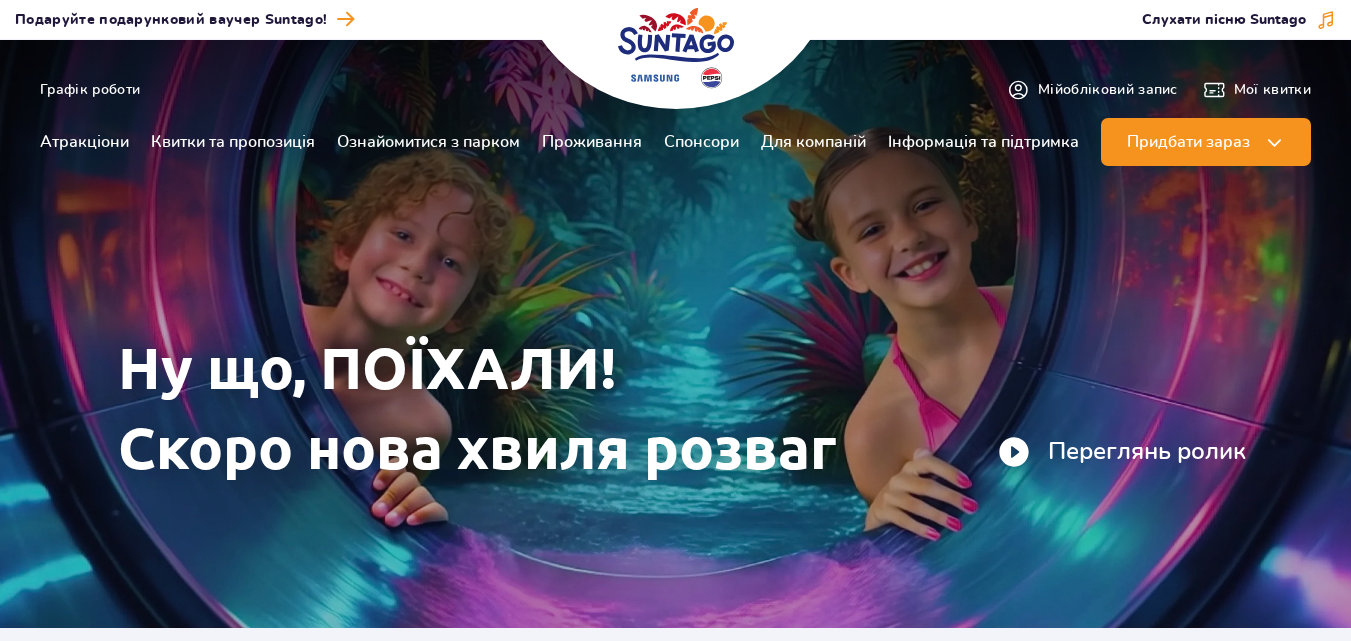scroll, scrollTop: 0, scrollLeft: 0, axis: both 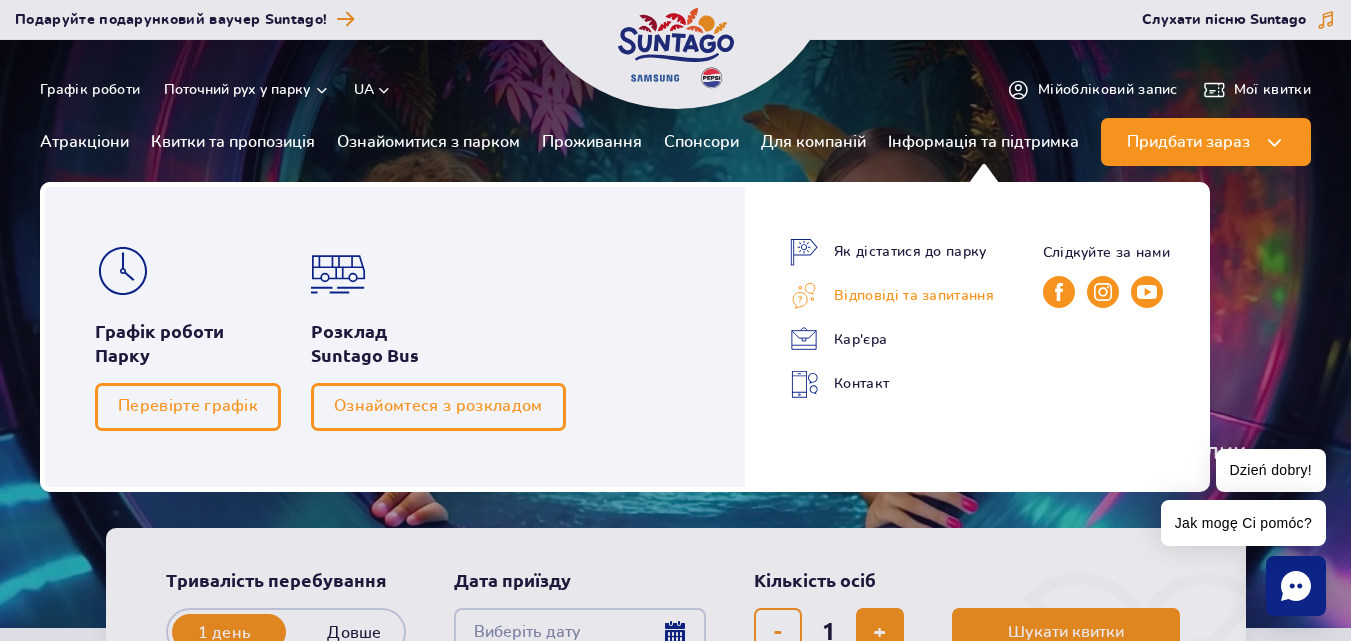 click on "Відповіді та запитання" at bounding box center [892, 296] 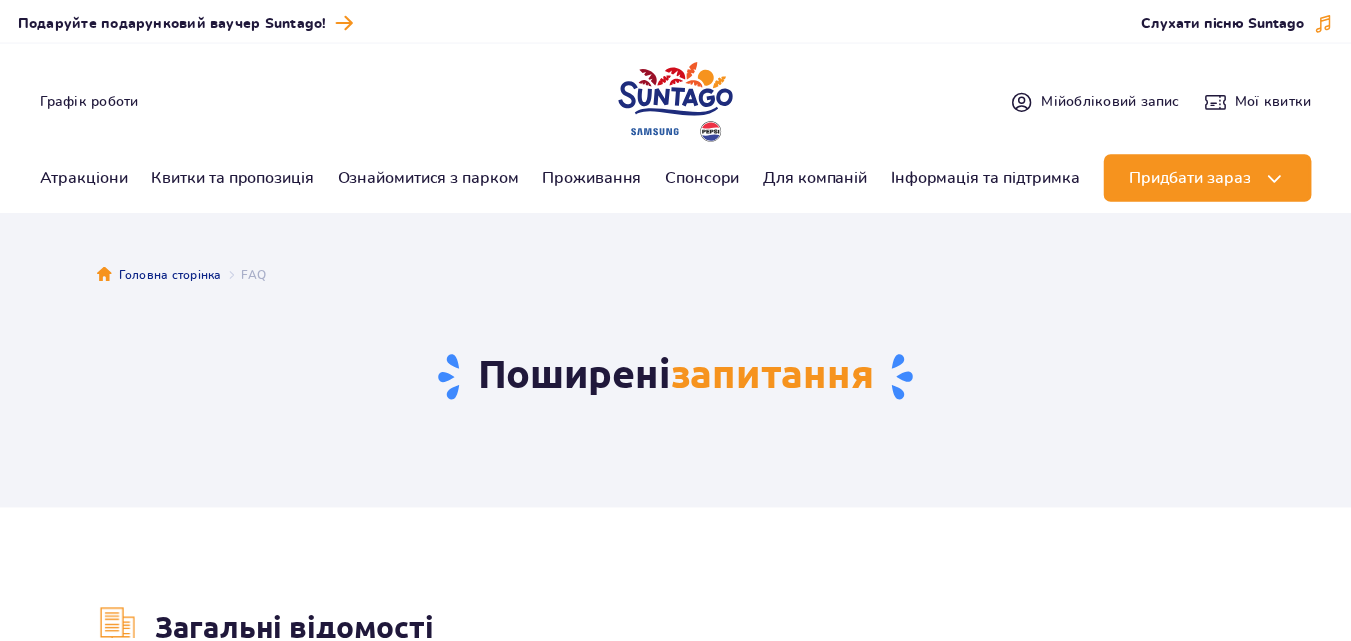 scroll, scrollTop: 0, scrollLeft: 0, axis: both 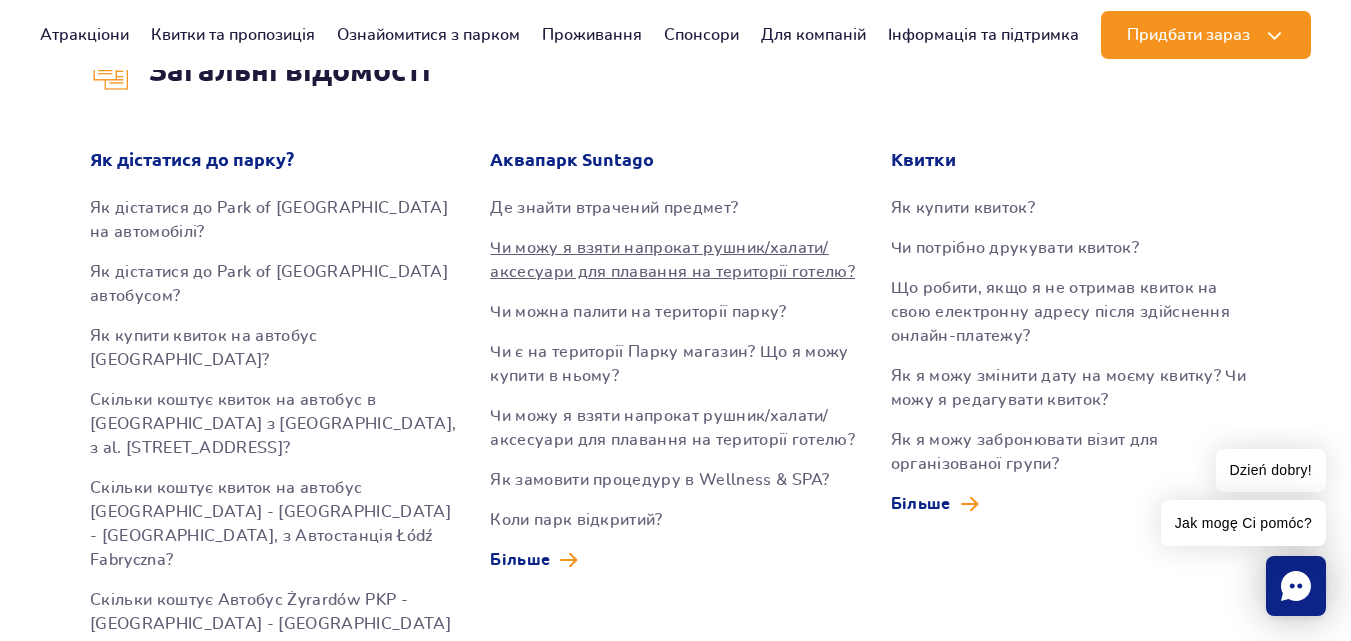 click on "Чи можу я взяти напрокат рушник/халати/аксесуари для плавання на території готелю?" at bounding box center [675, 260] 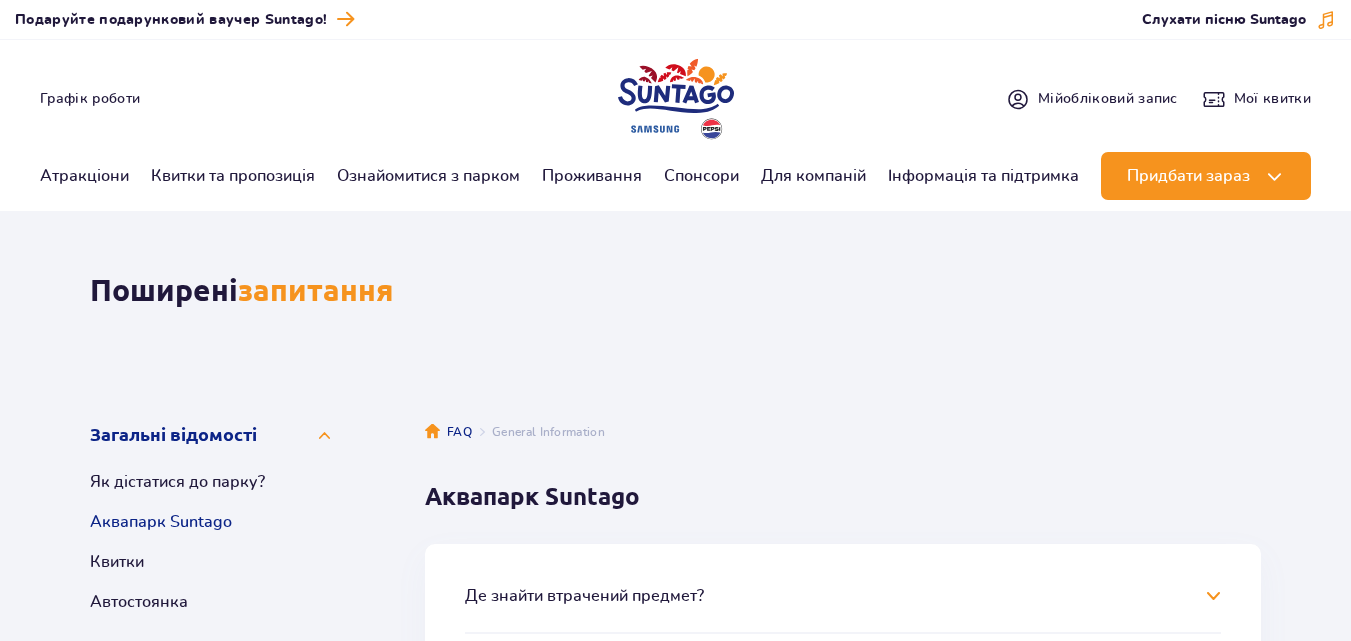 scroll, scrollTop: 522, scrollLeft: 0, axis: vertical 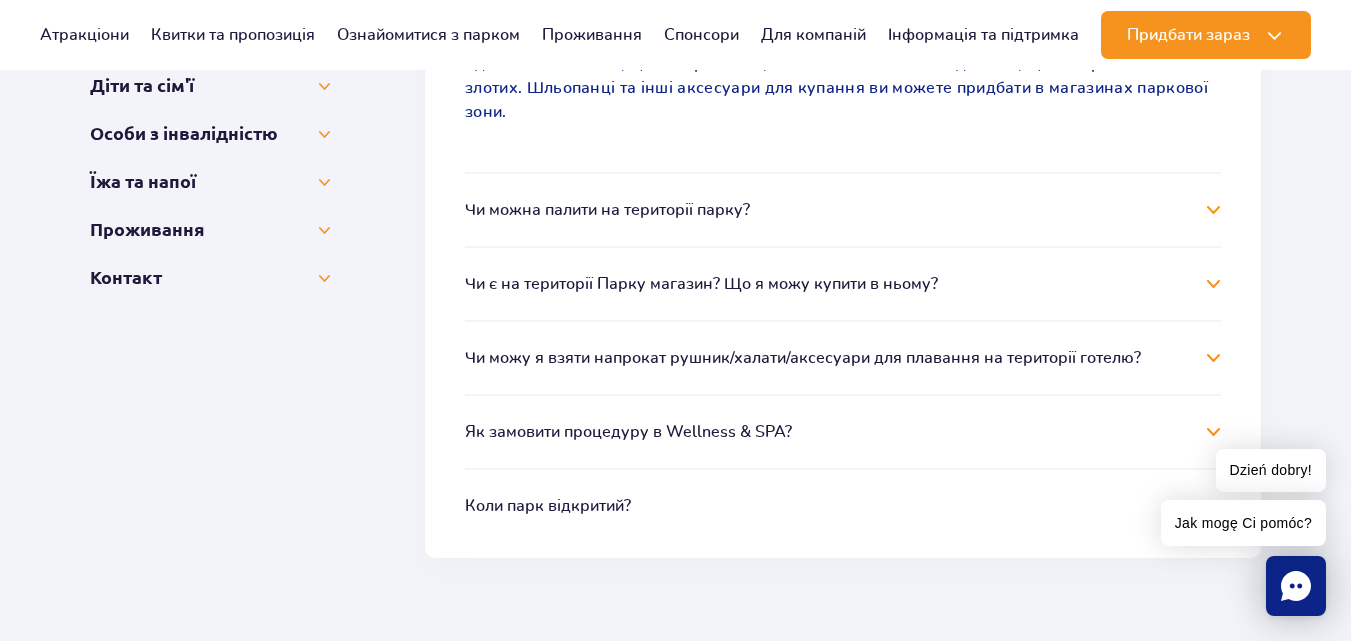 click on "Чи можна палити на території парку?" at bounding box center (843, 210) 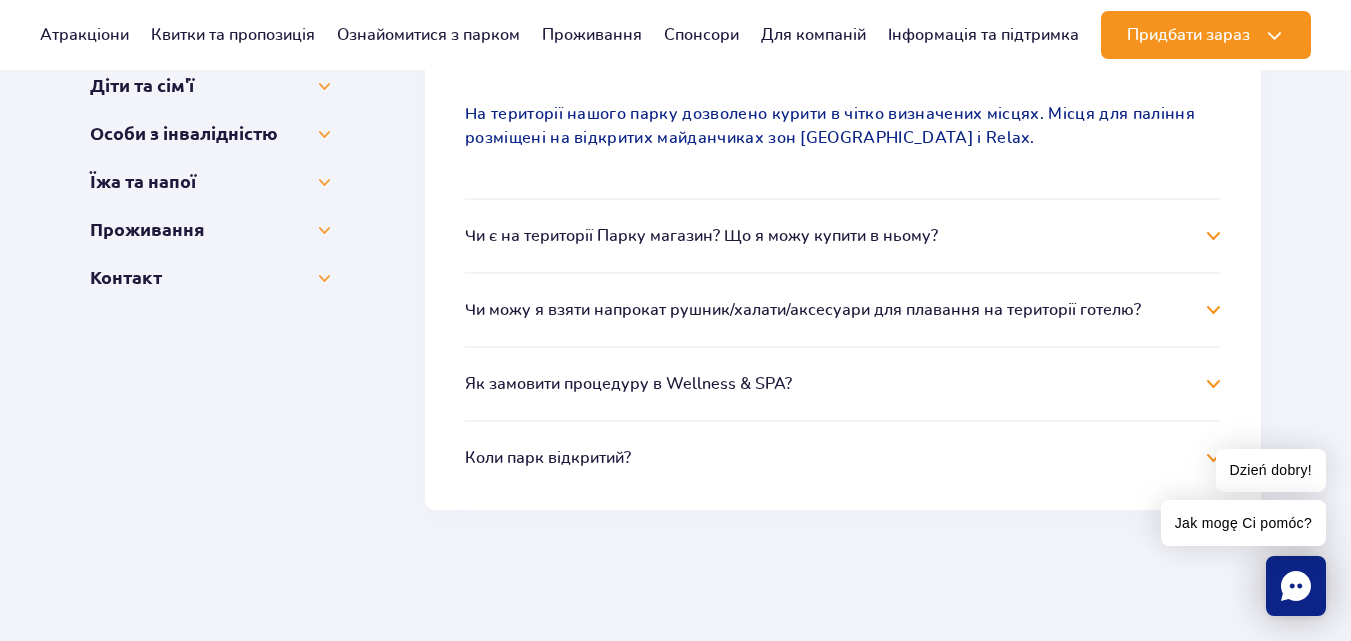 click on "Чи є на території Парку магазин? Що я можу купити в ньому?" at bounding box center (843, 236) 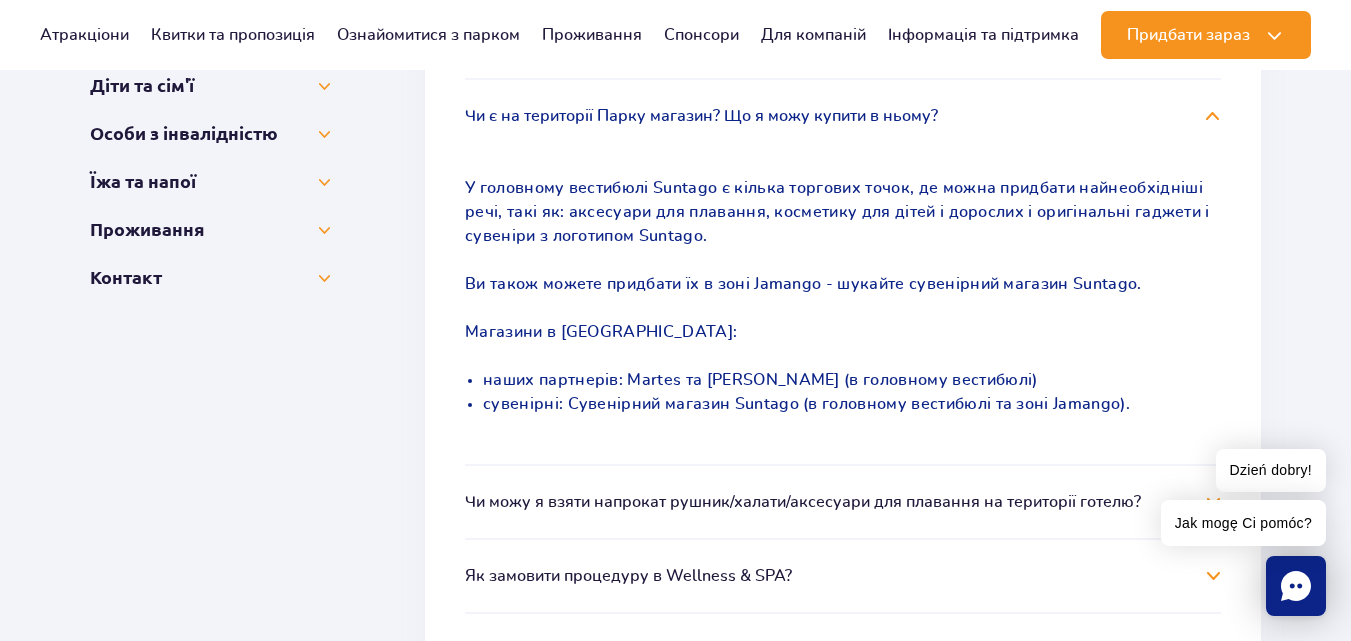 click on "Чи є на території Парку магазин? Що я можу купити в ньому?" at bounding box center (843, 116) 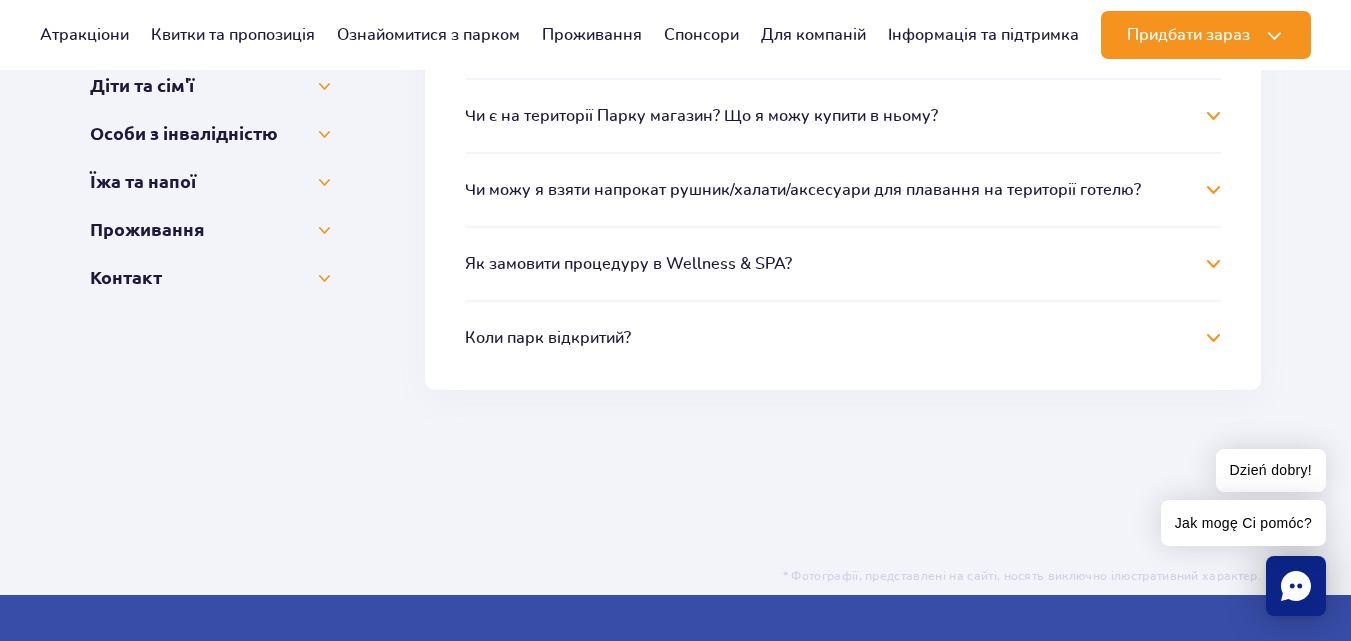 click on "Чи можу я взяти напрокат рушник/халати/аксесуари для плавання на території готелю?" at bounding box center [843, -32] 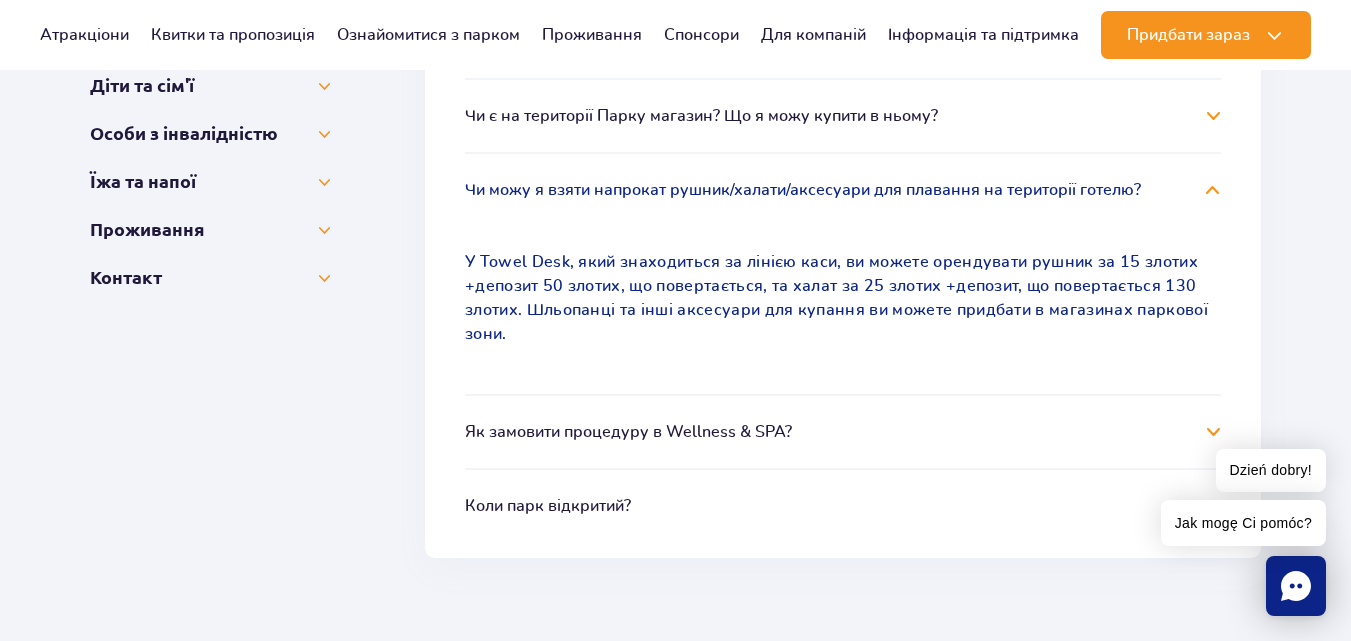 click on "Чи можу я взяти напрокат рушник/халати/аксесуари для плавання на території готелю?" at bounding box center (843, 190) 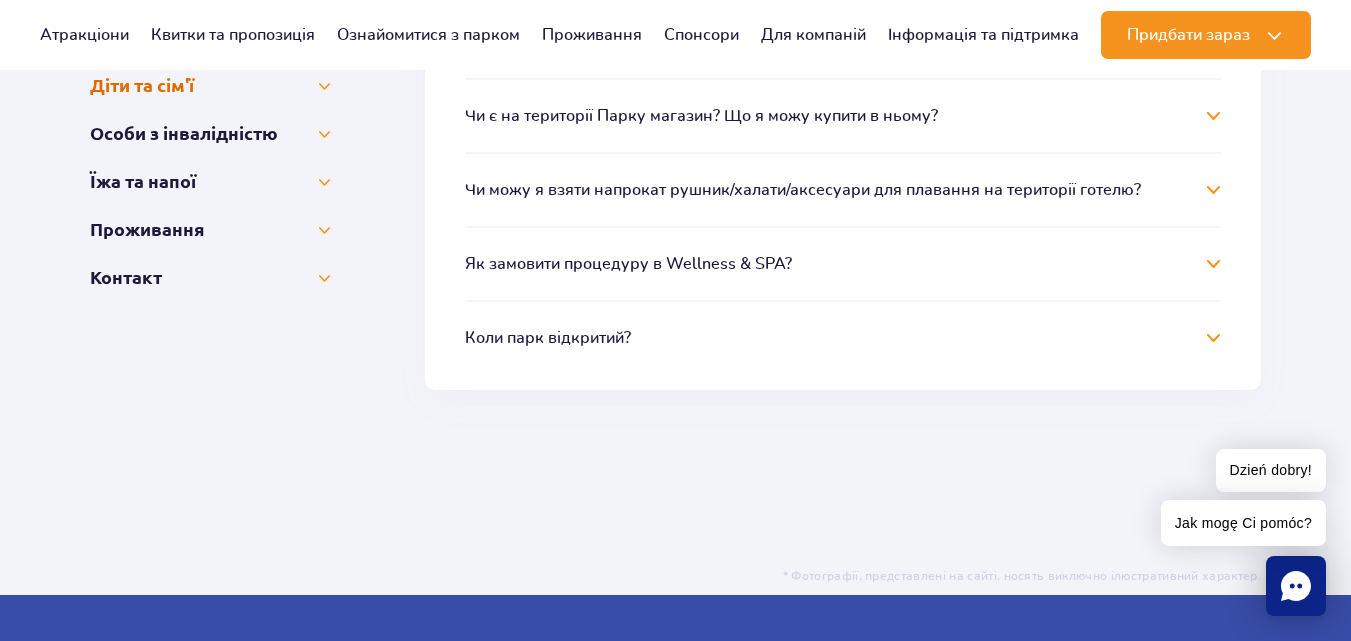 click on "Діти та сім'ї" at bounding box center [210, 85] 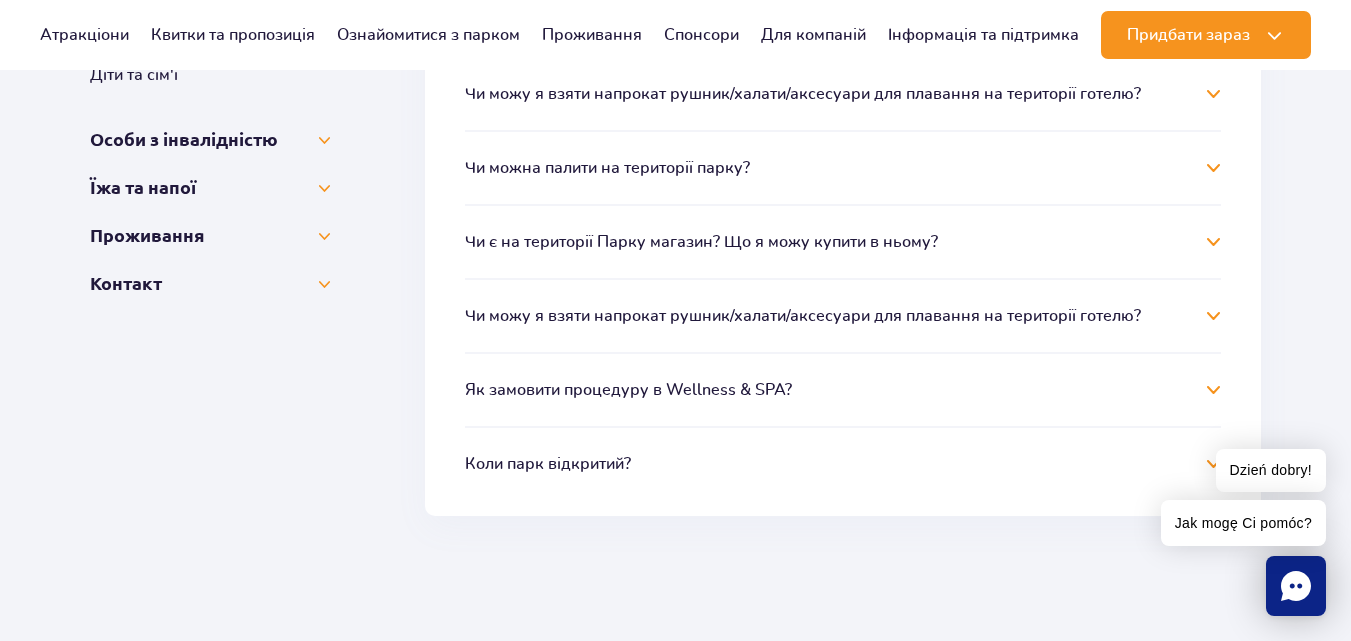 scroll, scrollTop: 518, scrollLeft: 0, axis: vertical 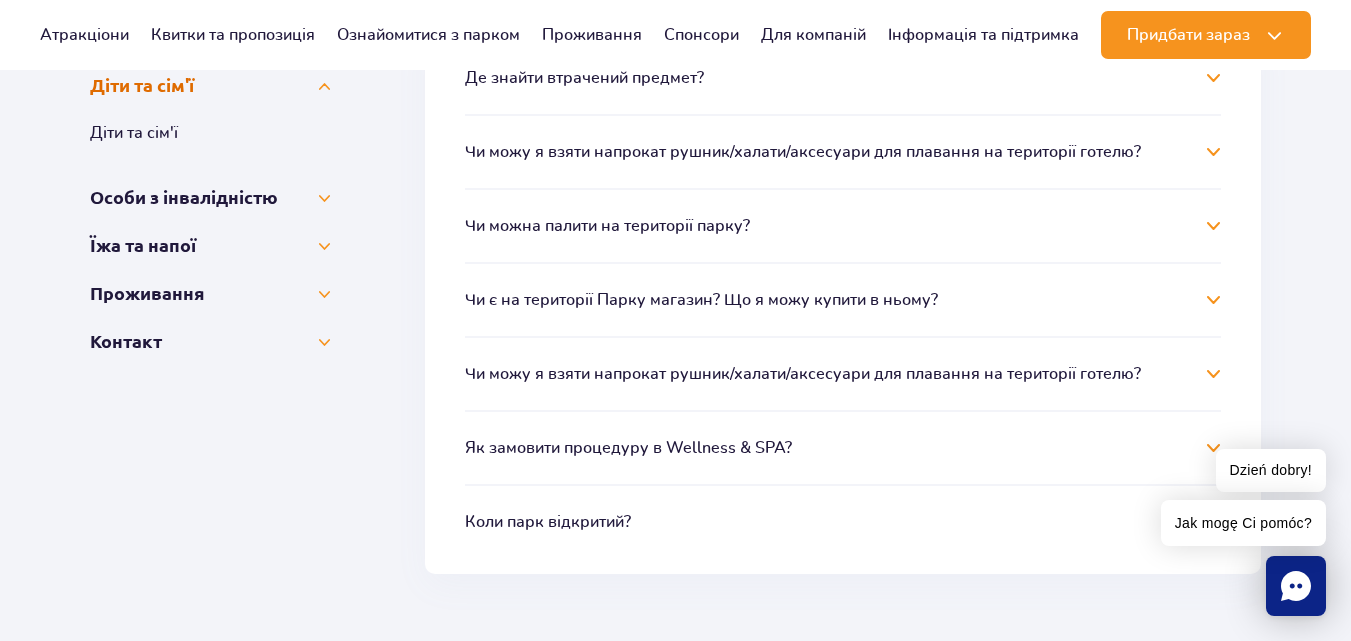 click on "Діти та сім'ї" at bounding box center [210, 85] 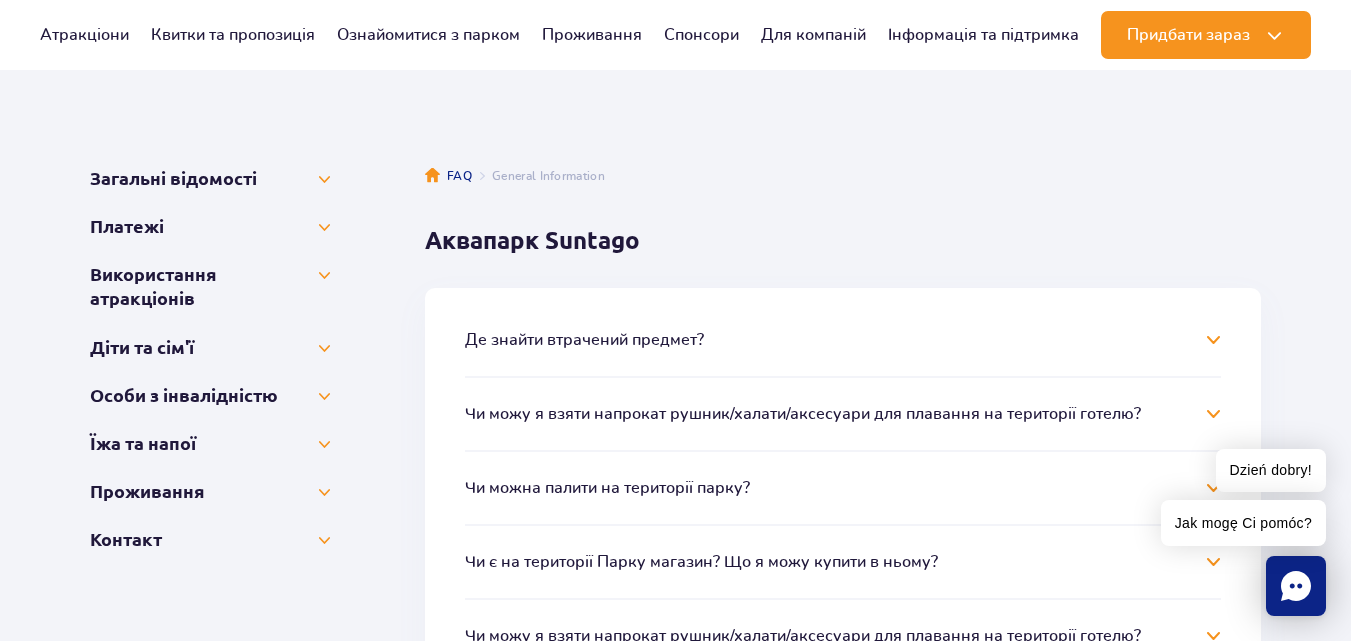 scroll, scrollTop: 231, scrollLeft: 0, axis: vertical 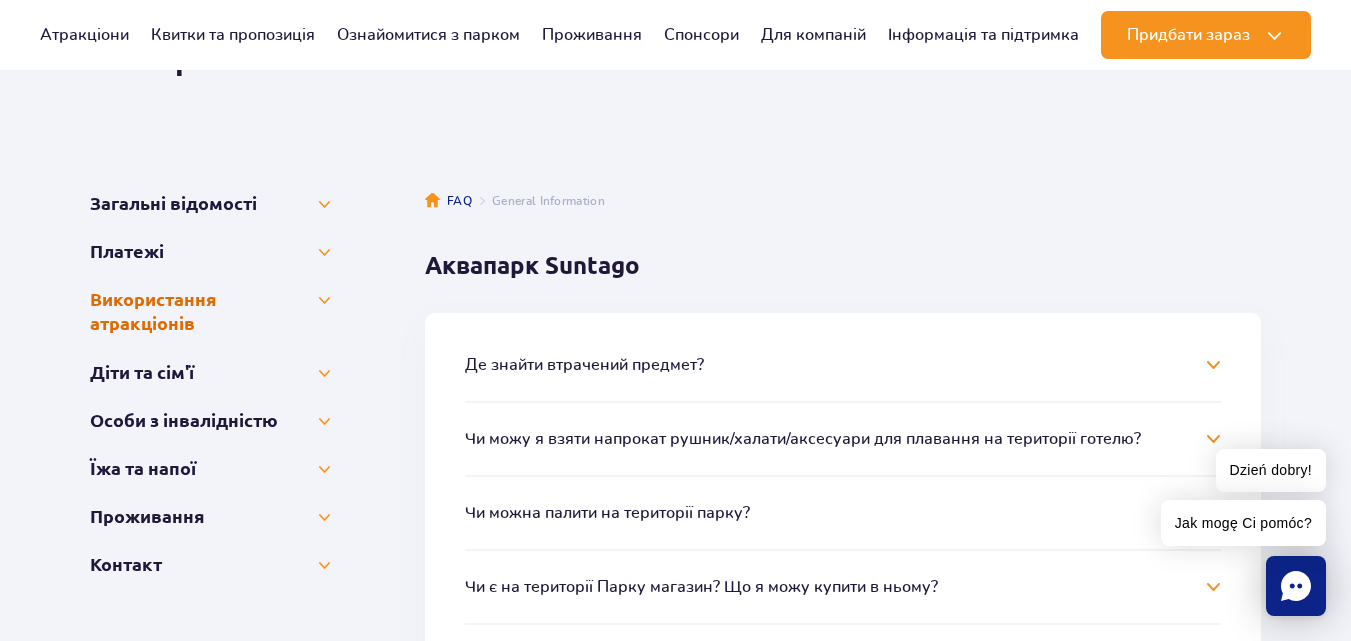 click on "Використання атракціонів" at bounding box center [210, 311] 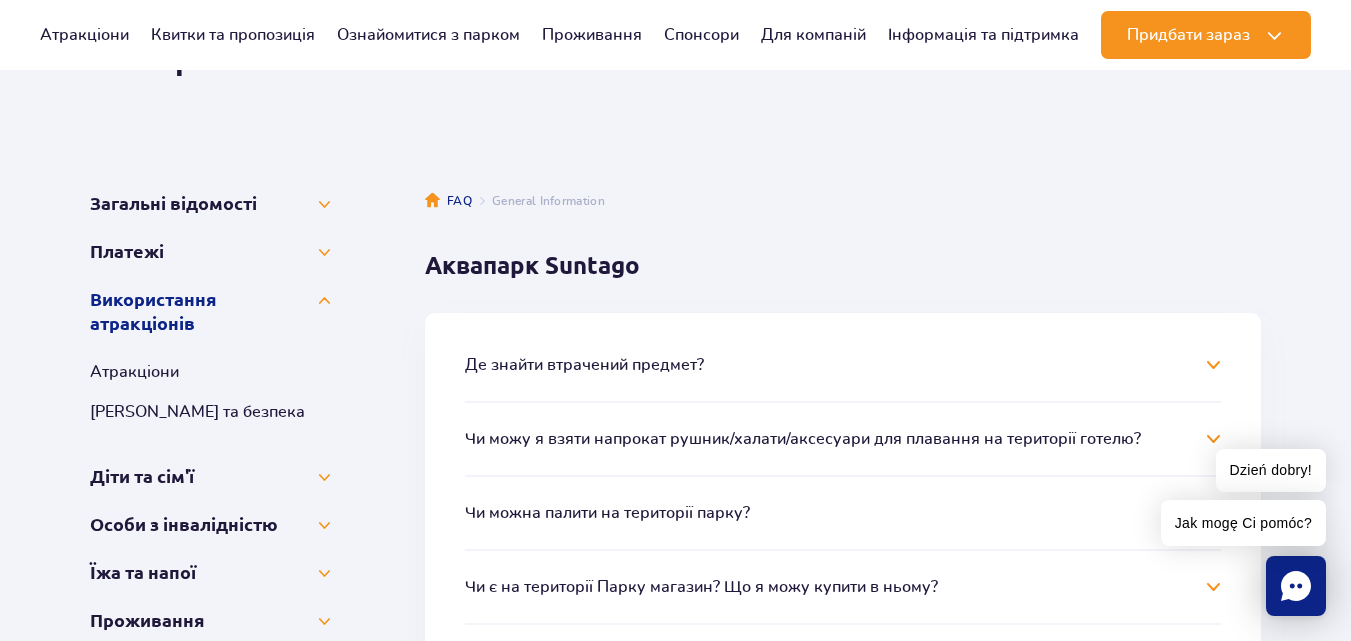 click on "Загальні відомості
Як дістатися до парку?
Аквапарк Suntago
Квитки
Автостоянка
Платежі
Прайс-лист і квитки
Платіжний браслет" at bounding box center (675, 599) 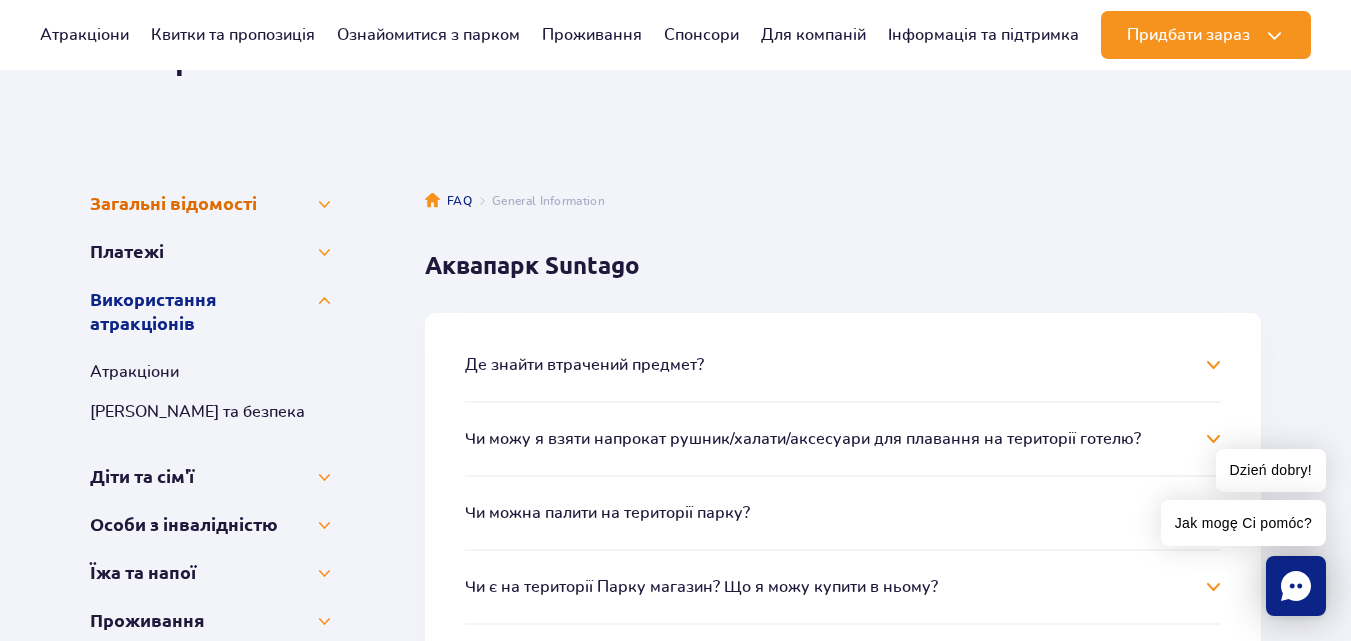 click on "Загальні відомості" at bounding box center [210, 203] 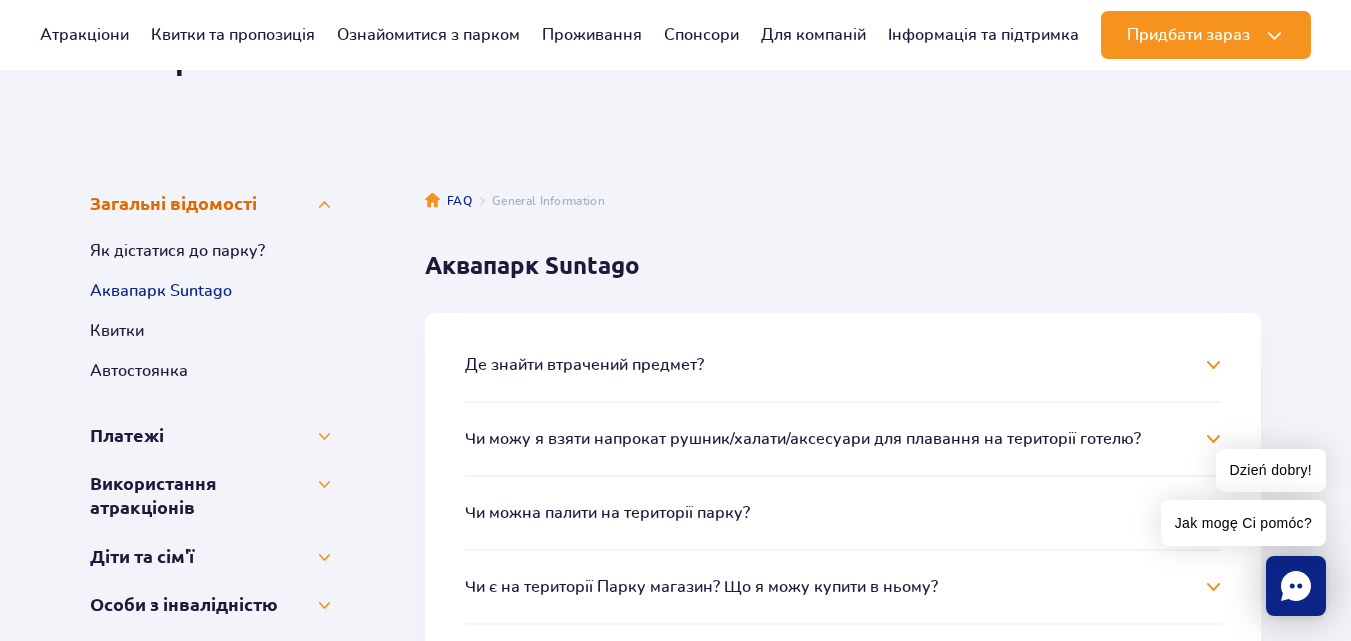 click on "Загальні відомості" at bounding box center [210, 203] 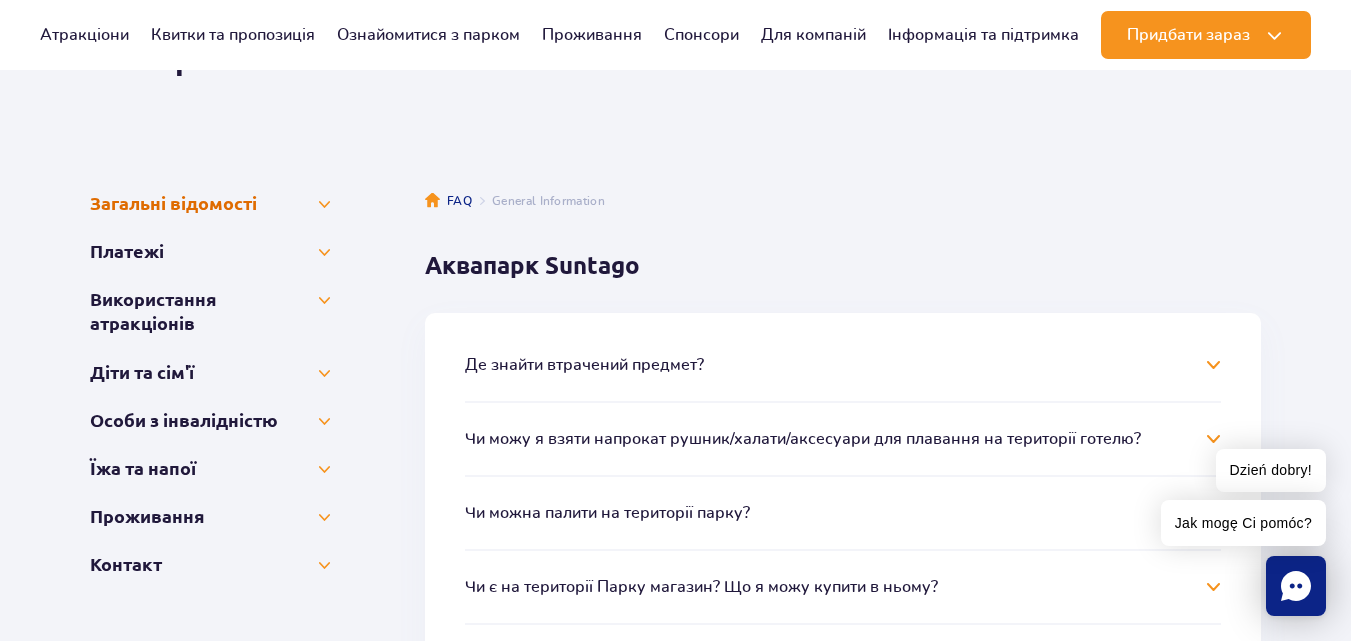 click on "Загальні відомості" at bounding box center (210, 203) 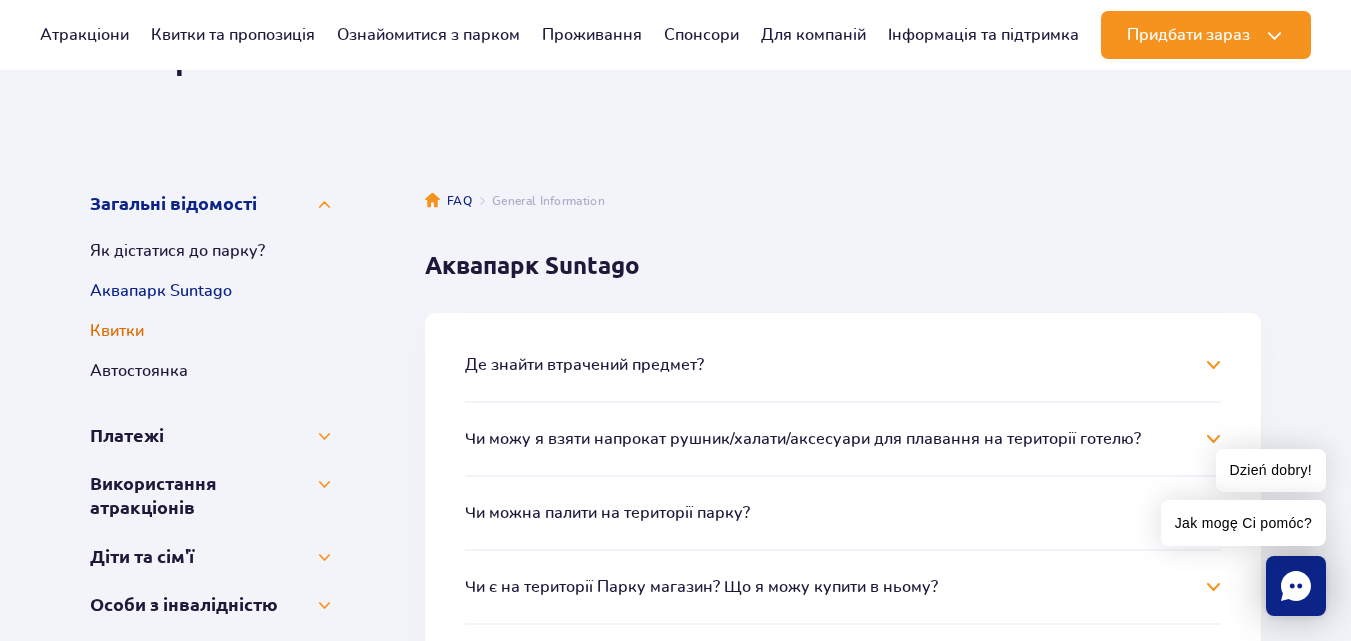 click on "Квитки" at bounding box center [210, 331] 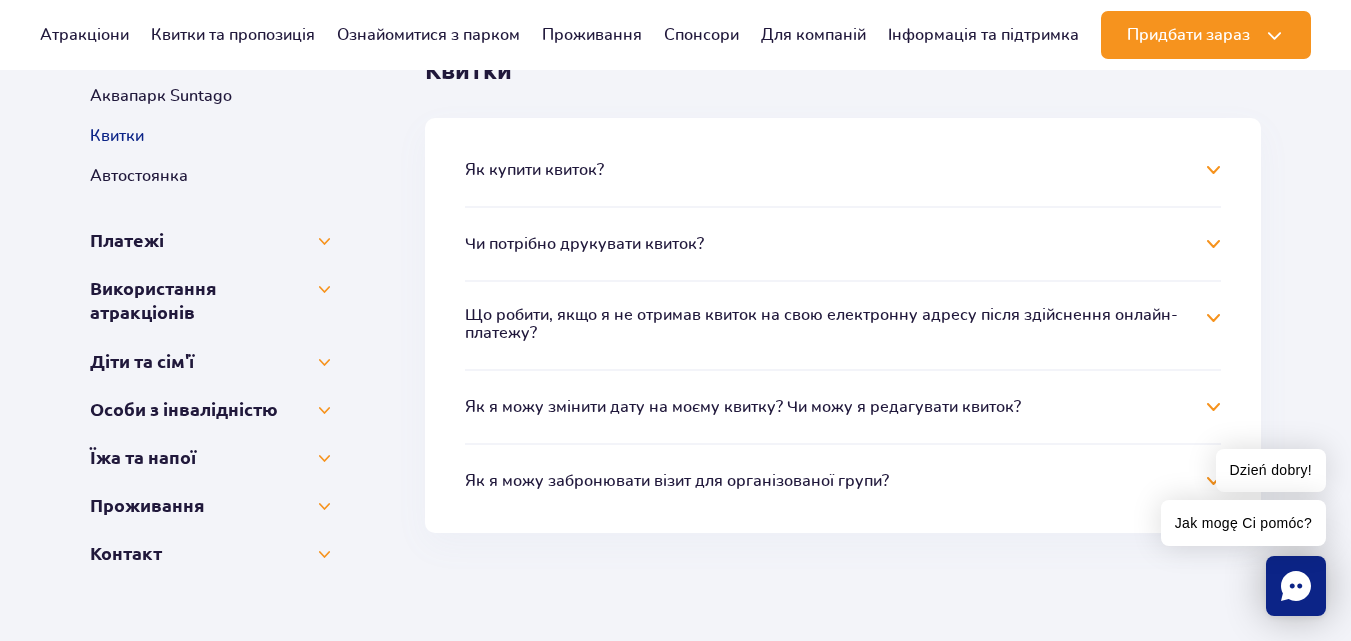 scroll, scrollTop: 434, scrollLeft: 0, axis: vertical 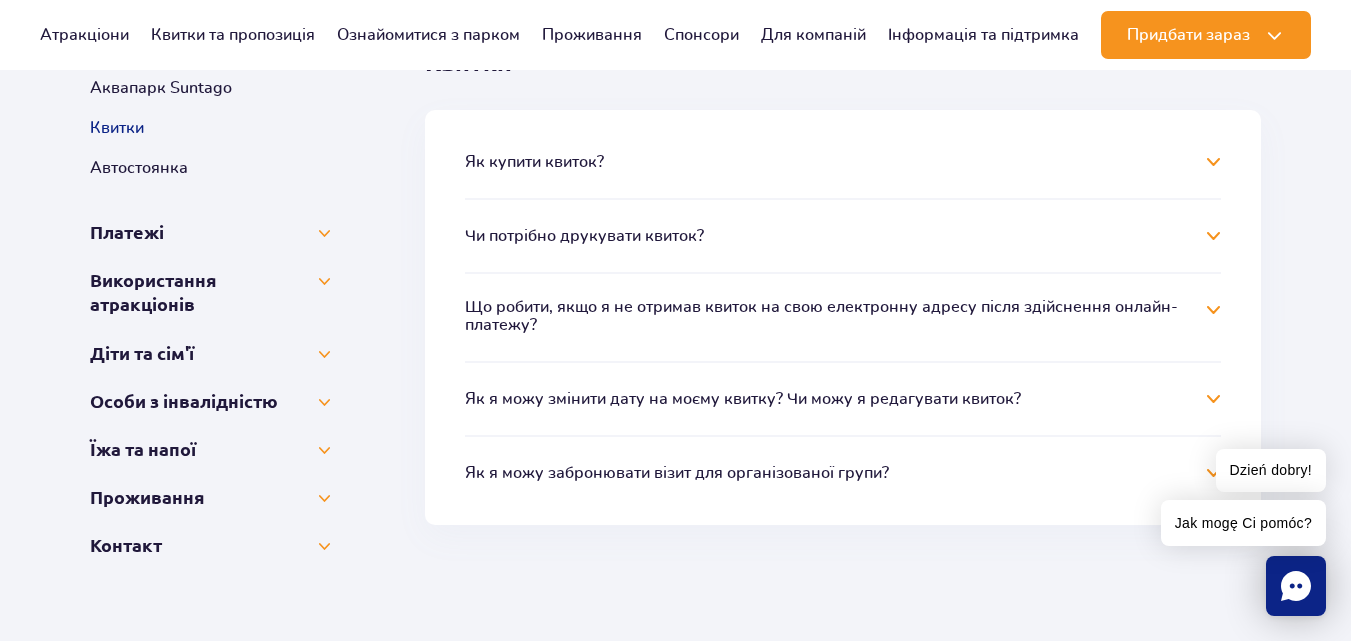 click on "Як купити квиток?" at bounding box center [843, 162] 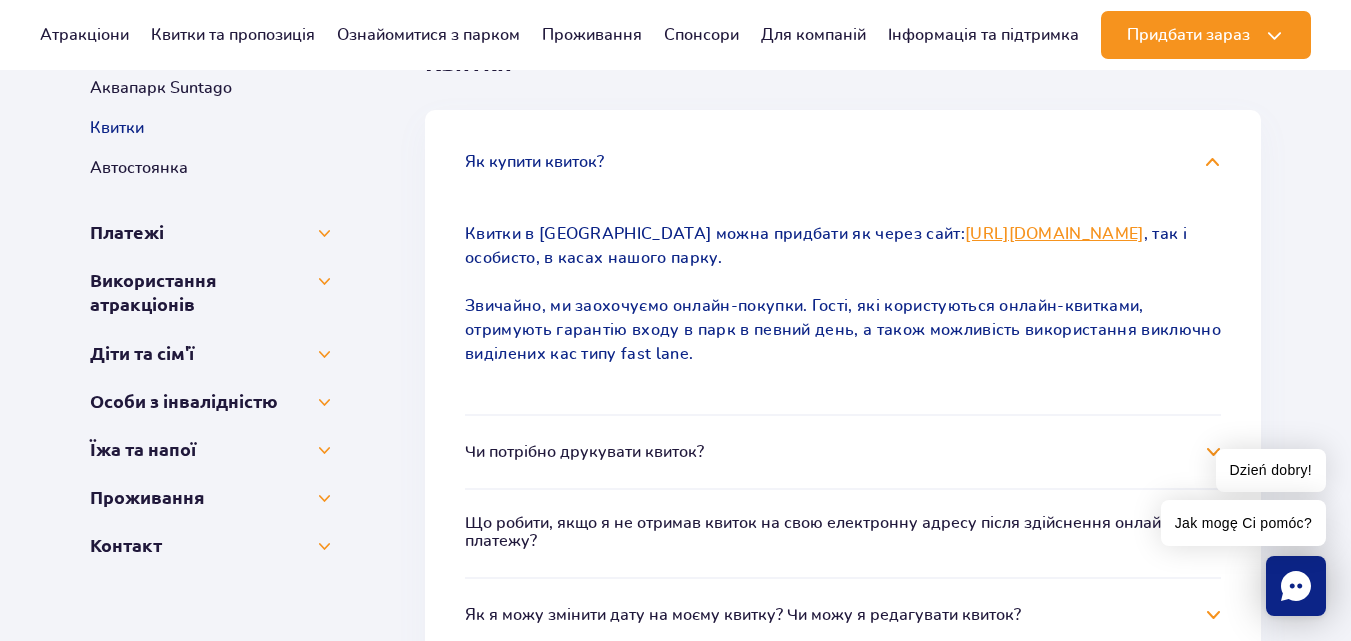 click on "Як купити квиток?" at bounding box center [843, 162] 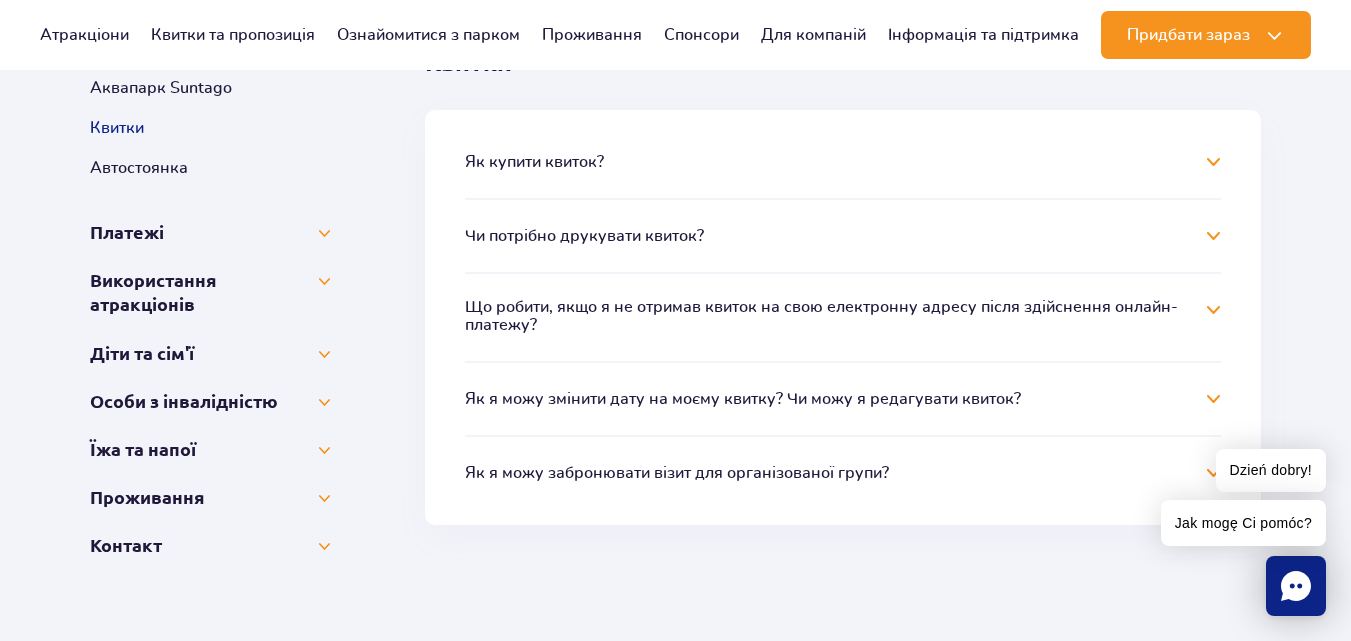 click on "Як я можу змінити дату на моєму квитку? Чи можу я редагувати квиток?" at bounding box center [843, 399] 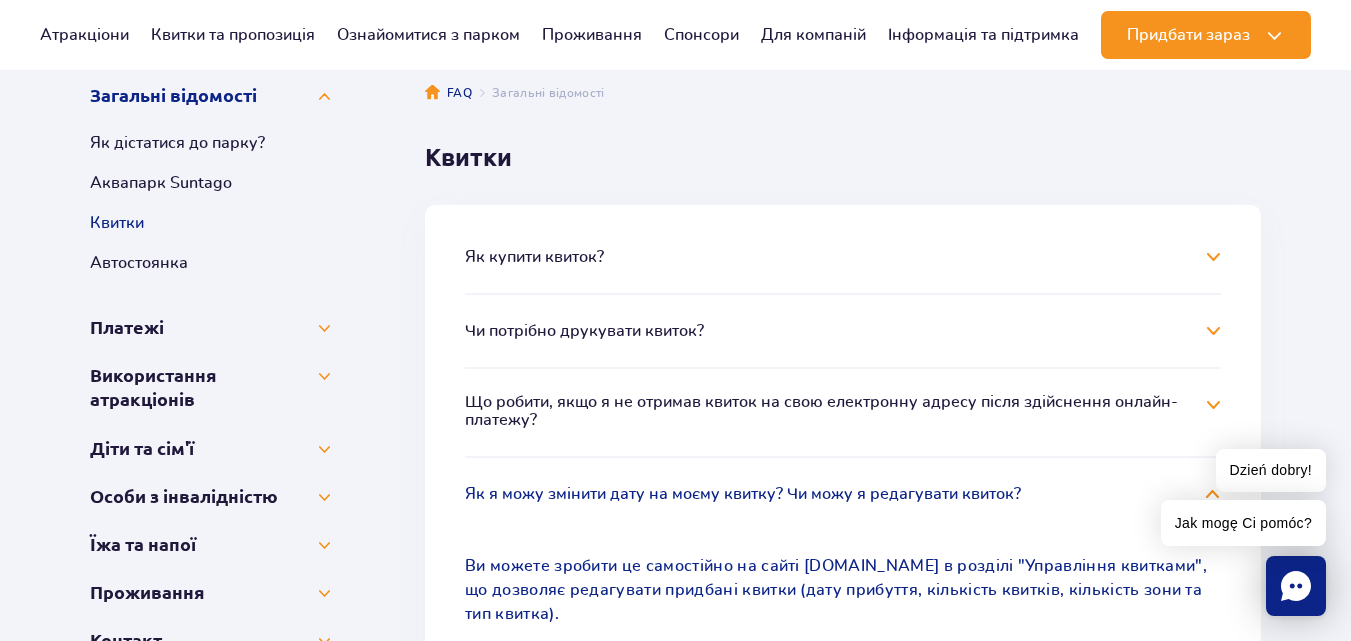 scroll, scrollTop: 352, scrollLeft: 0, axis: vertical 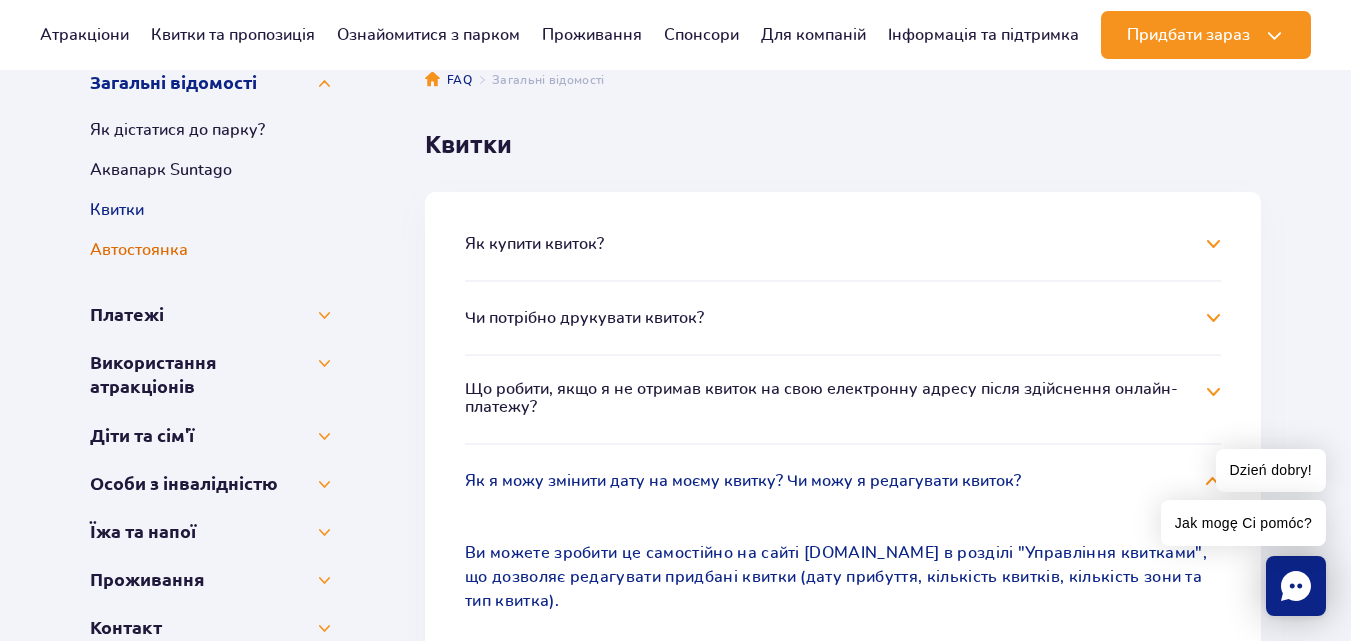 click on "Автостоянка" at bounding box center (210, 250) 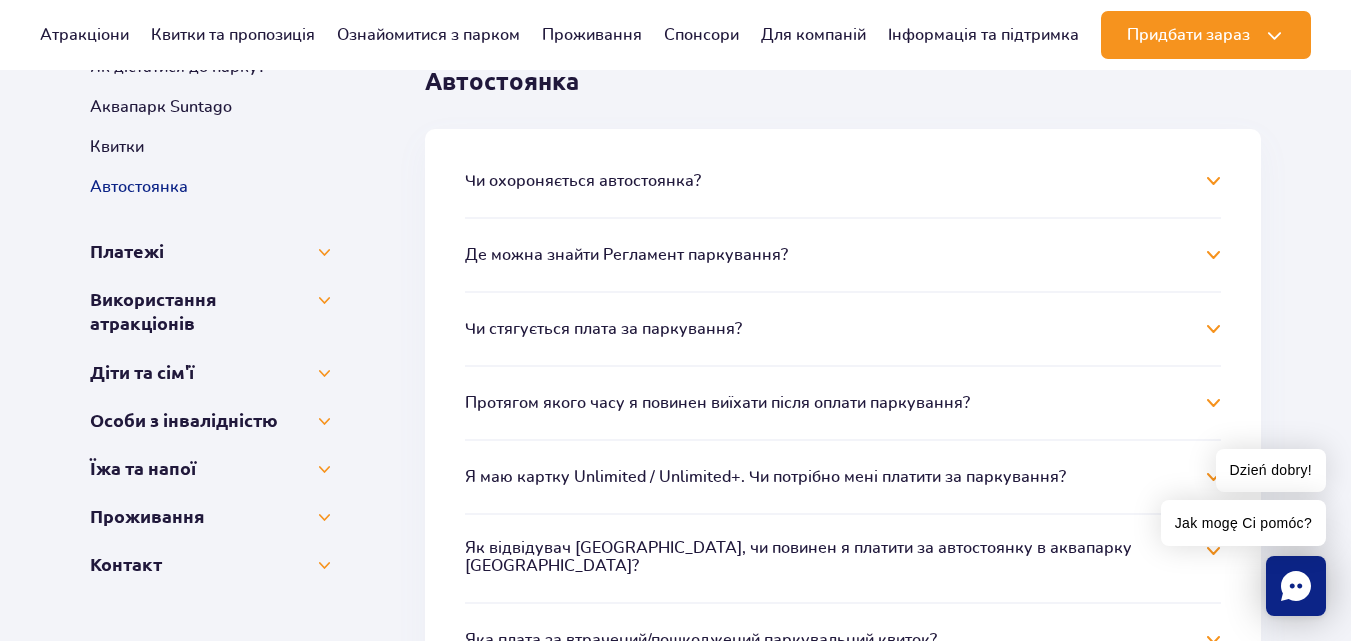 scroll, scrollTop: 454, scrollLeft: 0, axis: vertical 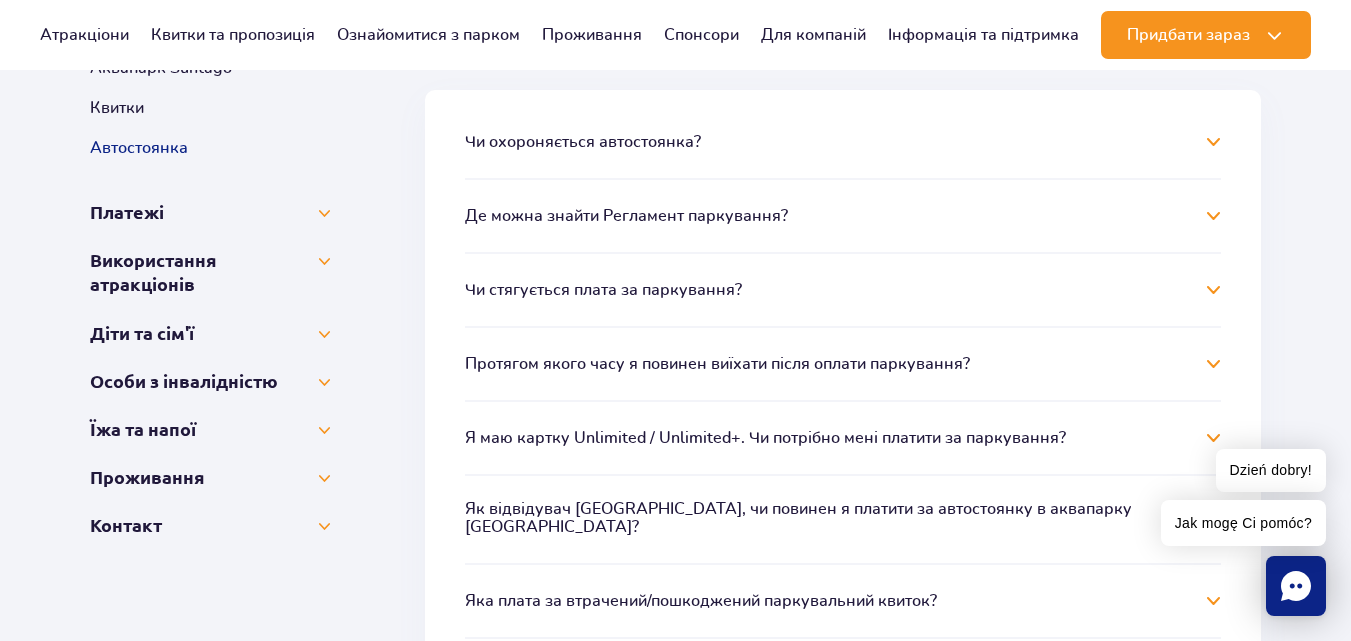 click on "Чи стягується плата за паркування?" at bounding box center [843, 290] 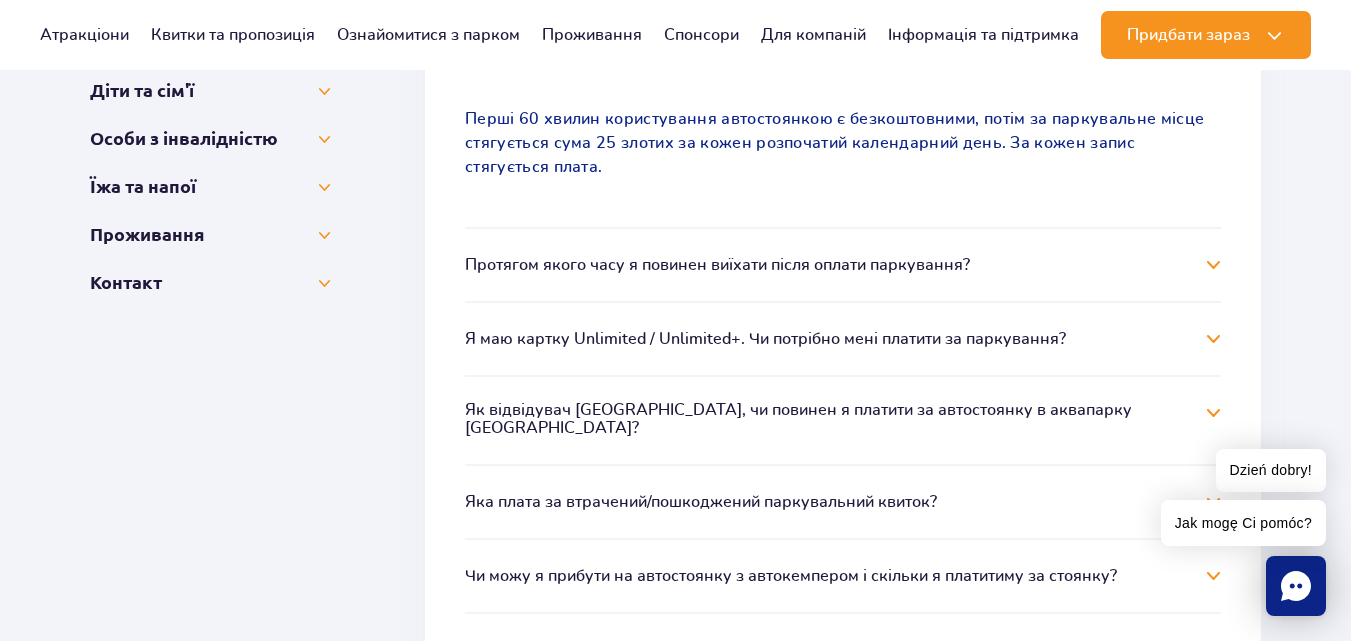 scroll, scrollTop: 707, scrollLeft: 0, axis: vertical 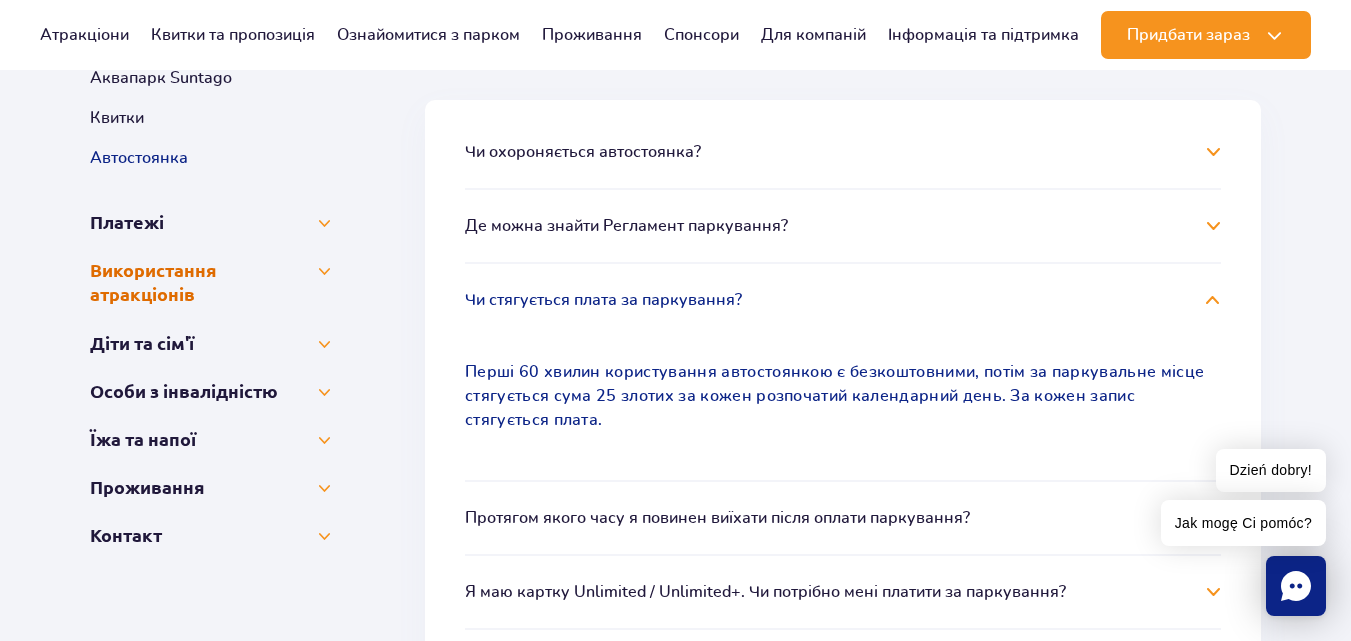 click on "Використання атракціонів" at bounding box center (210, 282) 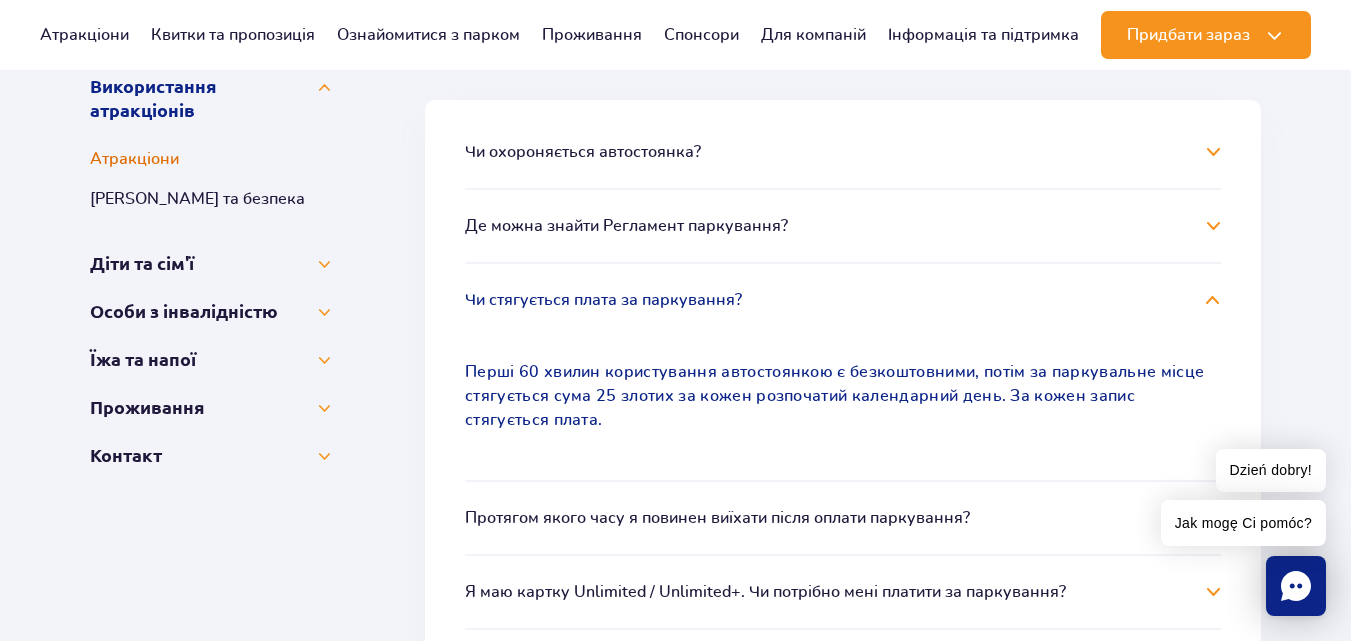 click on "Атракціони" at bounding box center [210, 159] 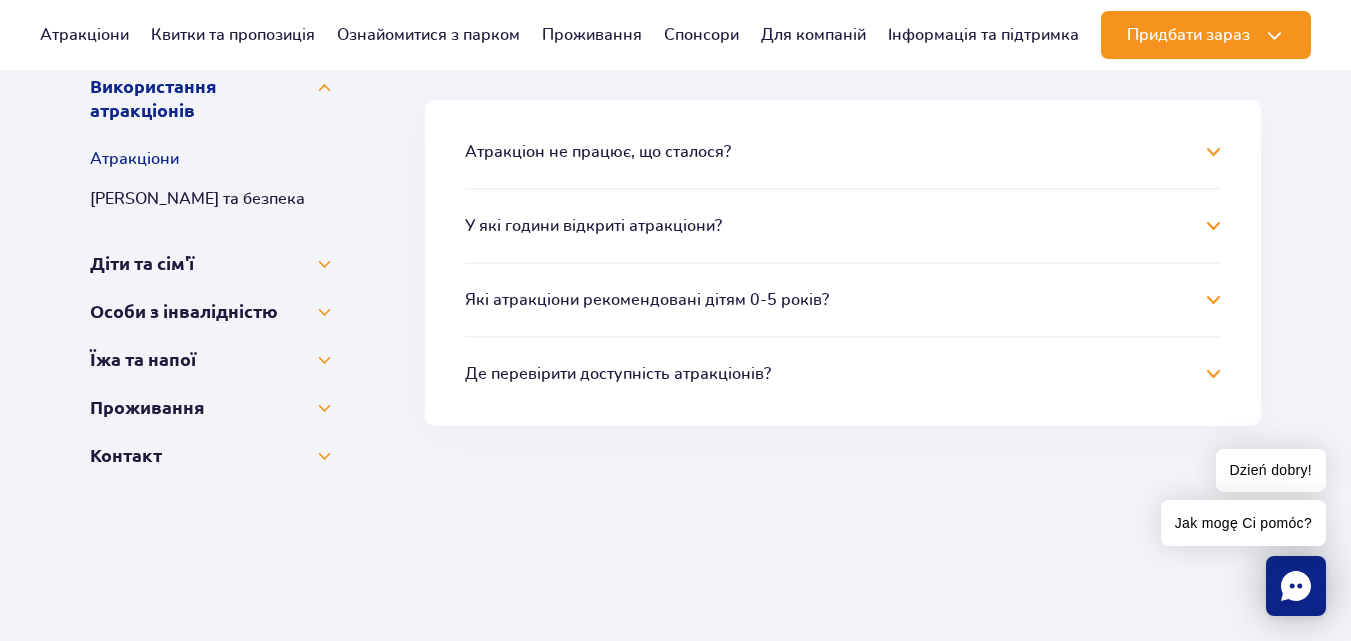 click on "У які години відкриті атракціони?" at bounding box center (593, 226) 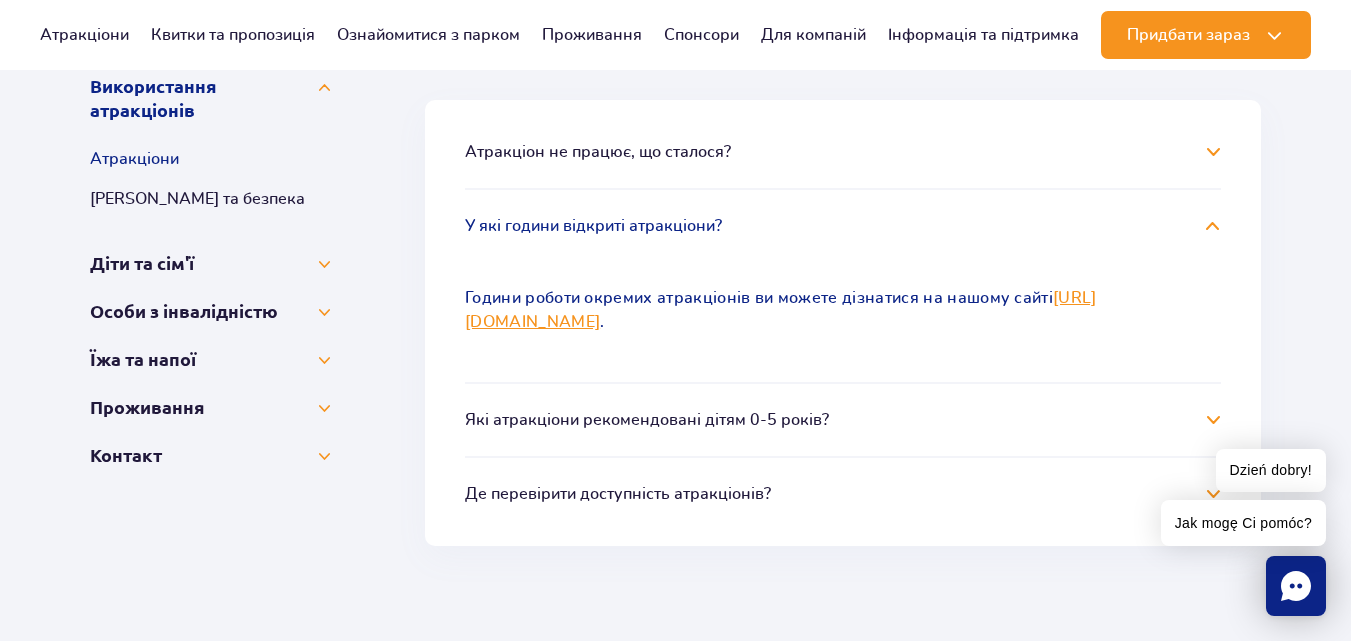 click on "У які години відкриті атракціони?" at bounding box center [593, 226] 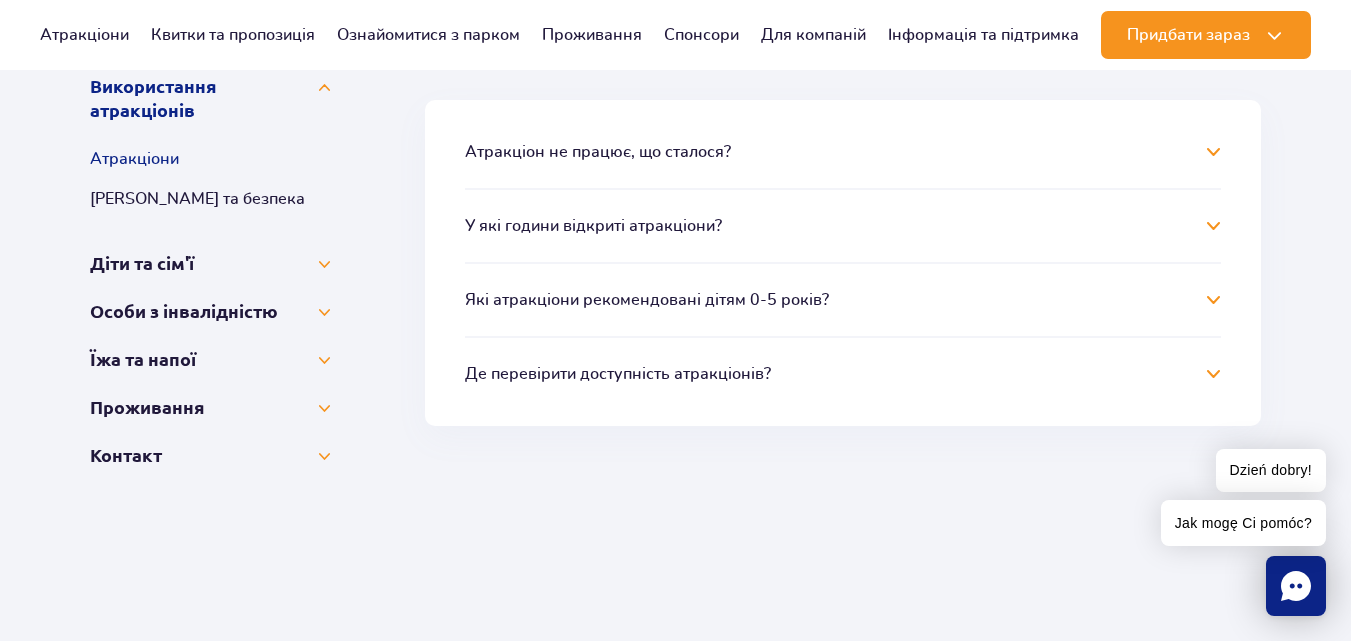 click on "Які атракціони рекомендовані дітям 0-5 років?" at bounding box center [647, 300] 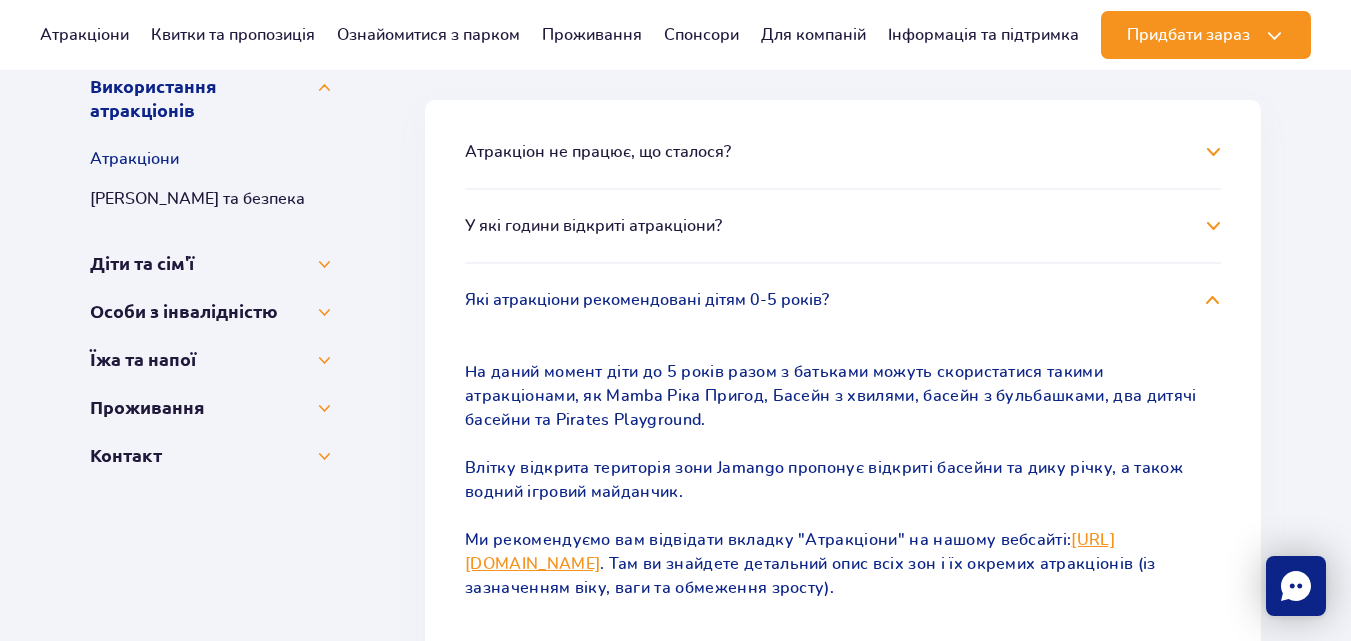 click on "Які атракціони рекомендовані дітям 0-5 років?" at bounding box center (647, 300) 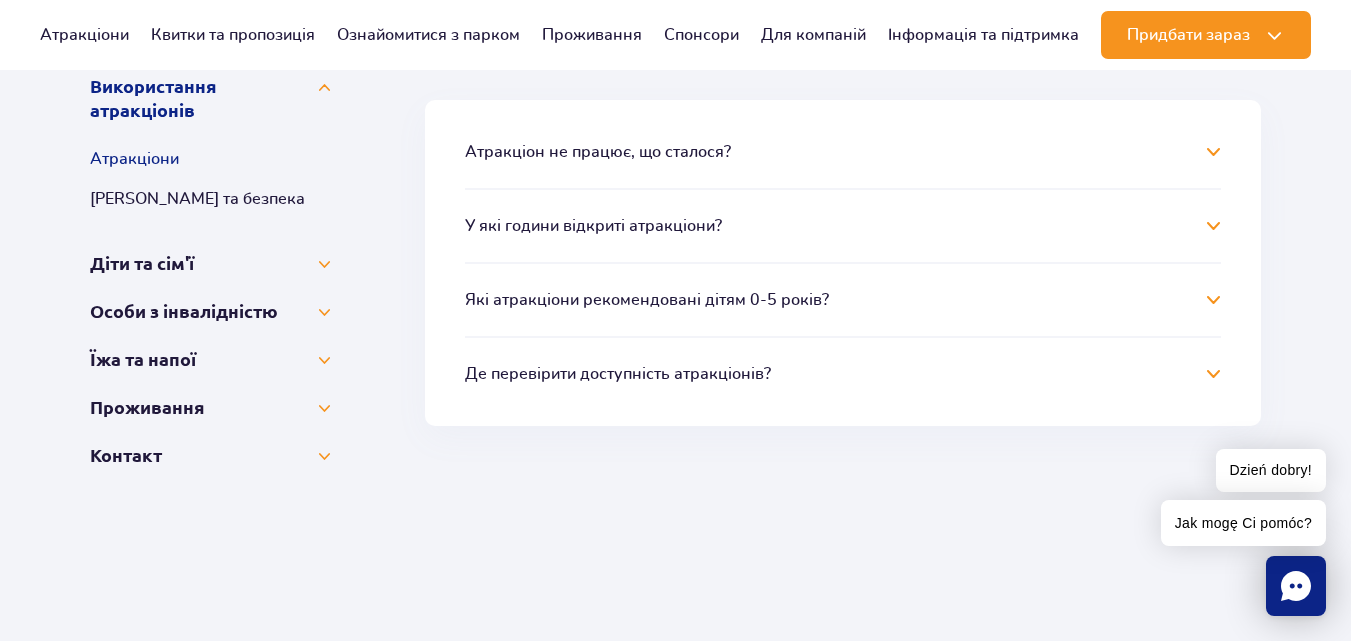 click on "Де перевірити доступність атракціонів?" at bounding box center [618, 374] 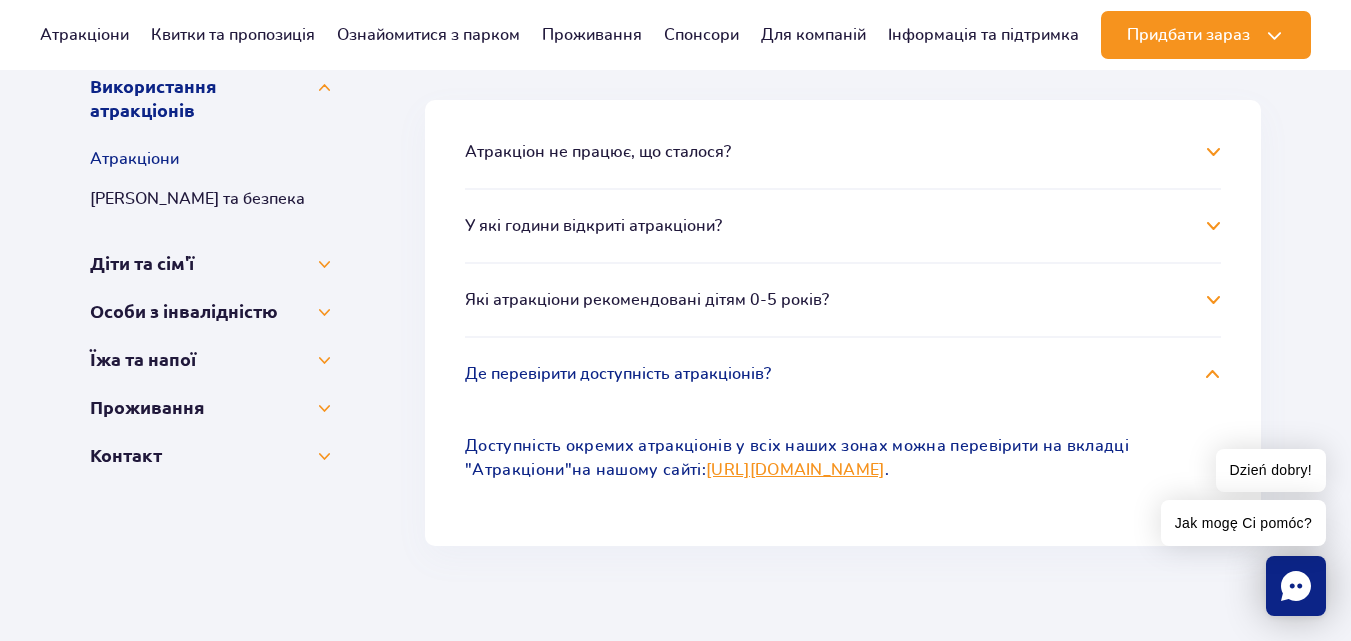 click on "https://parkofpoland.com/uk/attractions" at bounding box center (795, 470) 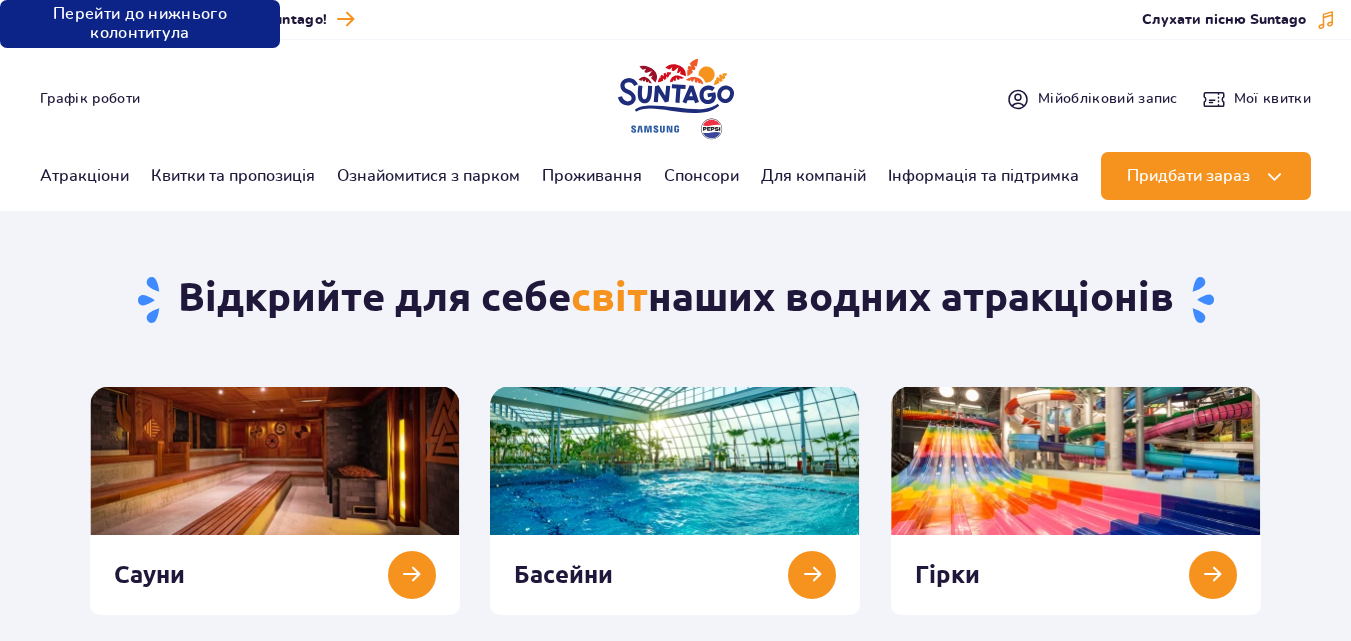 scroll, scrollTop: 0, scrollLeft: 0, axis: both 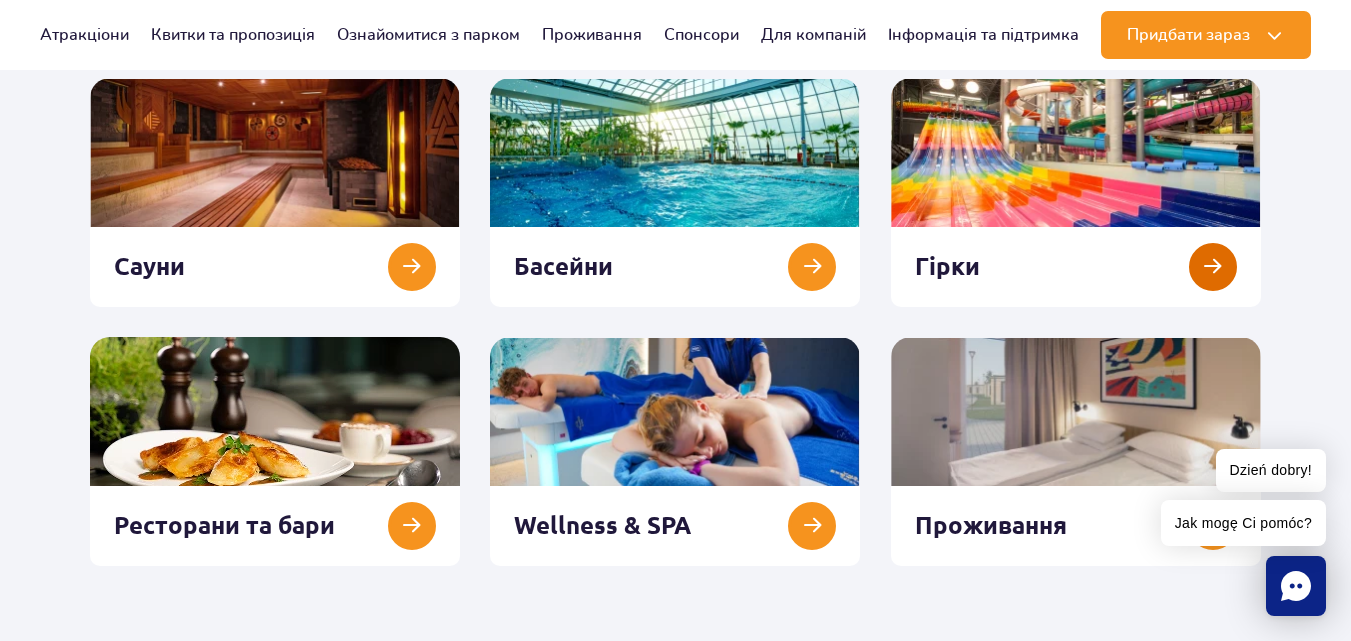 click at bounding box center [1076, 192] 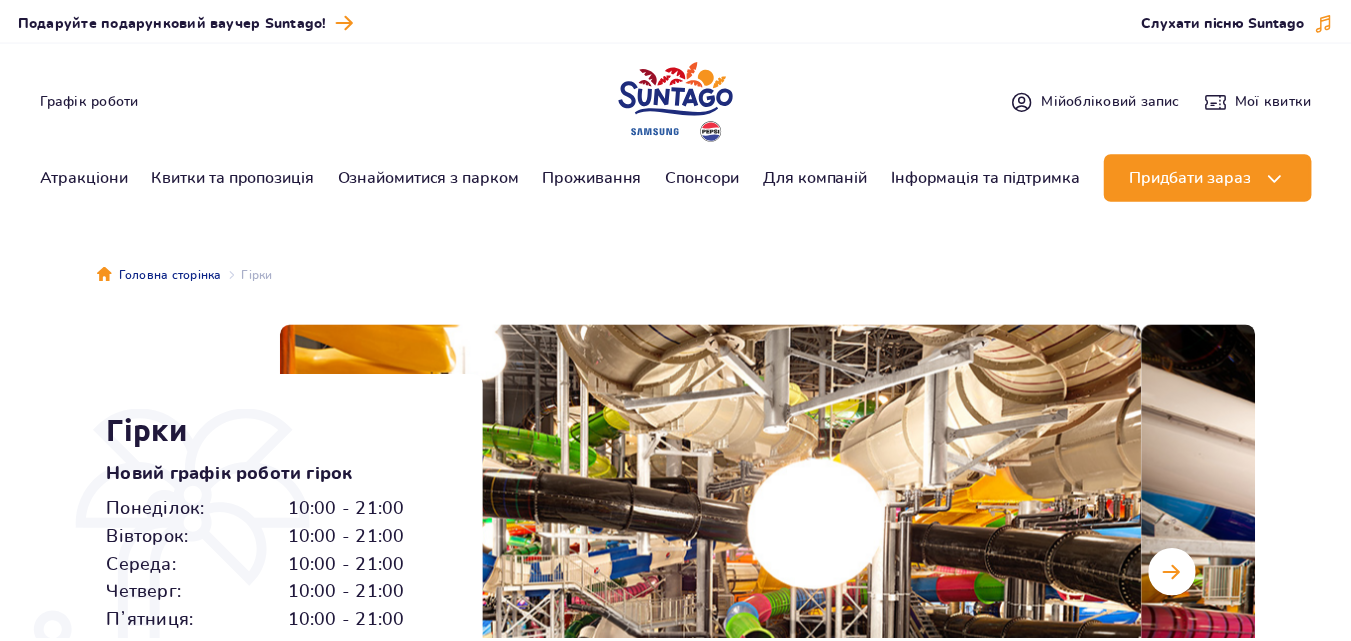 scroll, scrollTop: 0, scrollLeft: 0, axis: both 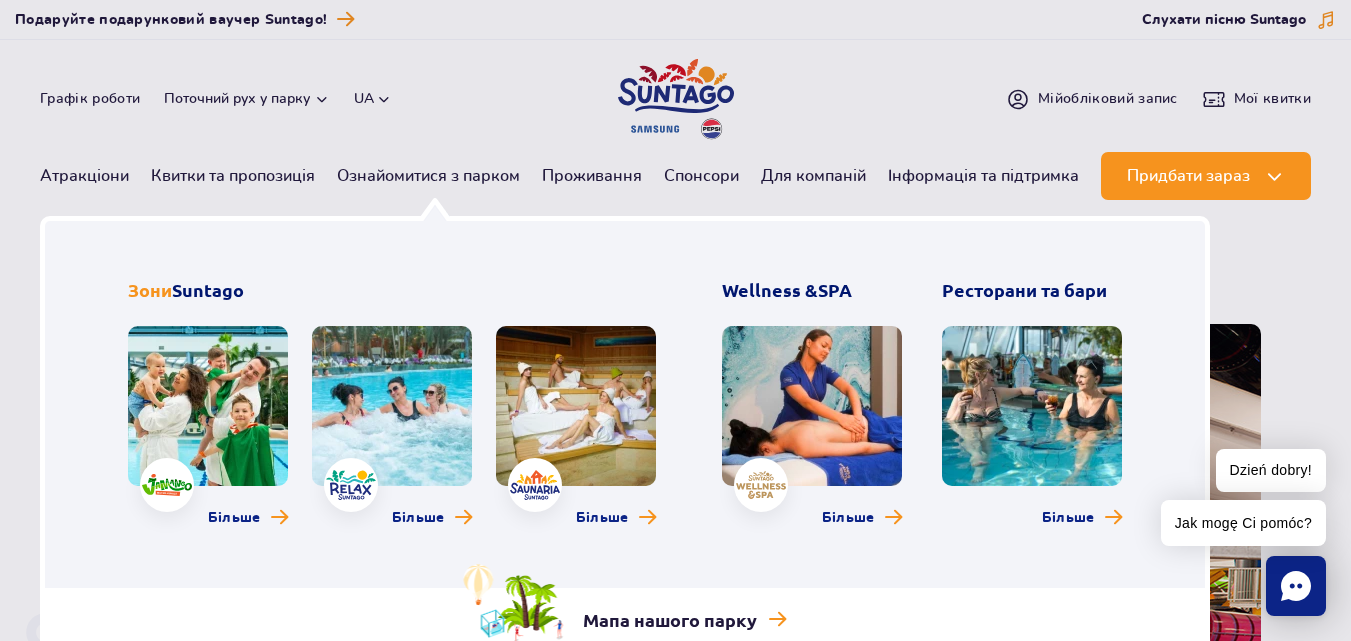 drag, startPoint x: 250, startPoint y: 210, endPoint x: 298, endPoint y: 129, distance: 94.15413 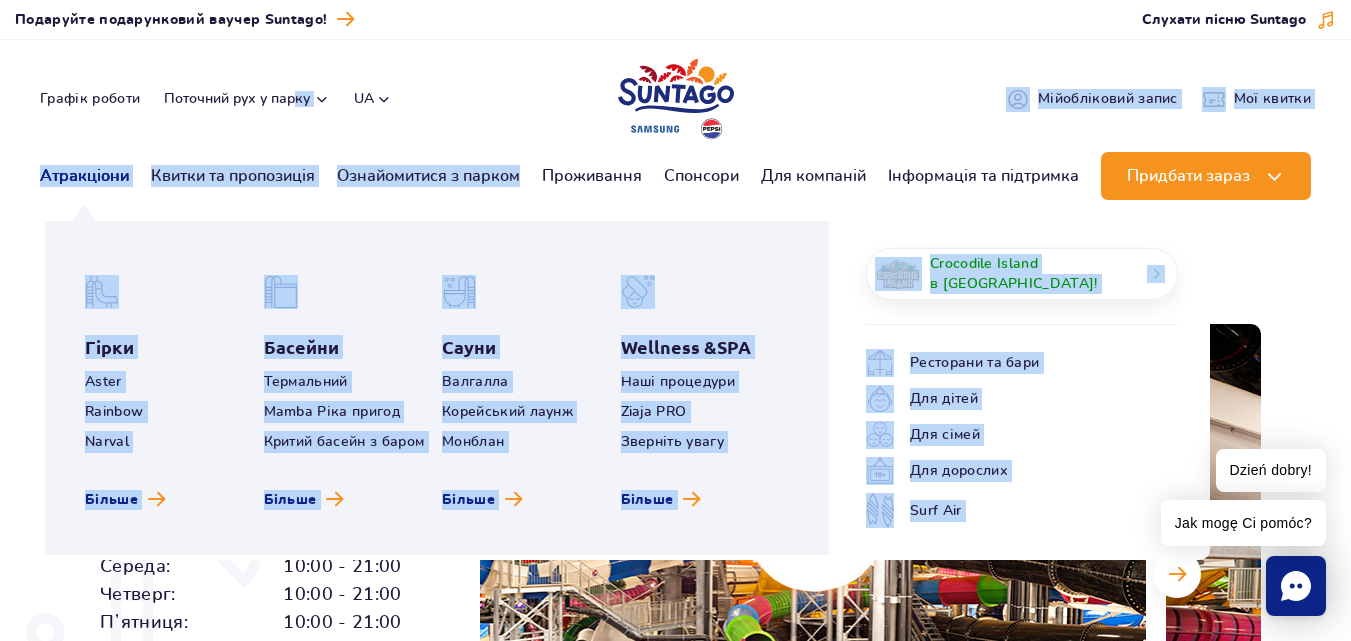 click on "Атракціони" at bounding box center (84, 176) 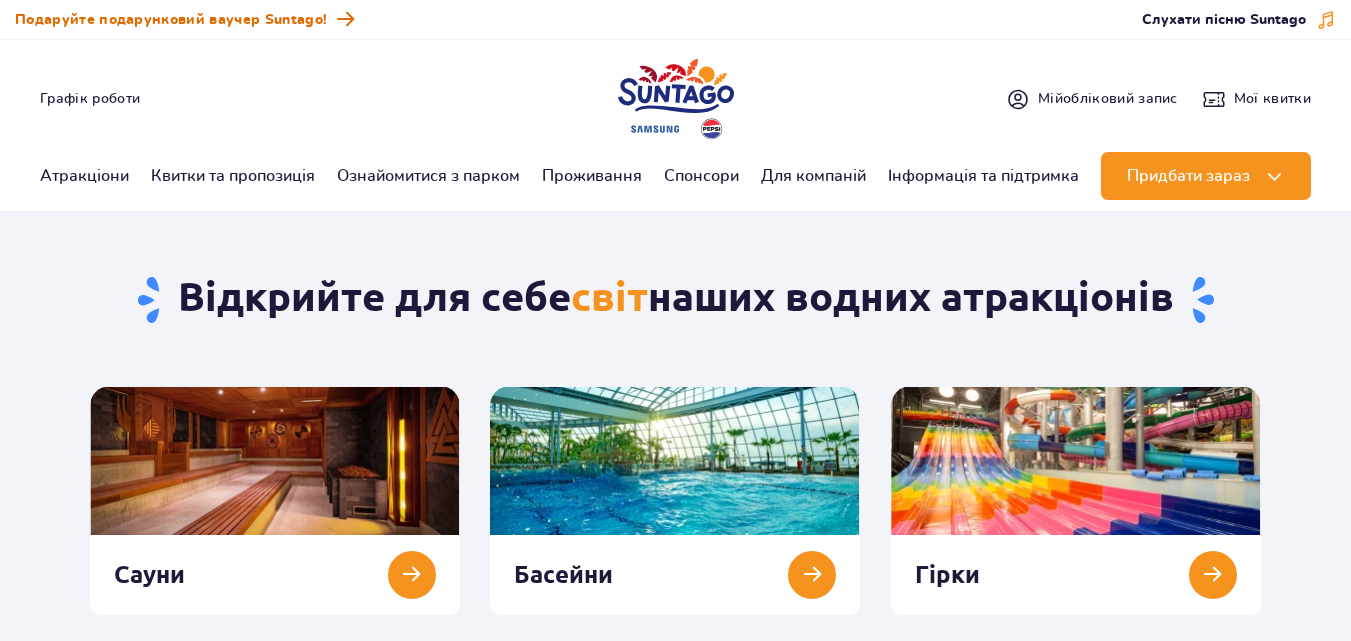 scroll, scrollTop: 0, scrollLeft: 0, axis: both 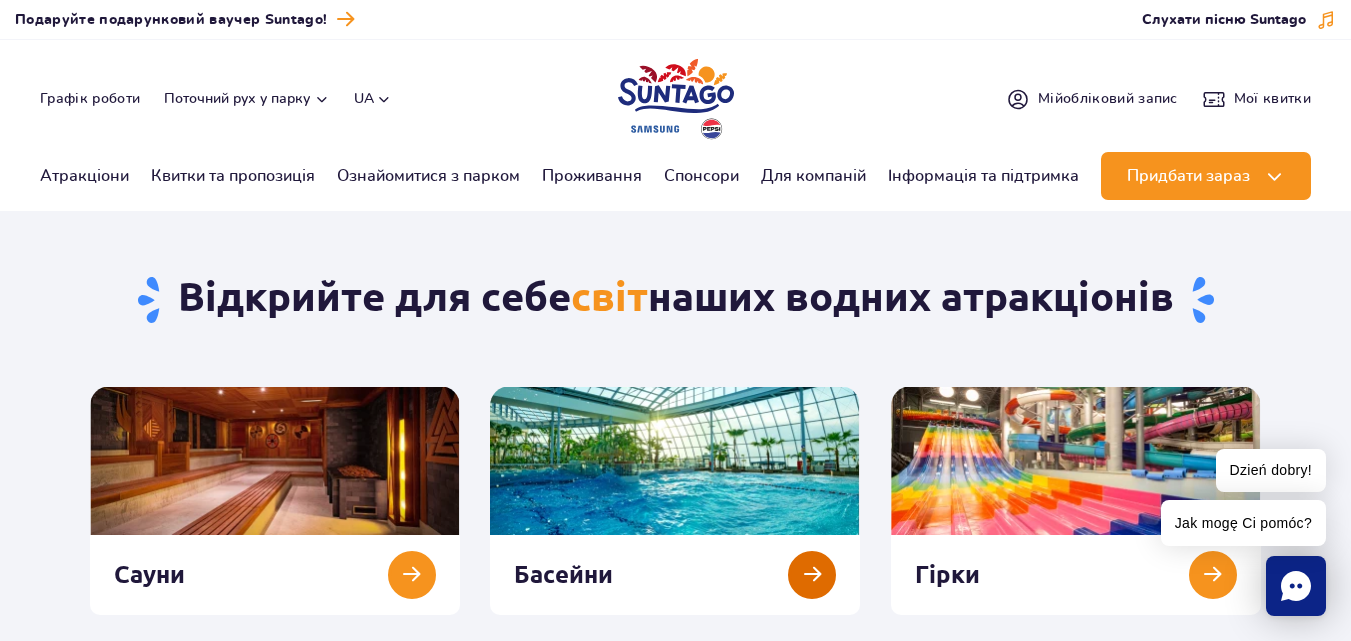 click at bounding box center (675, 500) 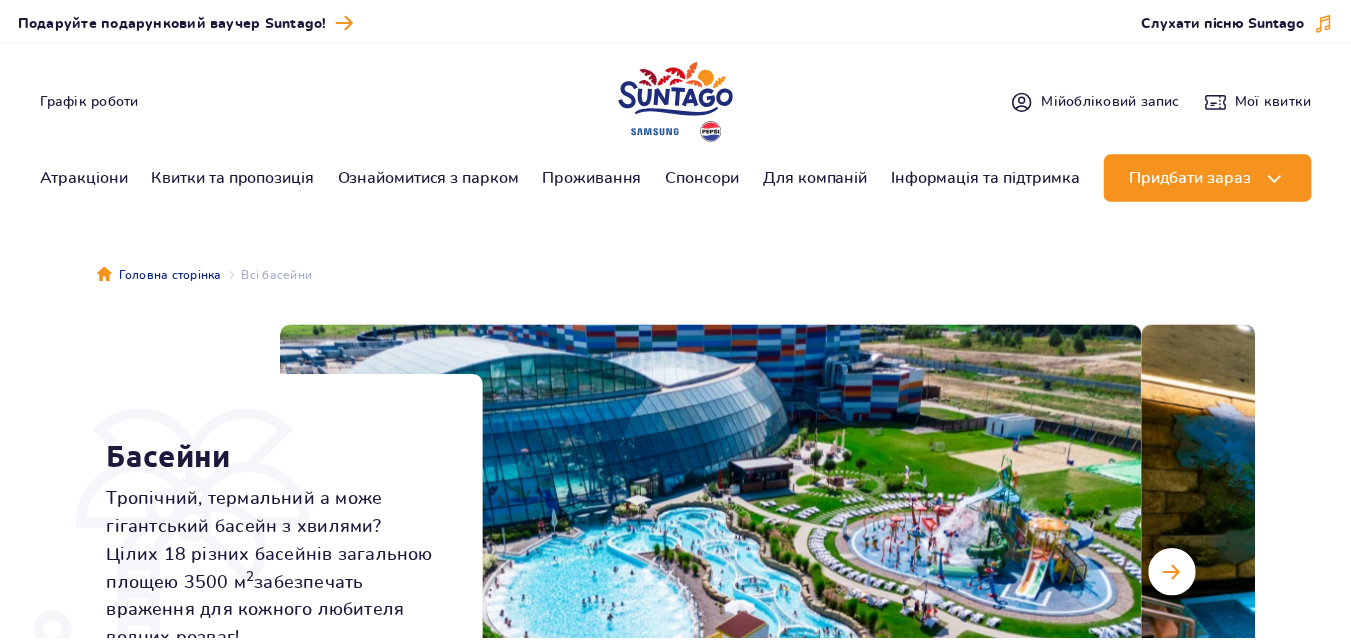 scroll, scrollTop: 0, scrollLeft: 0, axis: both 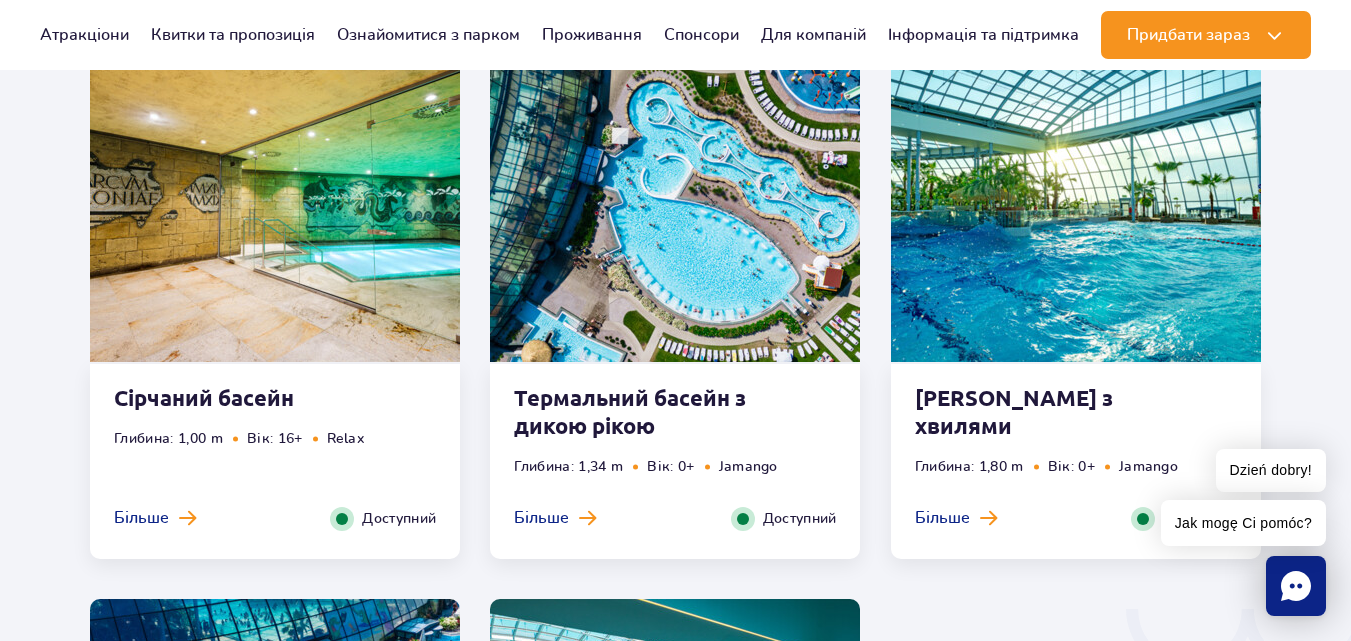 drag, startPoint x: 1353, startPoint y: 58, endPoint x: 1365, endPoint y: 285, distance: 227.31696 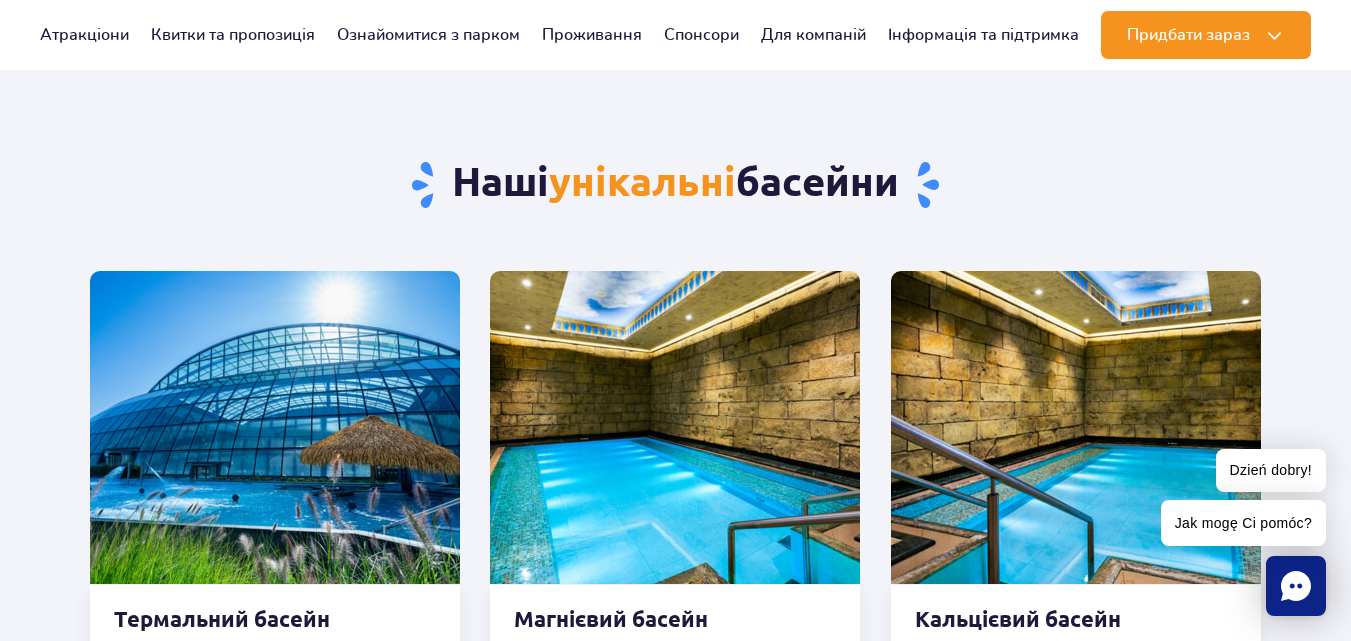scroll, scrollTop: 0, scrollLeft: 0, axis: both 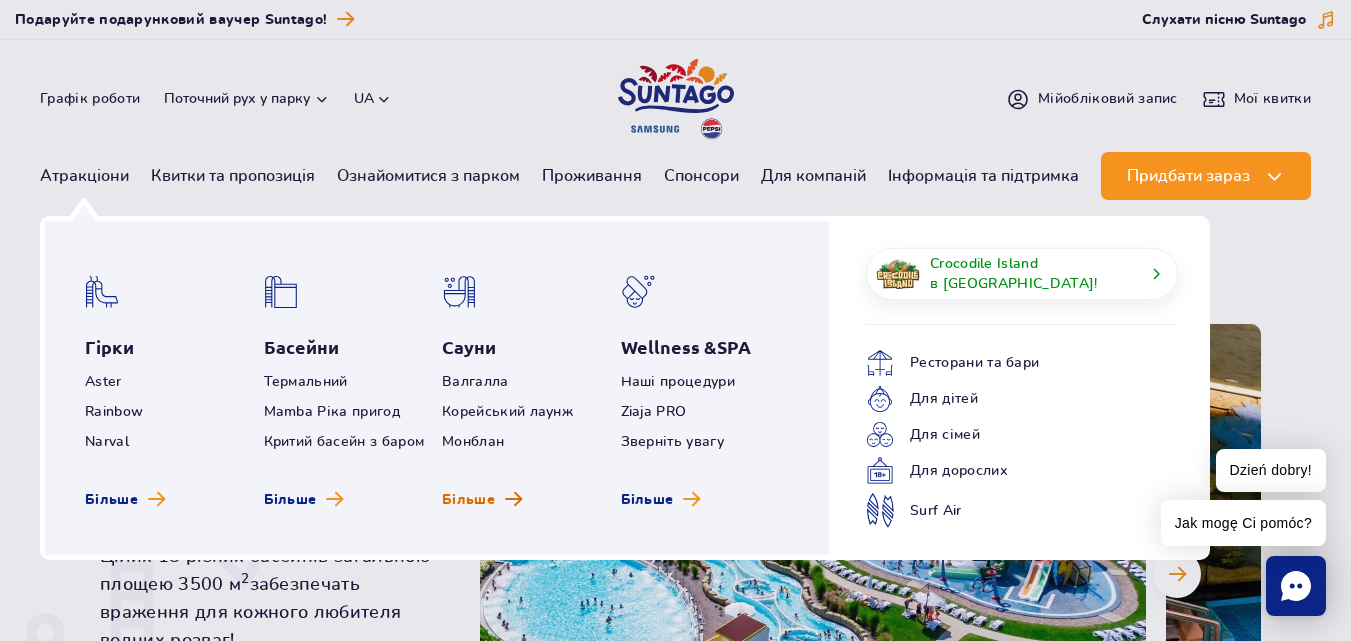 click on "Більше" at bounding box center [468, 500] 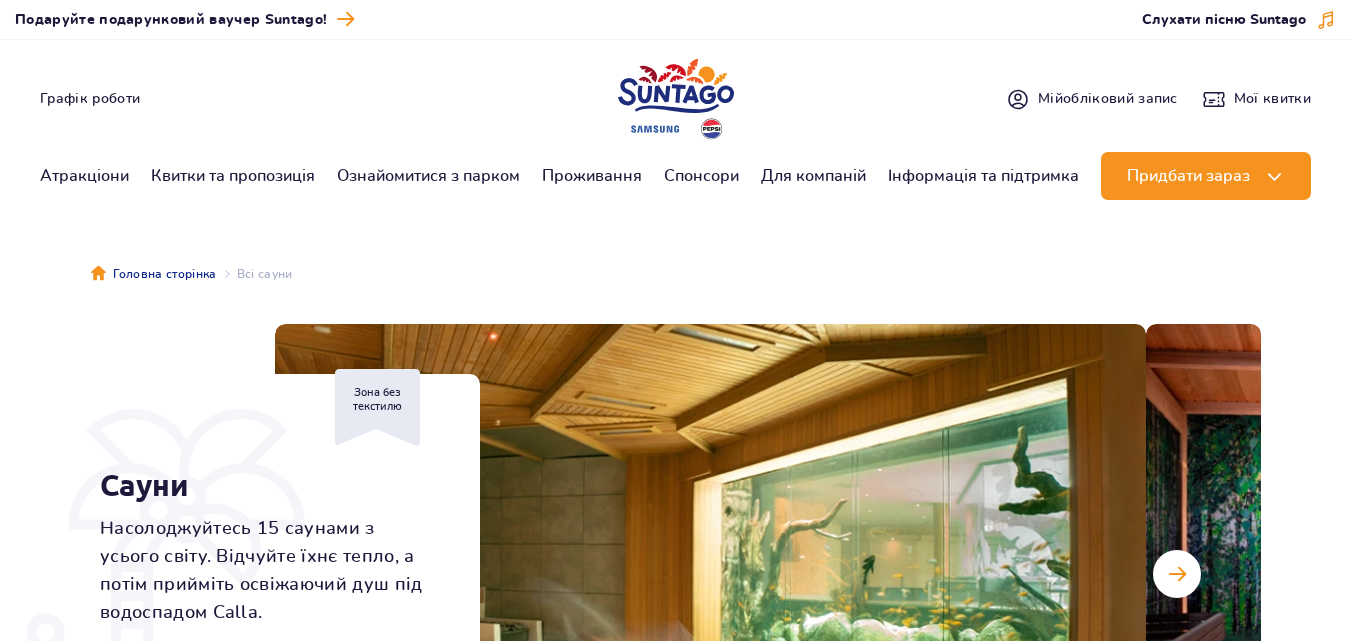scroll, scrollTop: 183, scrollLeft: 0, axis: vertical 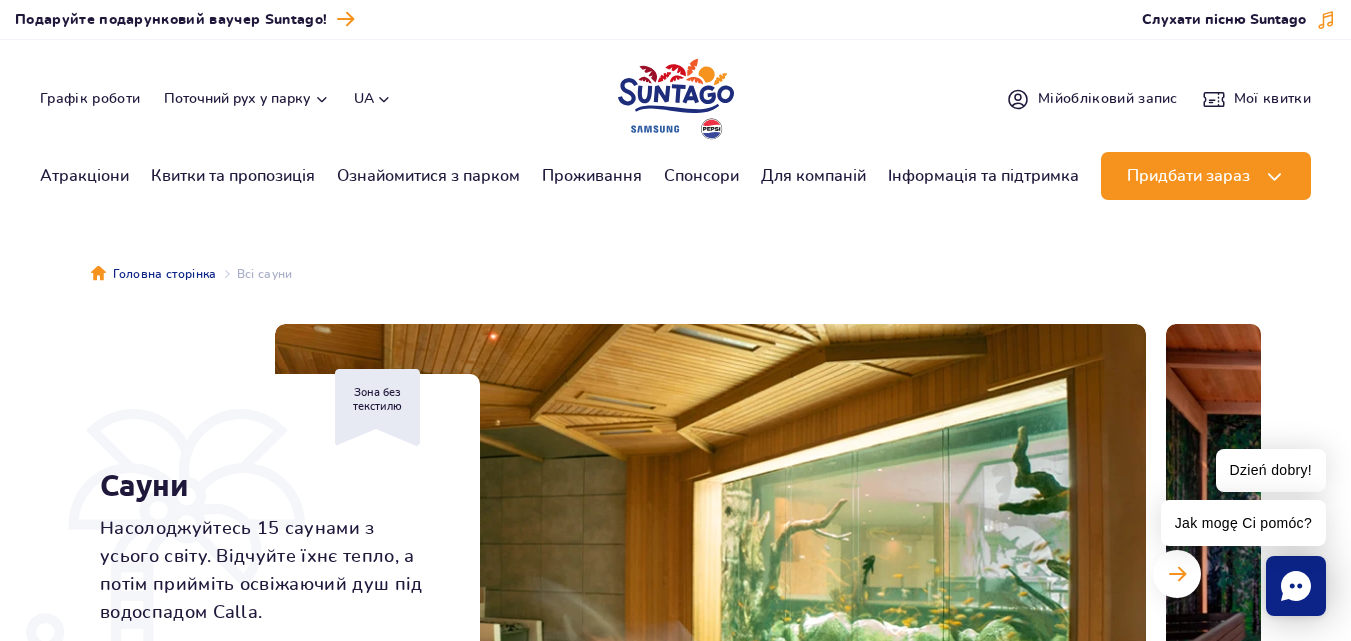 drag, startPoint x: 0, startPoint y: 0, endPoint x: 1365, endPoint y: -47, distance: 1365.809 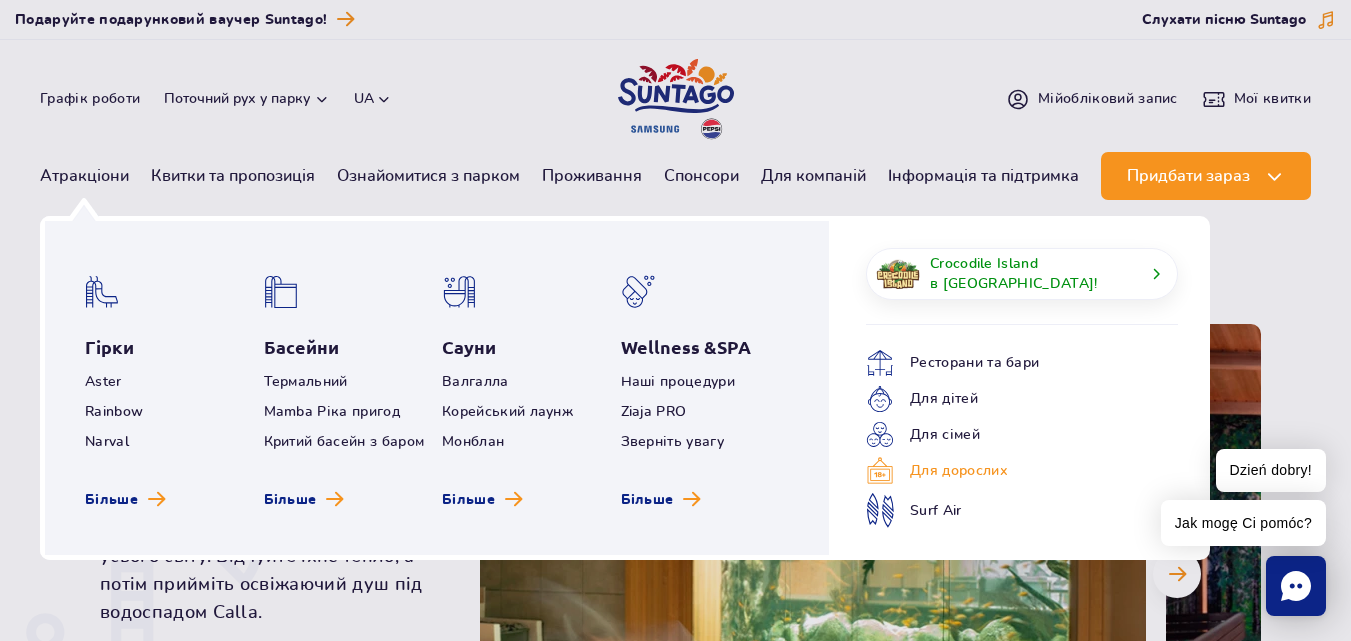 click on "Для дорослих" at bounding box center (1007, 471) 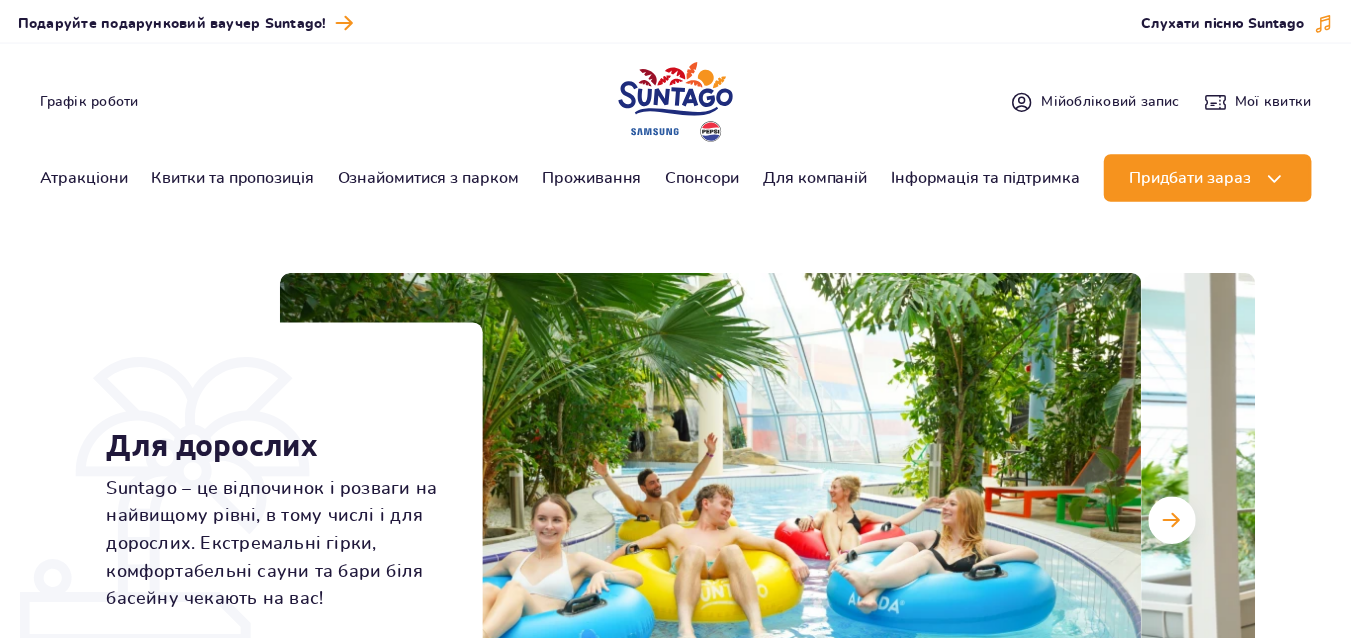 scroll, scrollTop: 0, scrollLeft: 0, axis: both 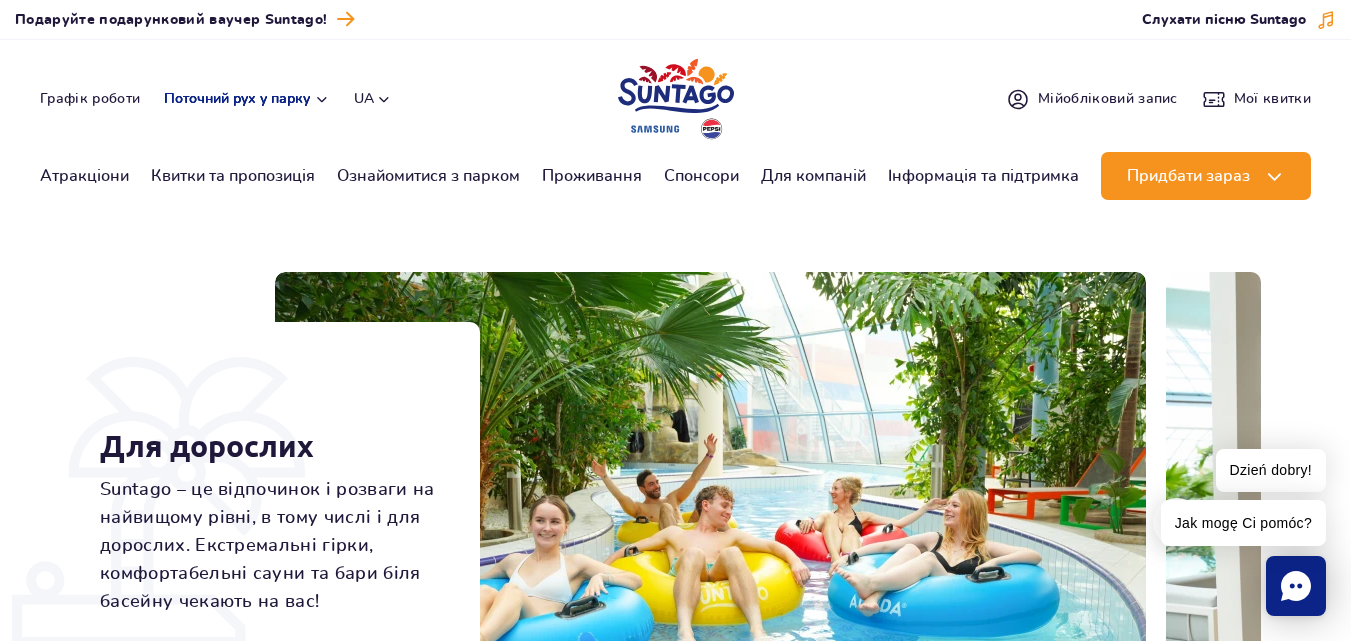 click on "Поточний рух у парку" at bounding box center (247, 99) 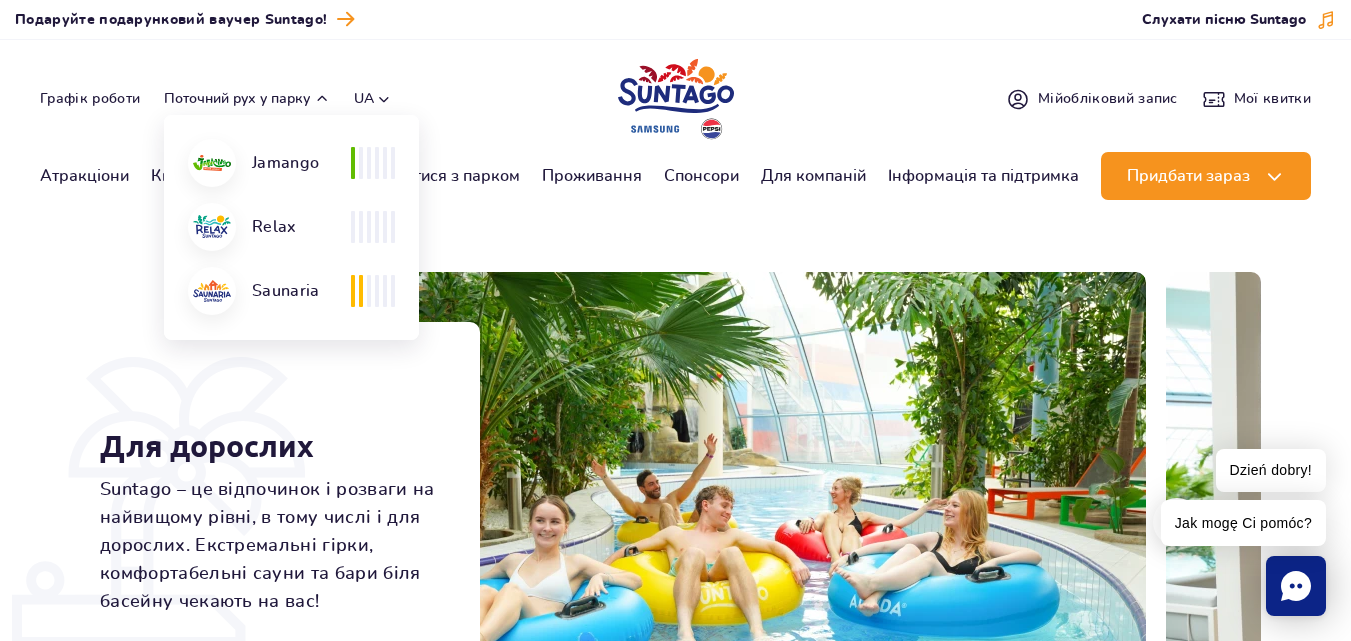 click at bounding box center (212, 163) 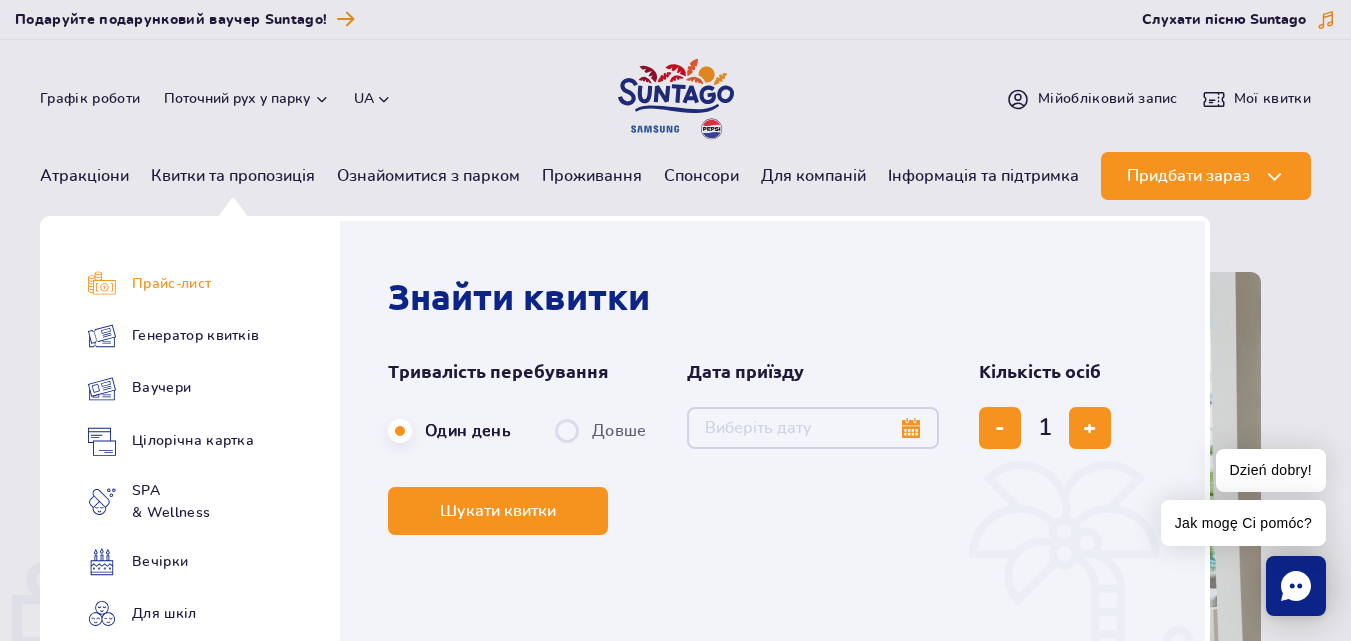 click on "Прайс-лист" at bounding box center [173, 284] 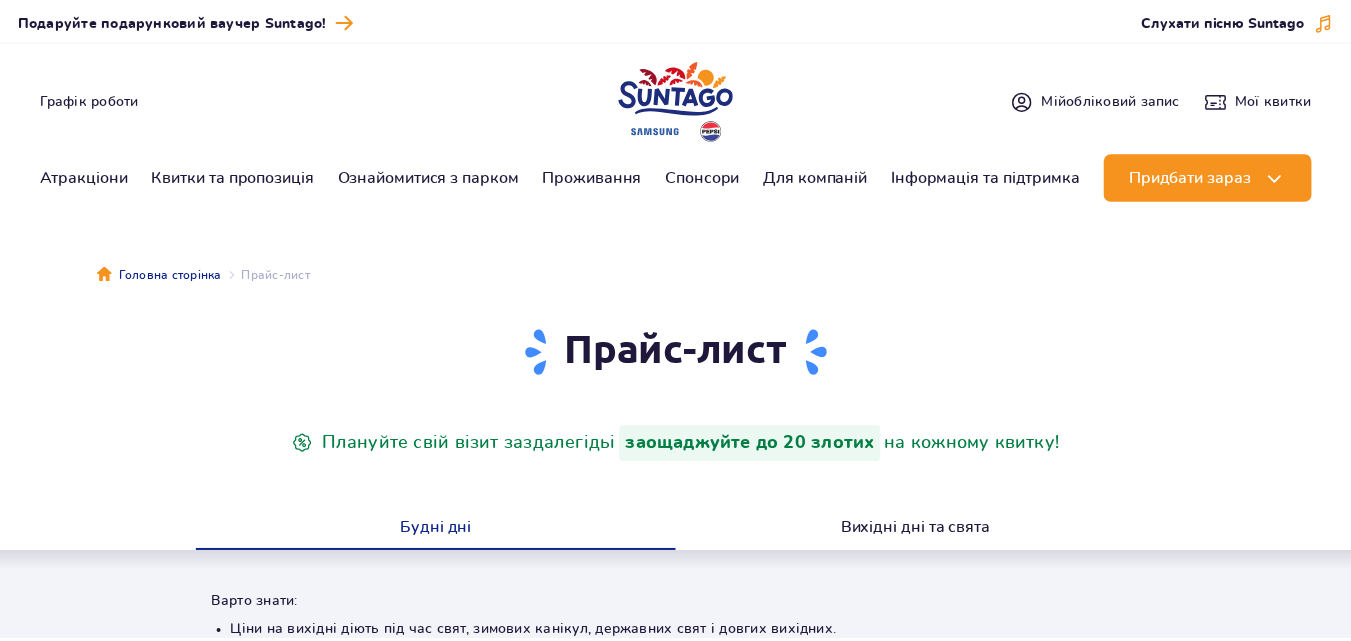 scroll, scrollTop: 0, scrollLeft: 0, axis: both 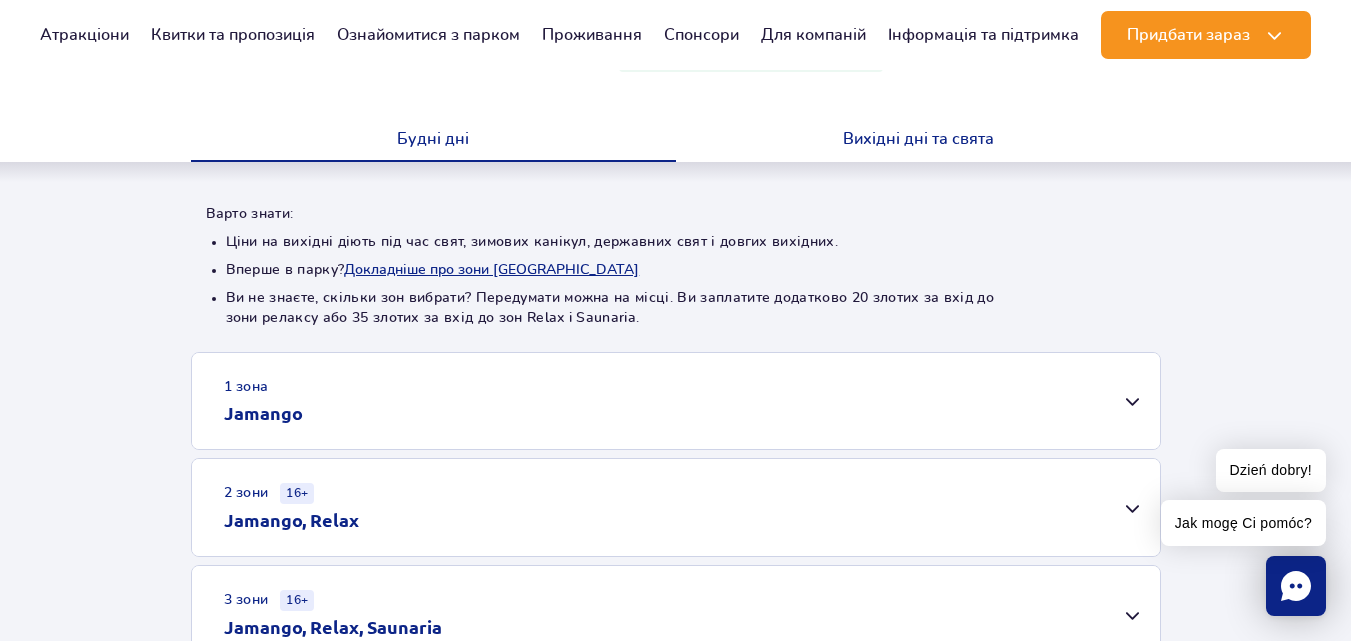 click on "Вихідні дні та свята" at bounding box center (918, 141) 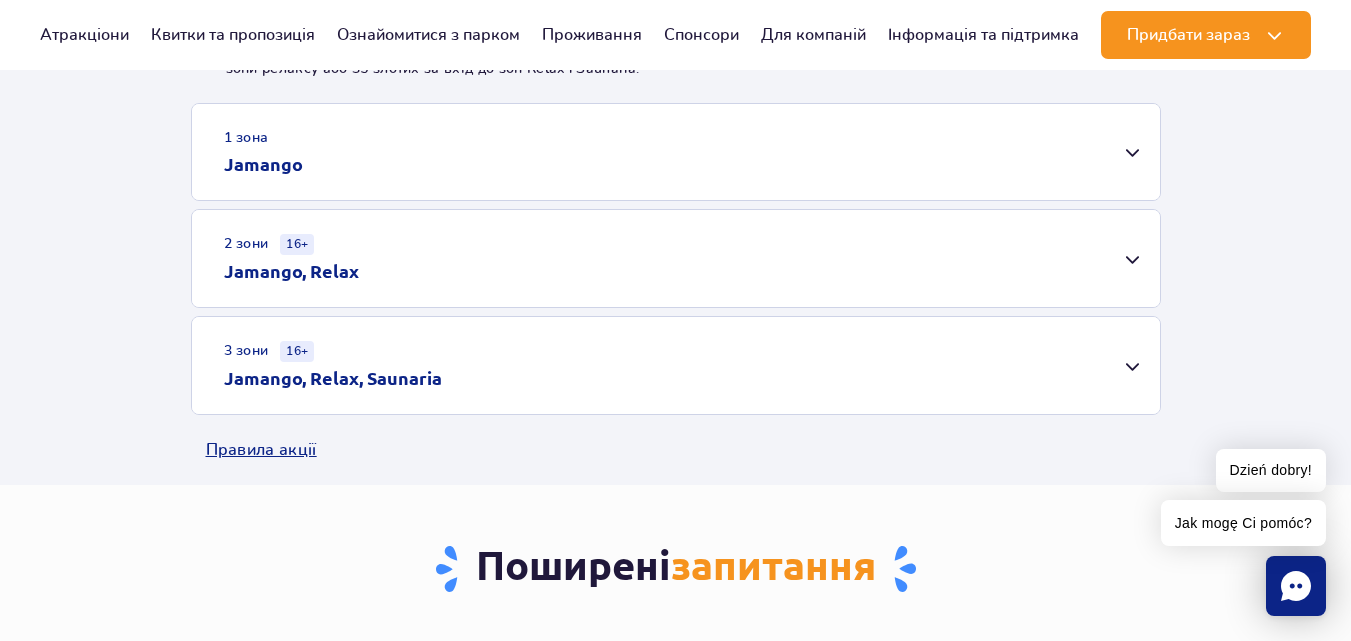 scroll, scrollTop: 646, scrollLeft: 0, axis: vertical 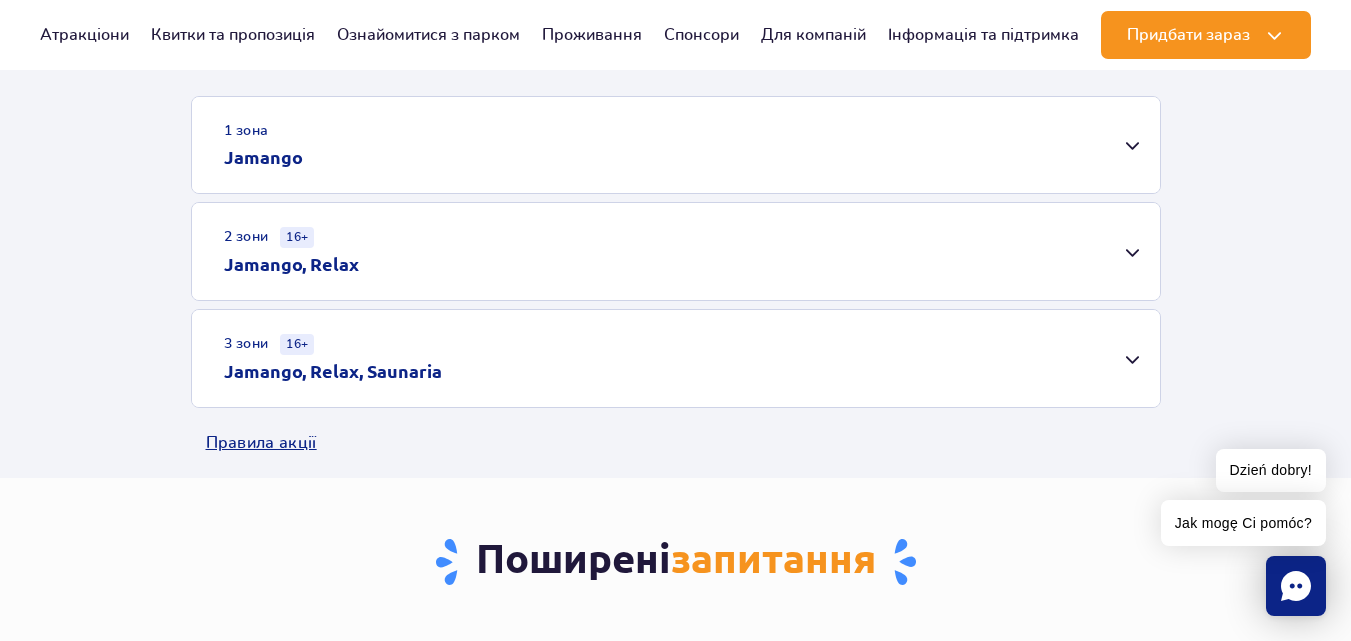 click on "2 зони  16+
Jamango, Relax" at bounding box center [676, 251] 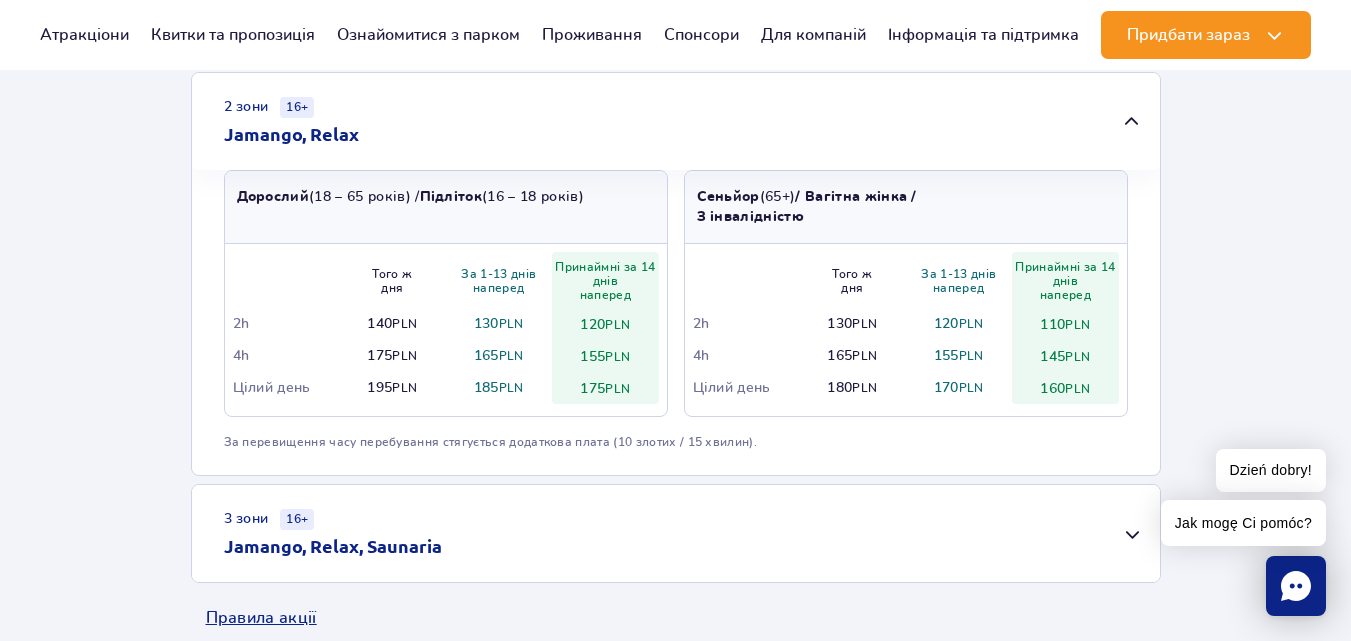 scroll, scrollTop: 798, scrollLeft: 0, axis: vertical 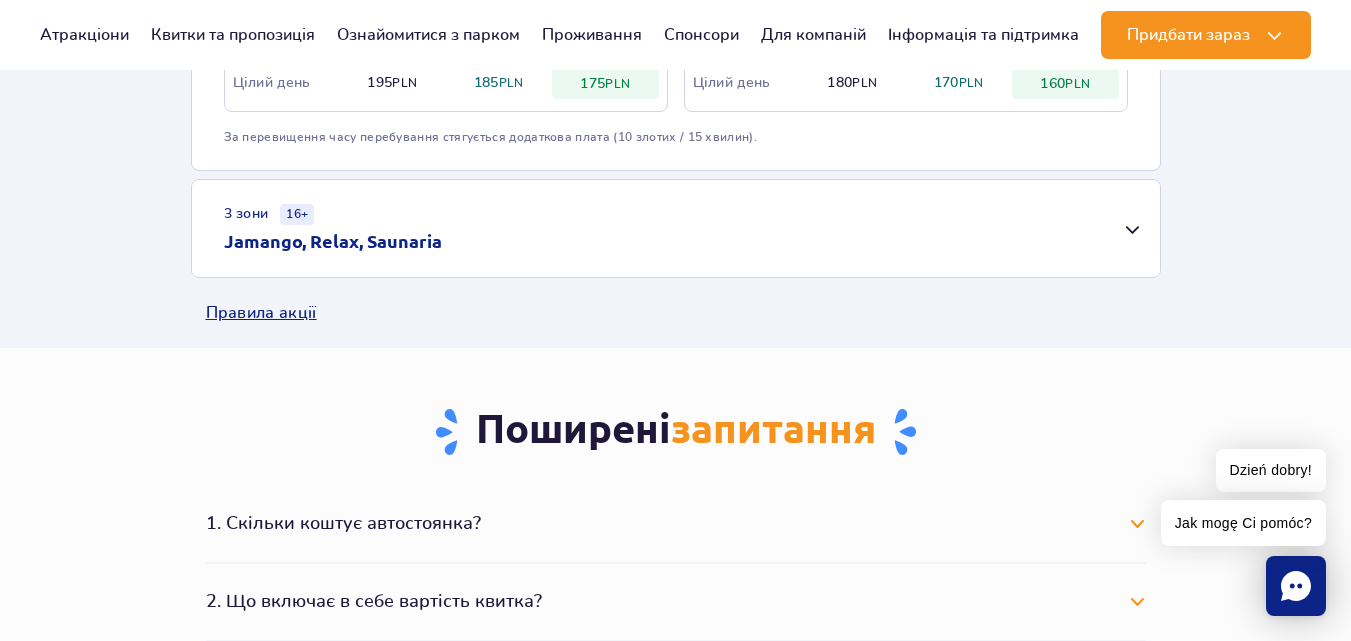click on "3 зони  16+
Jamango, Relax, Saunaria" at bounding box center (676, 228) 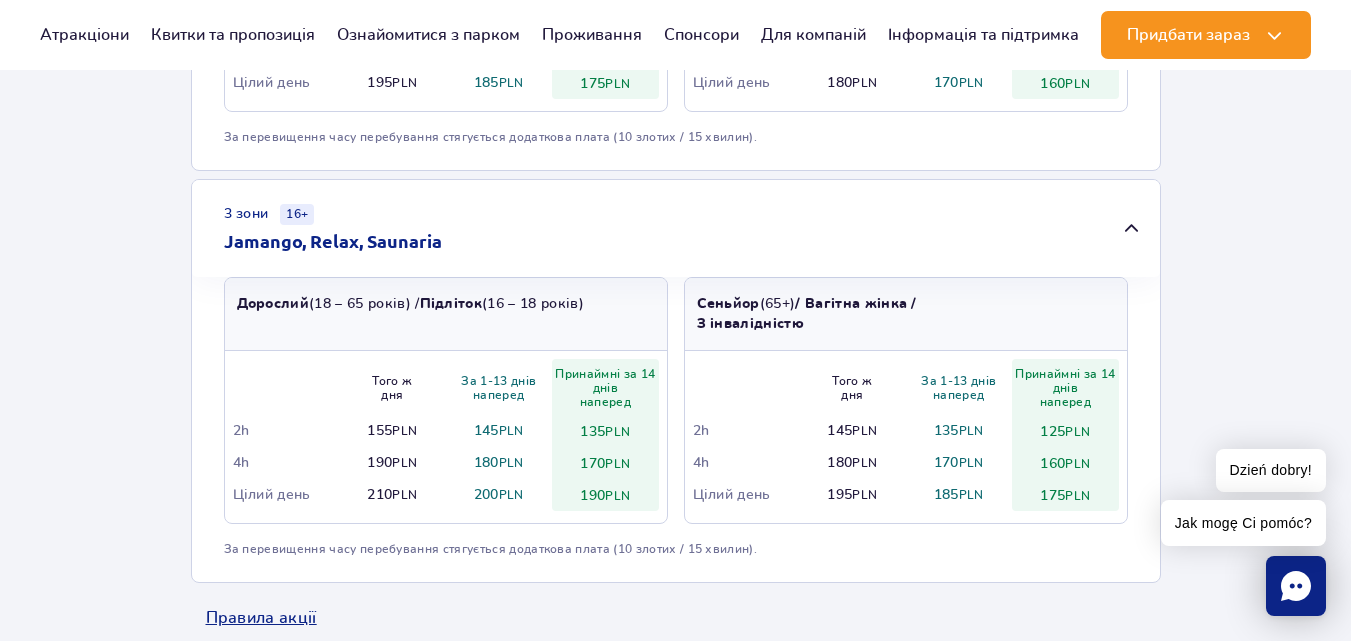 click on "3 зони  16+
Jamango, Relax, Saunaria" at bounding box center (676, 228) 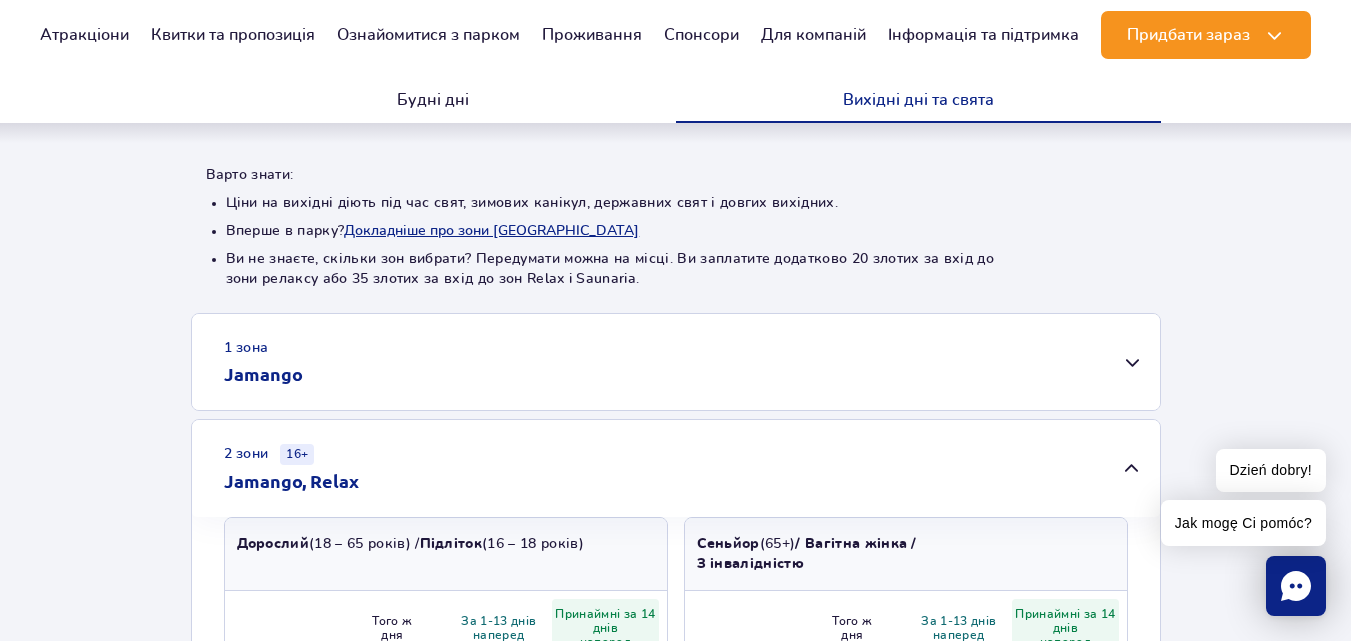 scroll, scrollTop: 465, scrollLeft: 0, axis: vertical 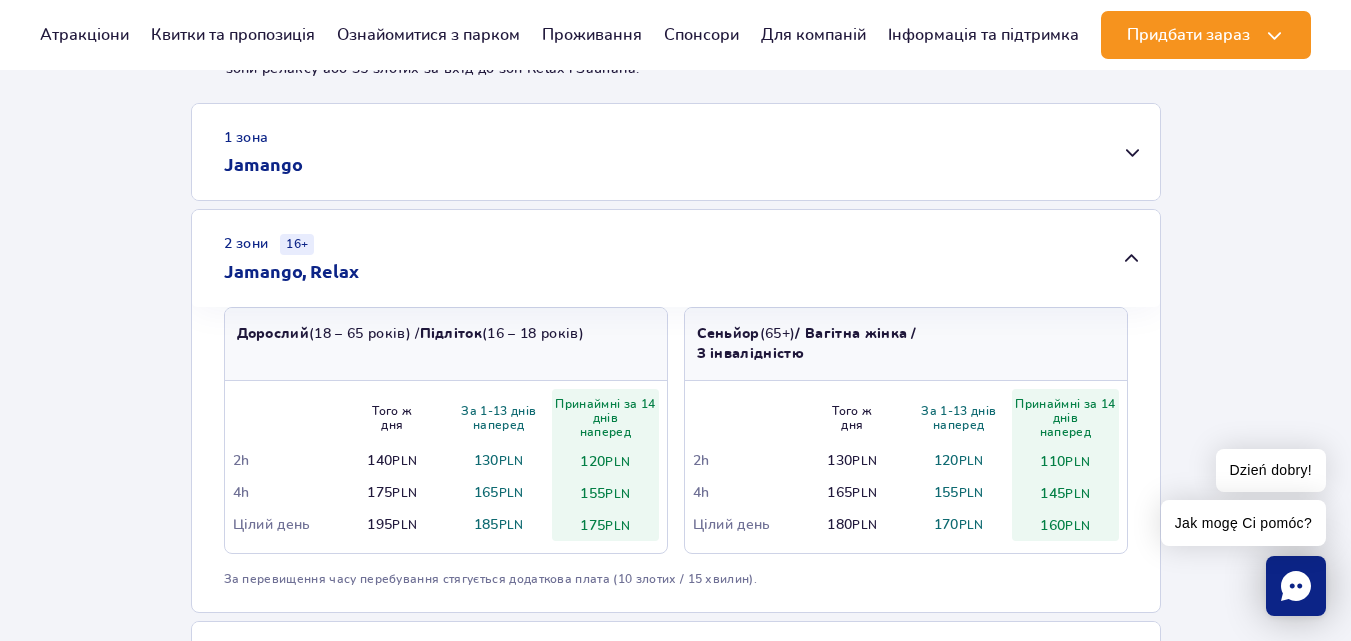 click on "2 зони  16+
Jamango, Relax" at bounding box center (676, 258) 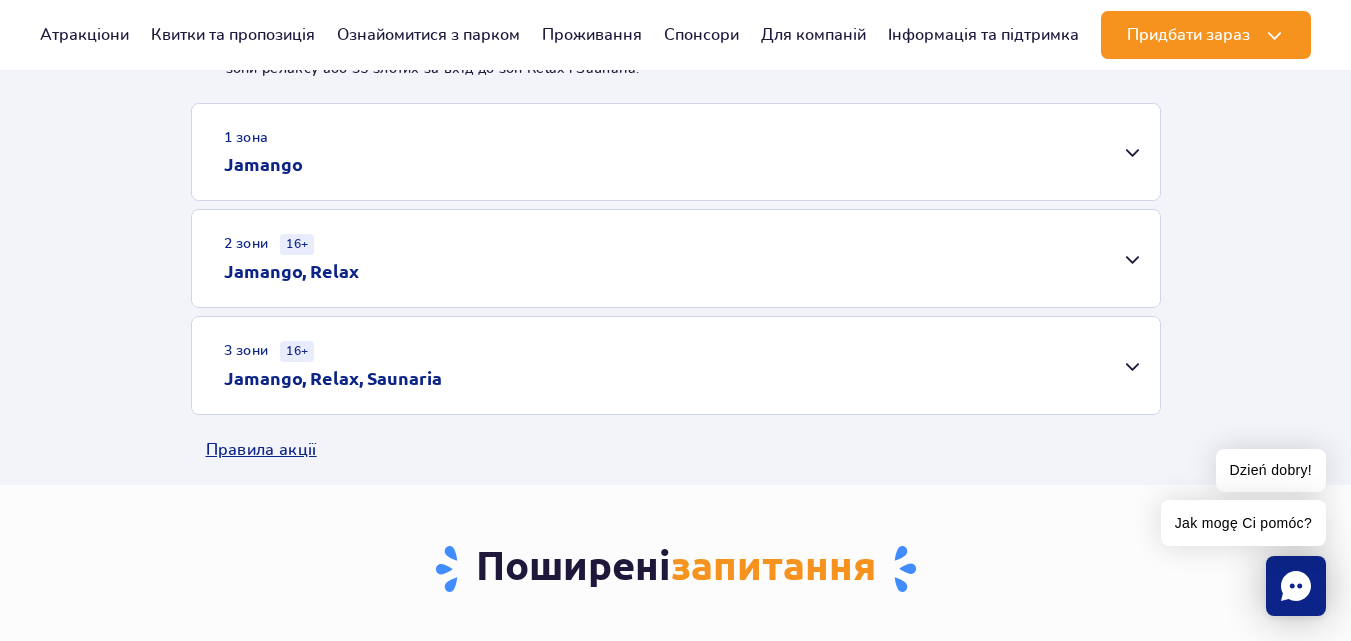 click on "1 зона
Jamango" at bounding box center (676, 152) 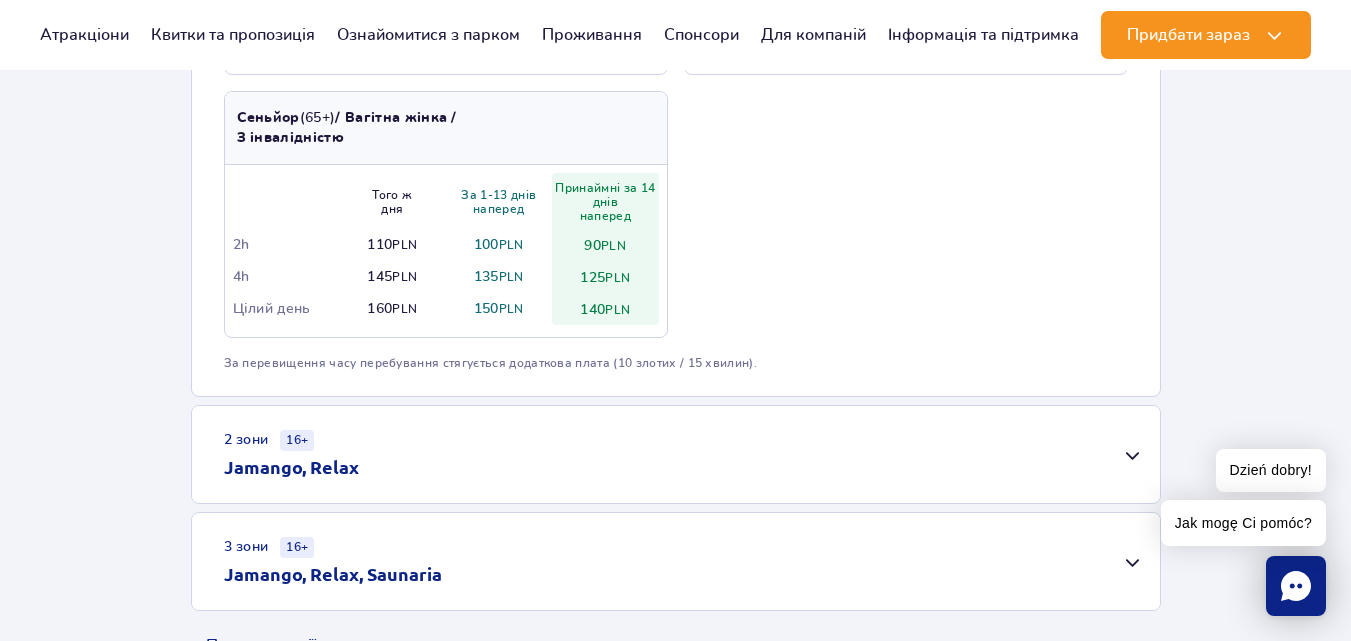 scroll, scrollTop: 1282, scrollLeft: 0, axis: vertical 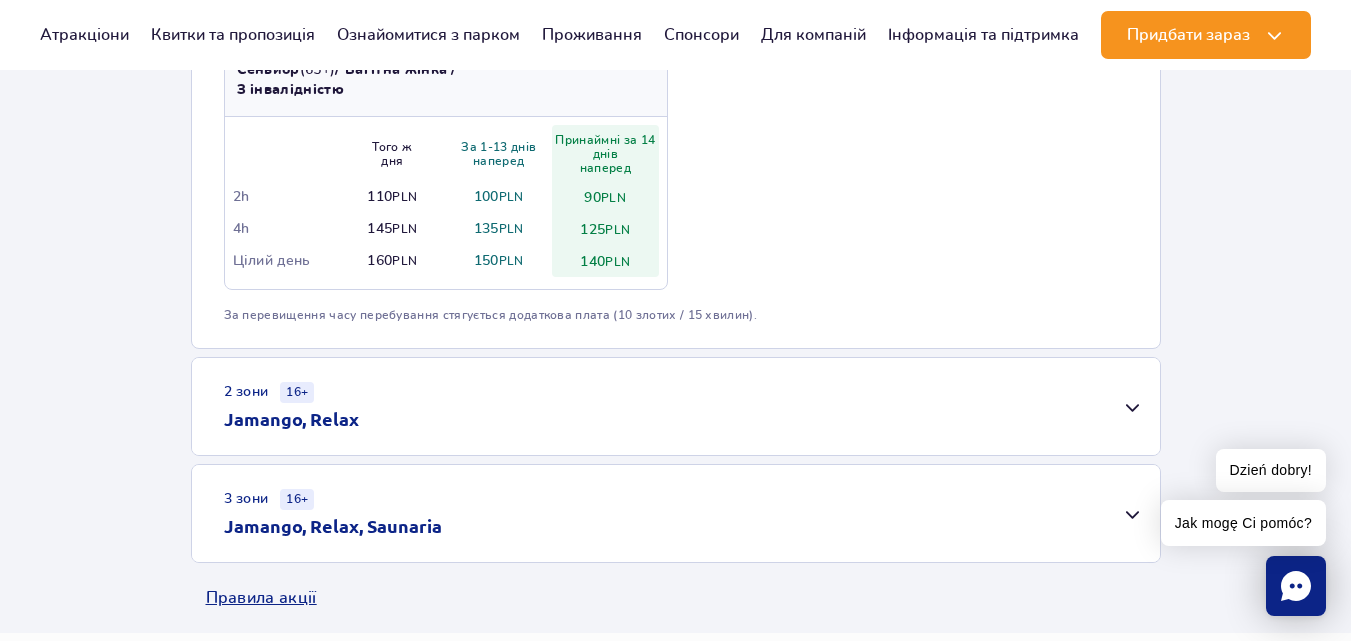 click on "2 зони  16+
Jamango, Relax" at bounding box center (676, 406) 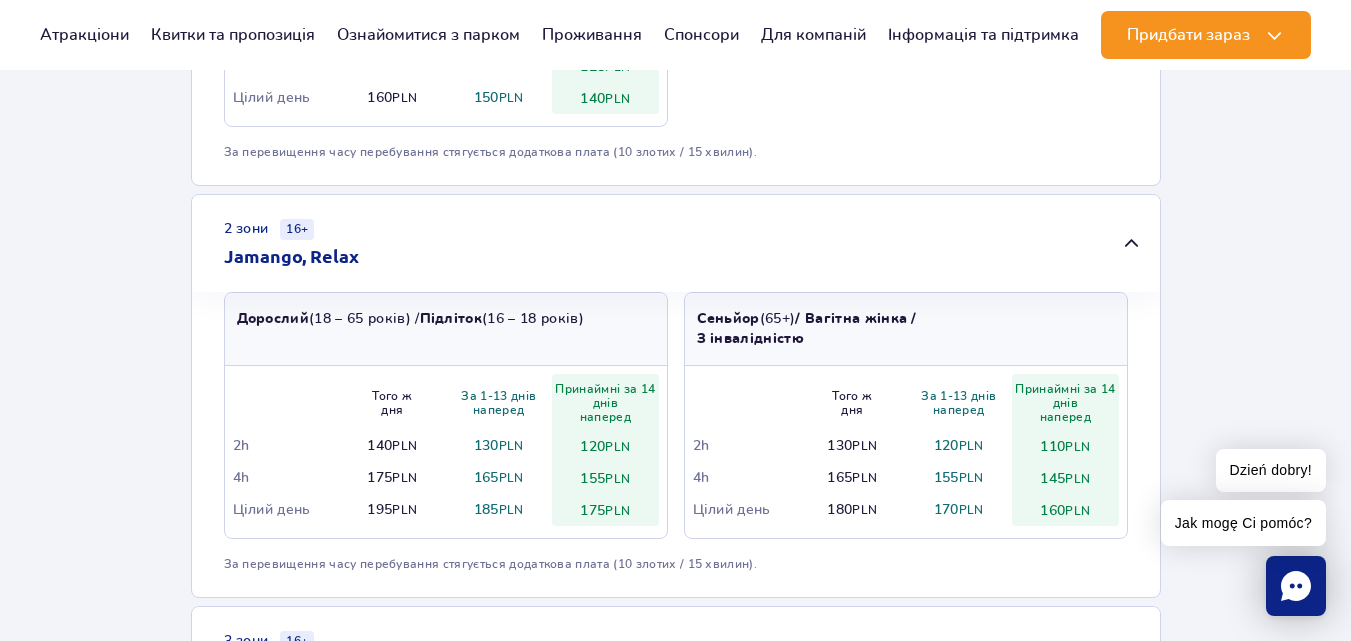scroll, scrollTop: 1453, scrollLeft: 0, axis: vertical 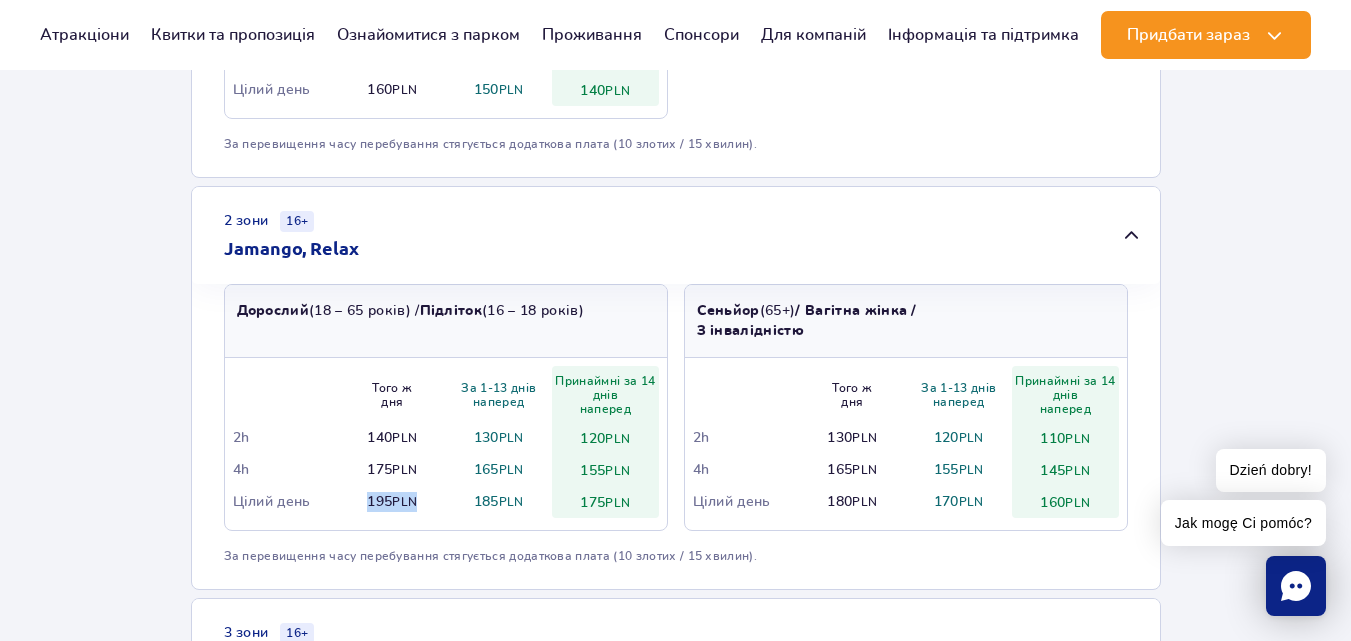 drag, startPoint x: 367, startPoint y: 507, endPoint x: 445, endPoint y: 492, distance: 79.429214 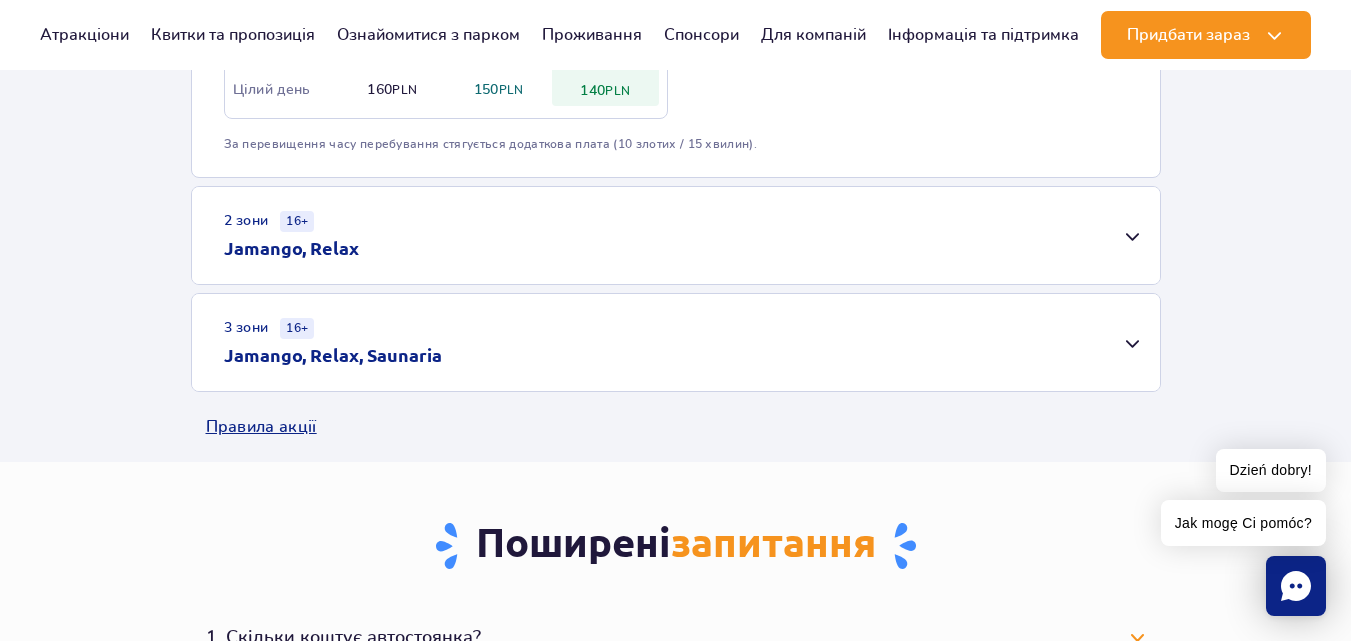 click on "3 зони  16+
Jamango, Relax, Saunaria" at bounding box center [676, 342] 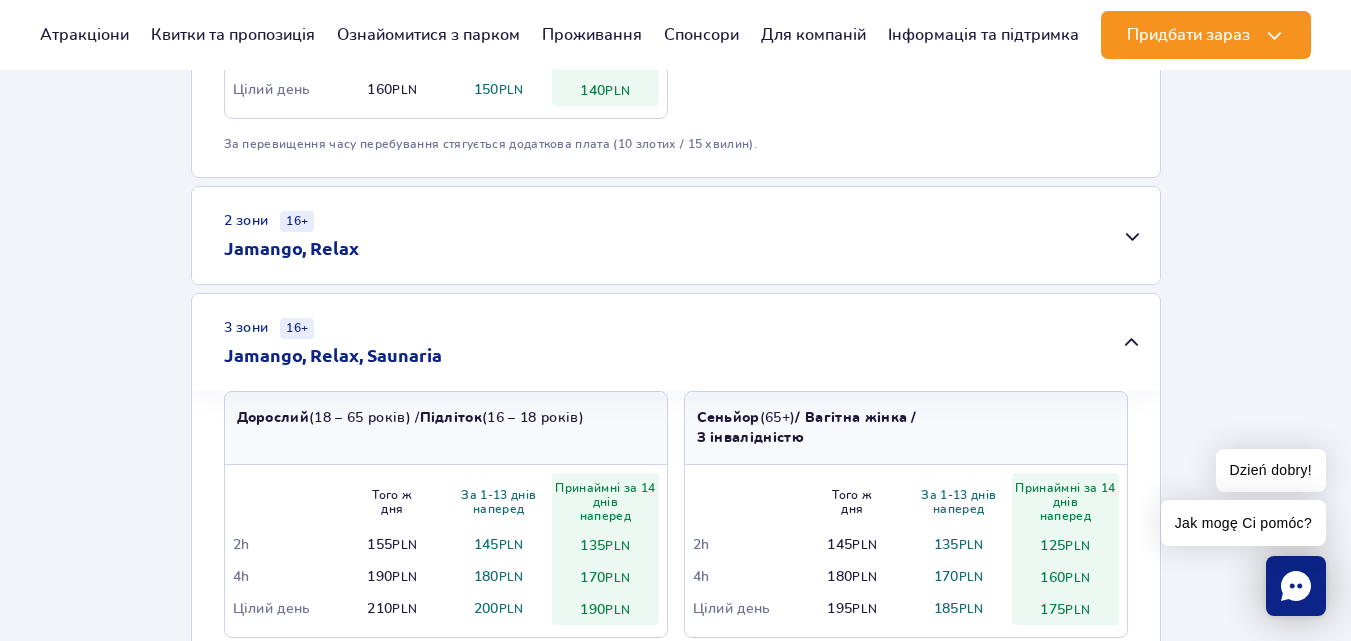 scroll, scrollTop: 2013, scrollLeft: 0, axis: vertical 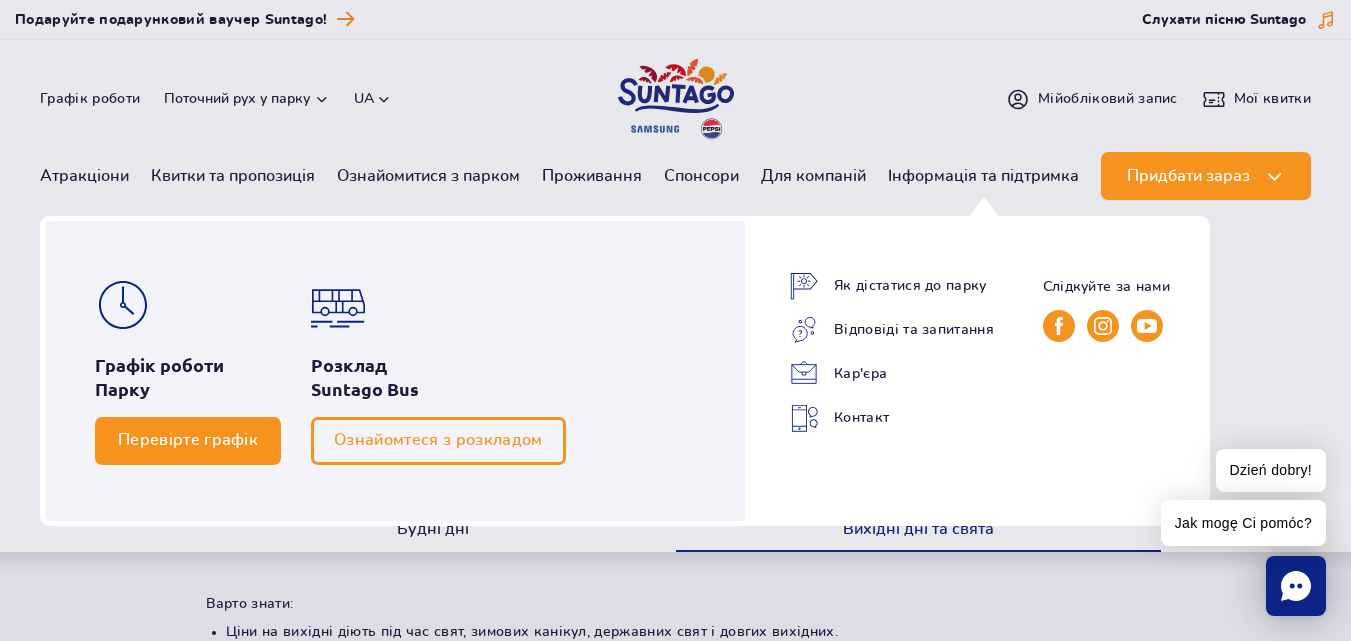 click on "Перевірте графік" at bounding box center [188, 440] 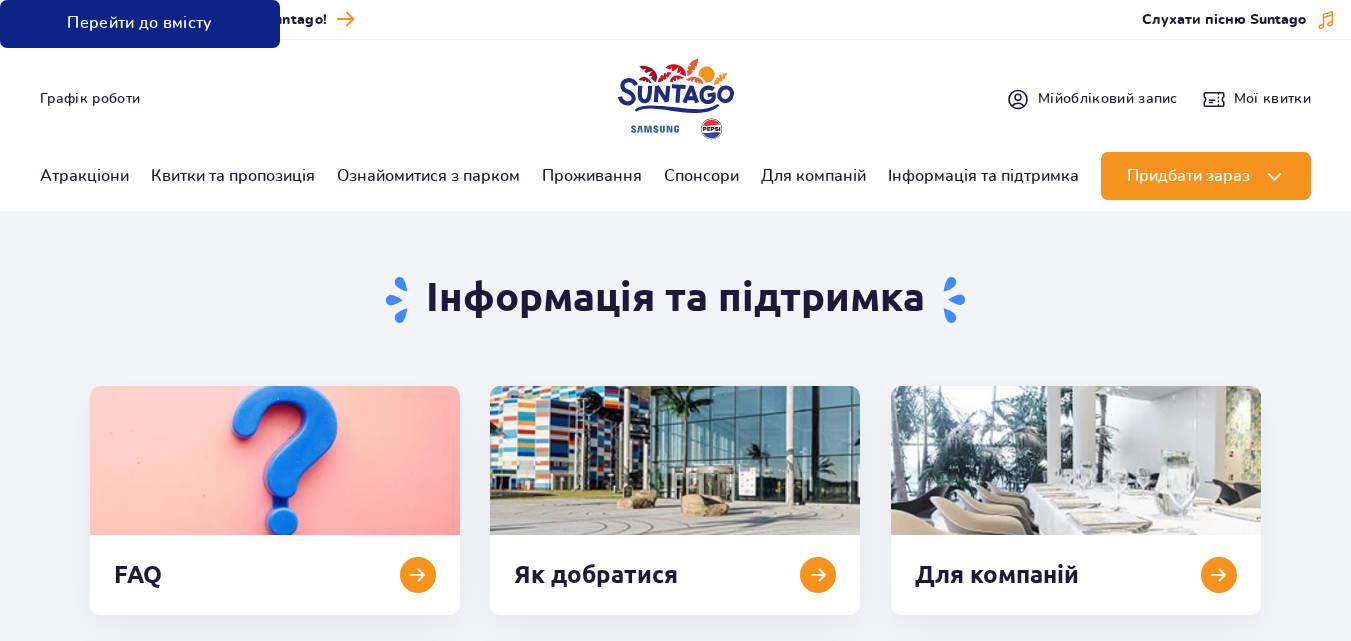 scroll, scrollTop: 0, scrollLeft: 0, axis: both 